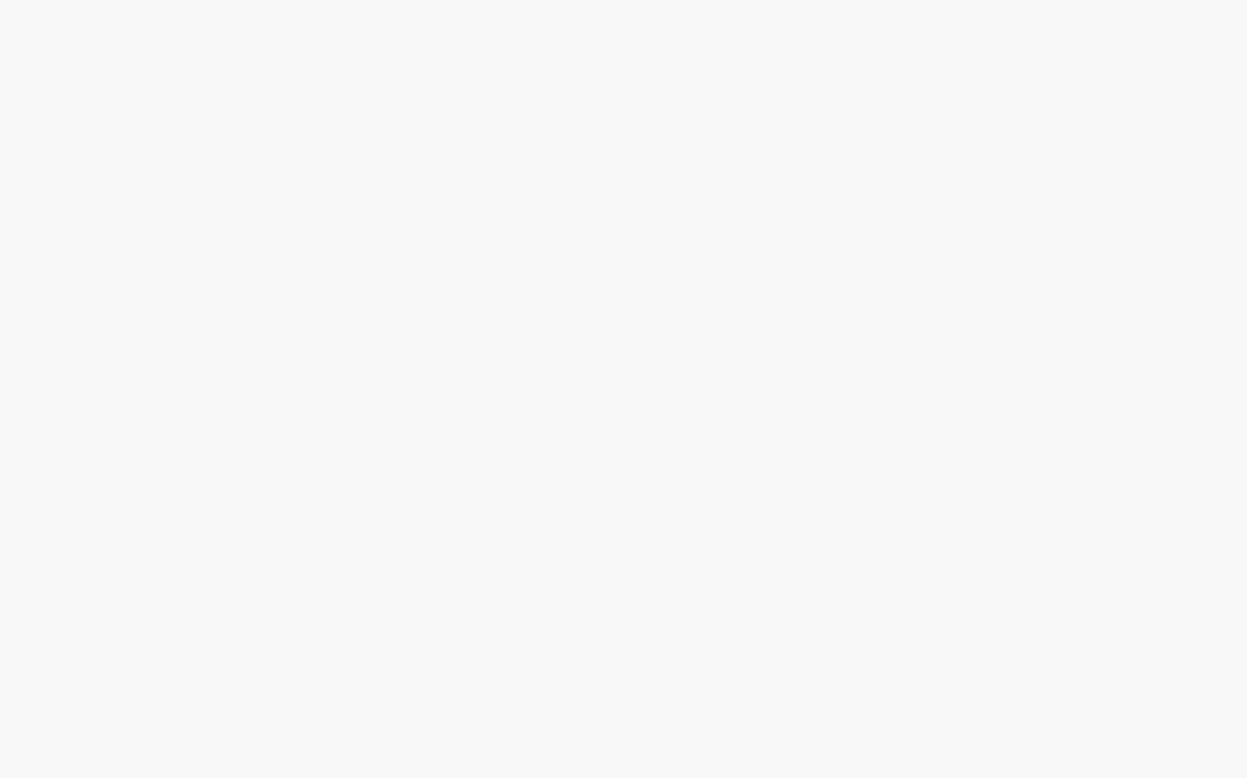 scroll, scrollTop: 0, scrollLeft: 0, axis: both 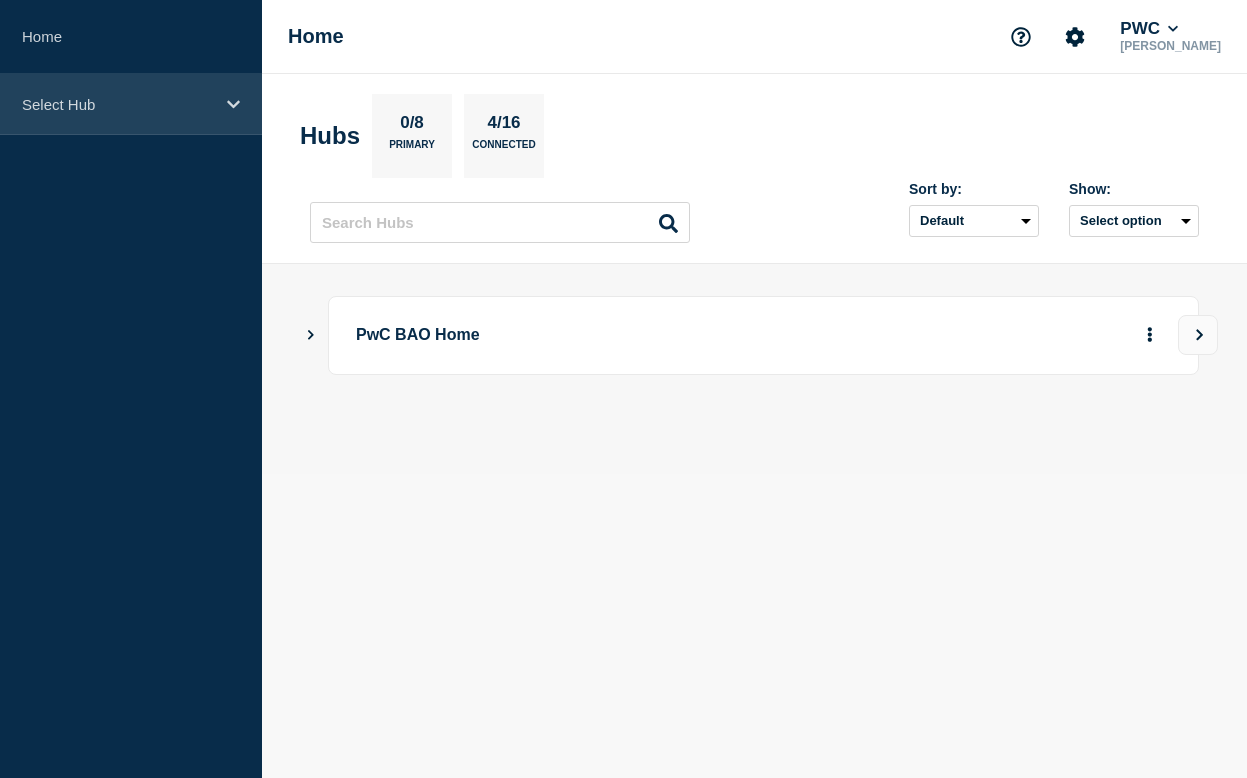 click on "Select Hub" at bounding box center (131, 104) 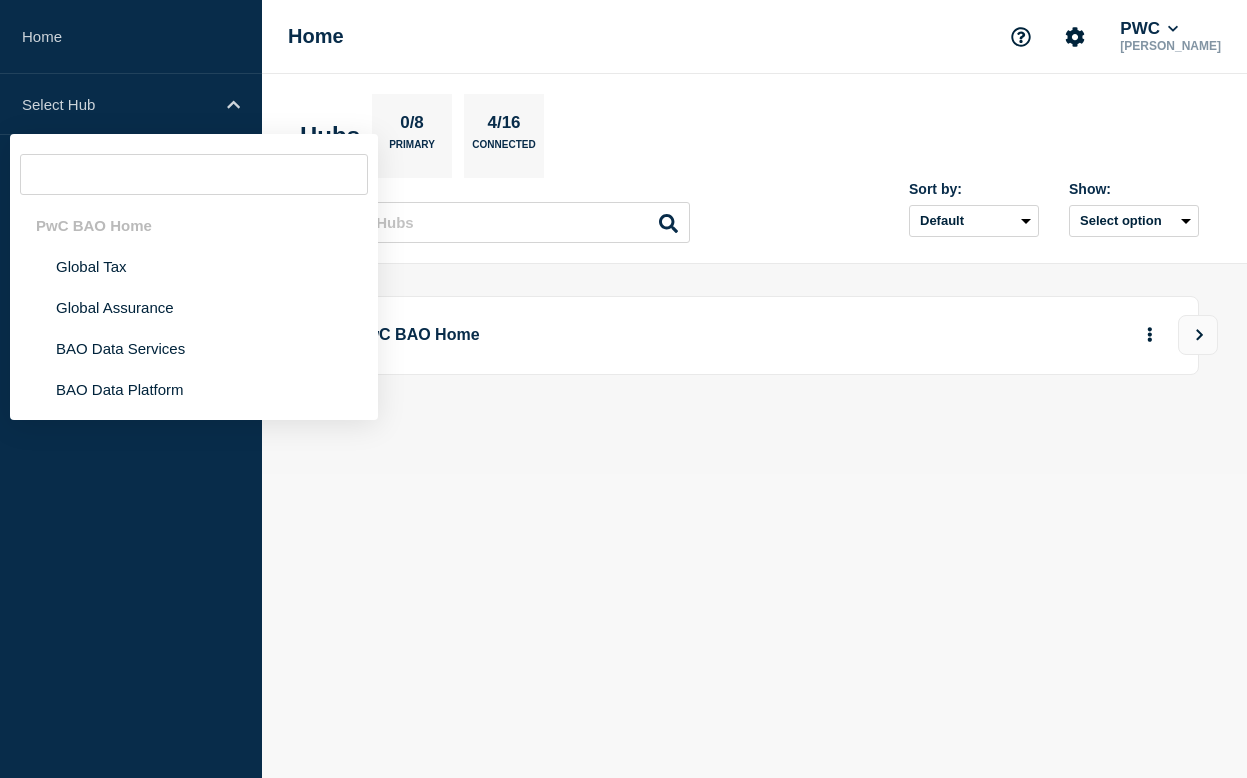 click on "Hubs 0/8 Primary 4/16 Connected Sort by:  Default Last added Last updated Most active A-Z Show:  Select option" at bounding box center [754, 169] 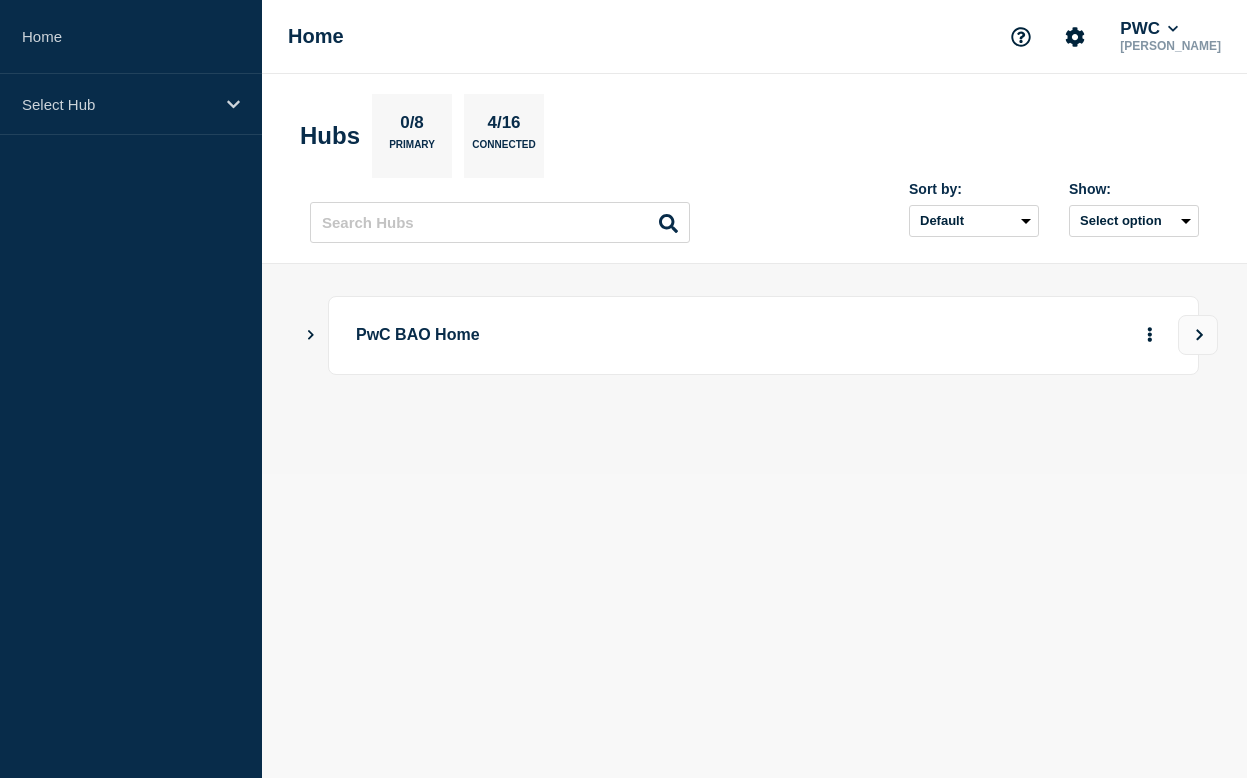 click 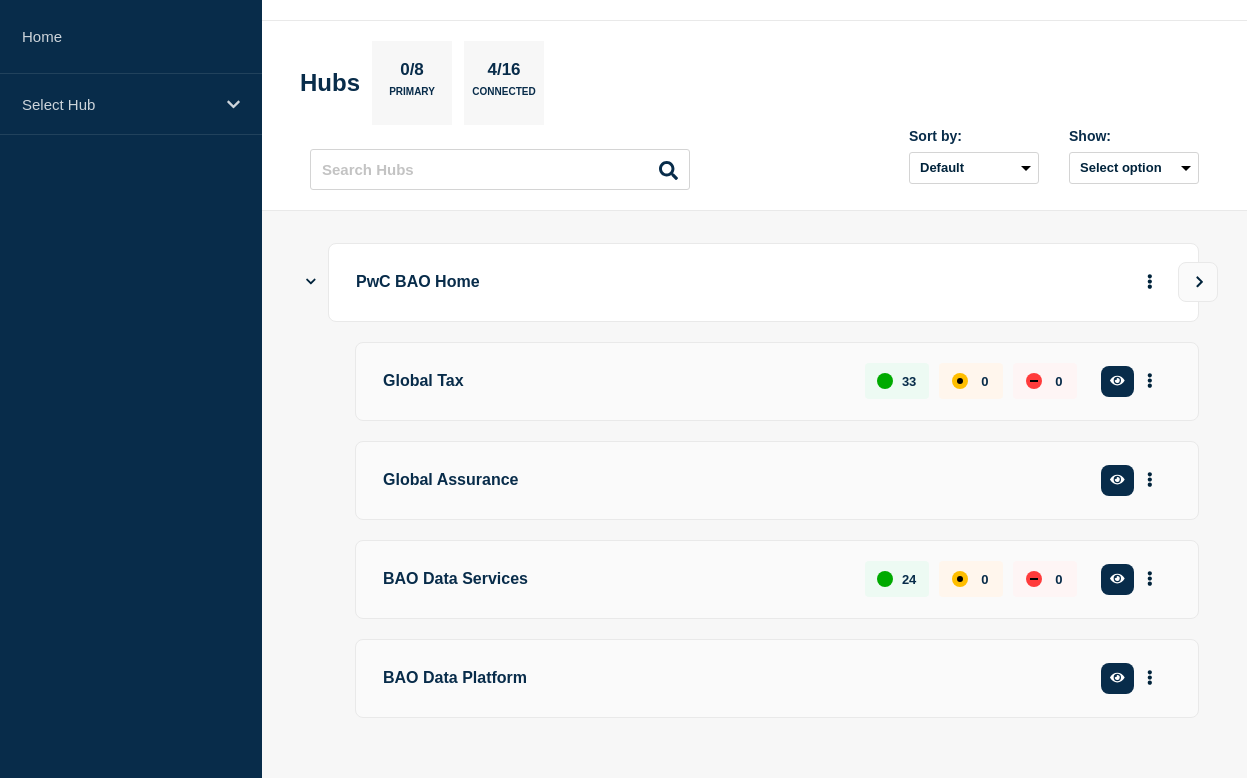 scroll, scrollTop: 83, scrollLeft: 0, axis: vertical 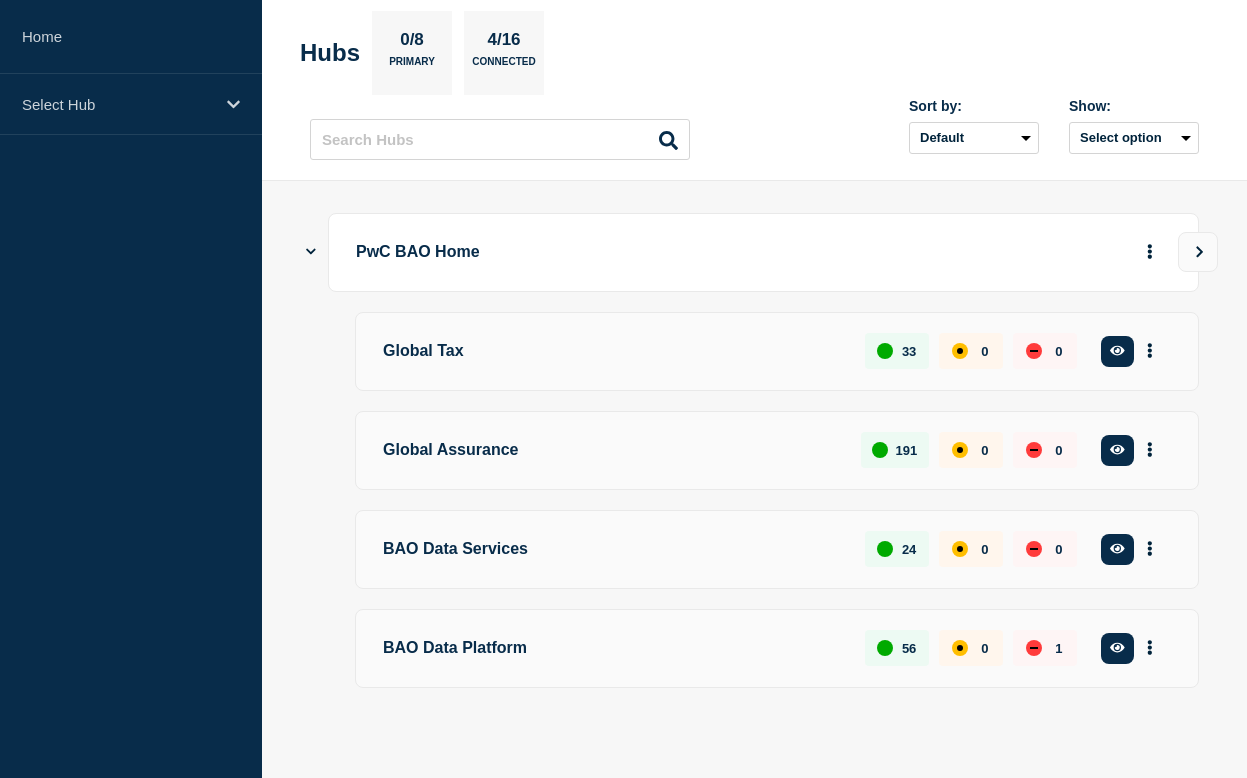 click on "Global Assurance" at bounding box center (610, 450) 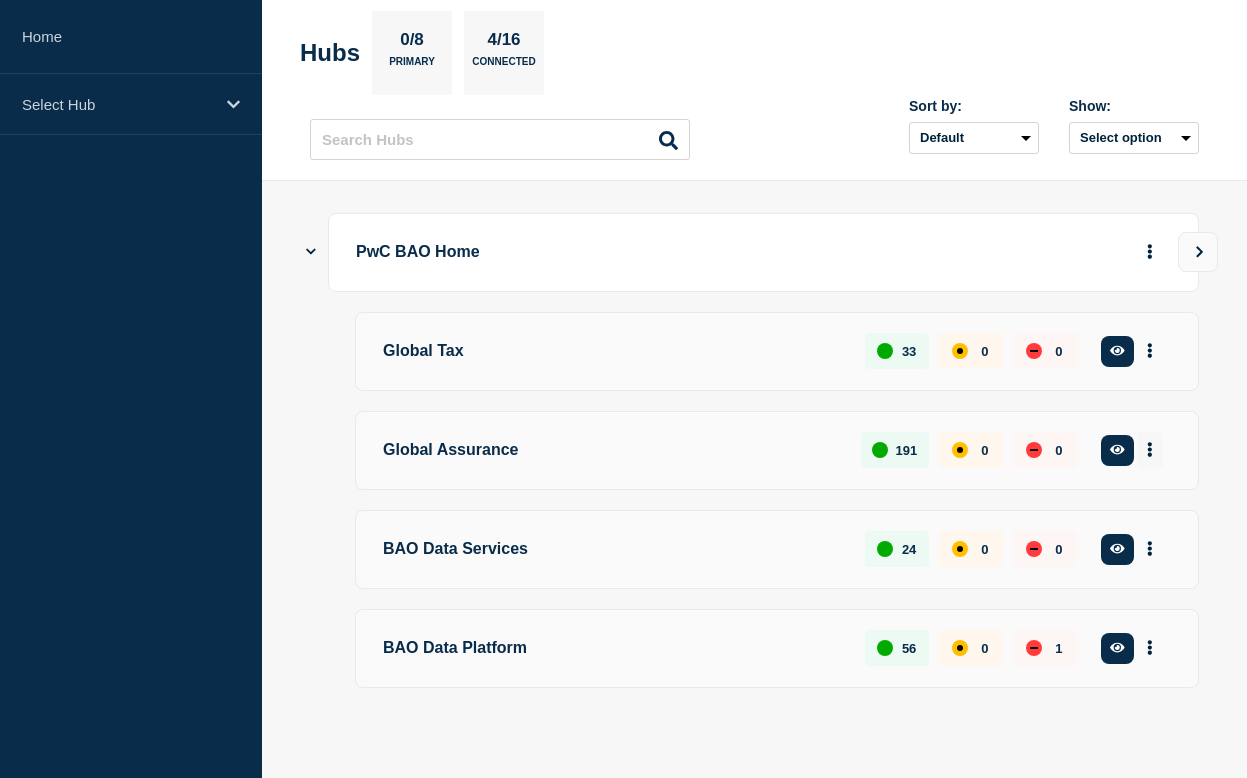click 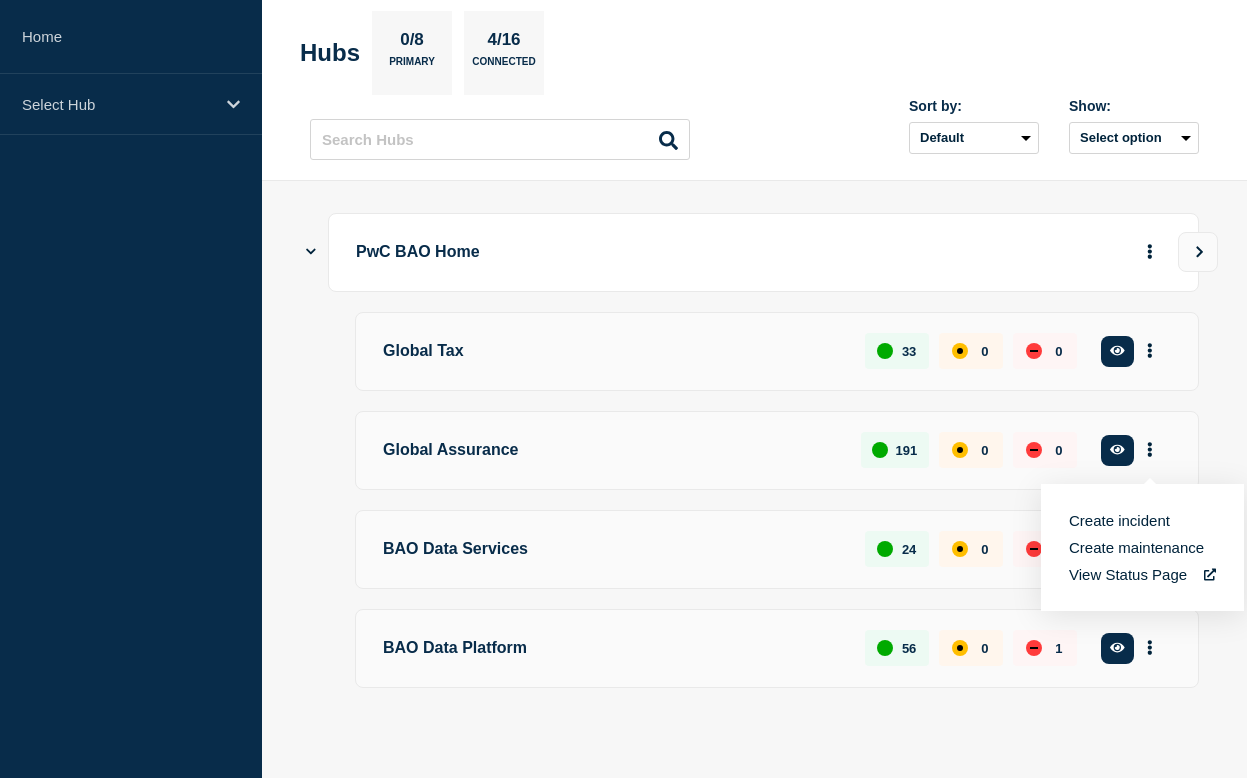 click on "Global Assurance 191 0 0 Create incident See overview" at bounding box center [777, 450] 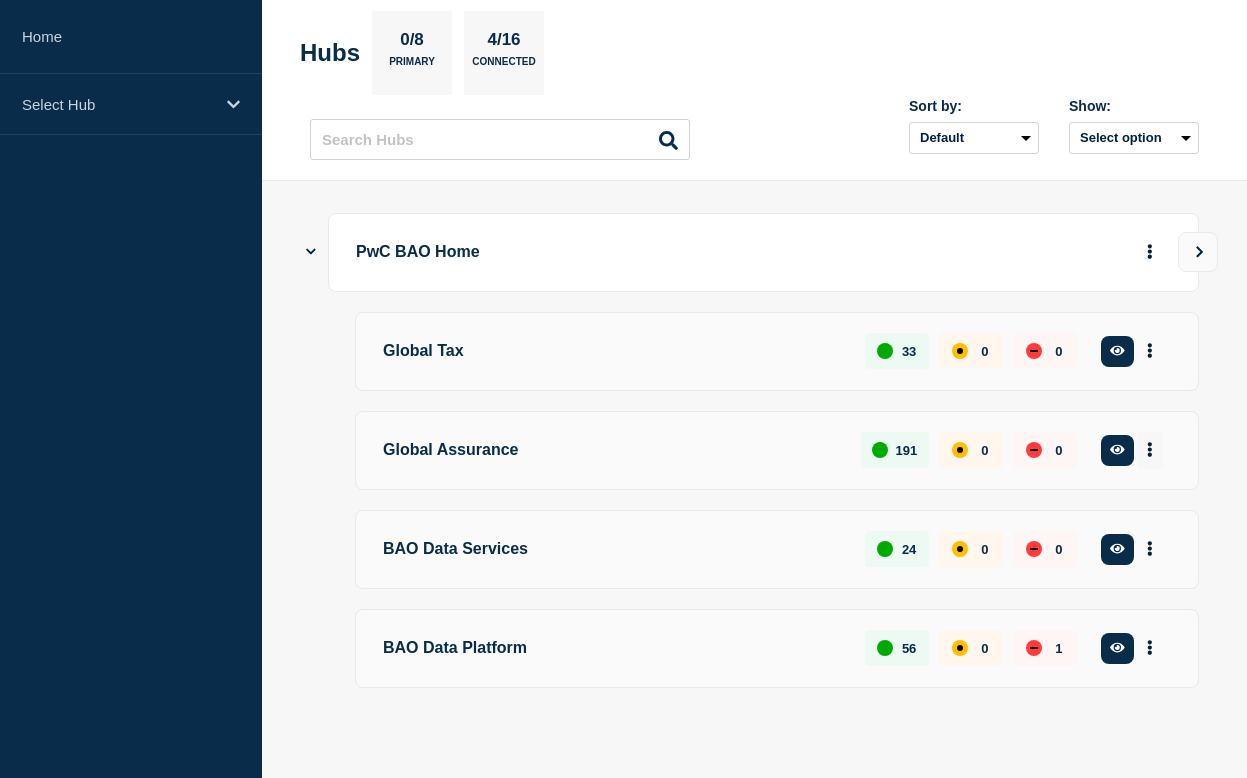 click 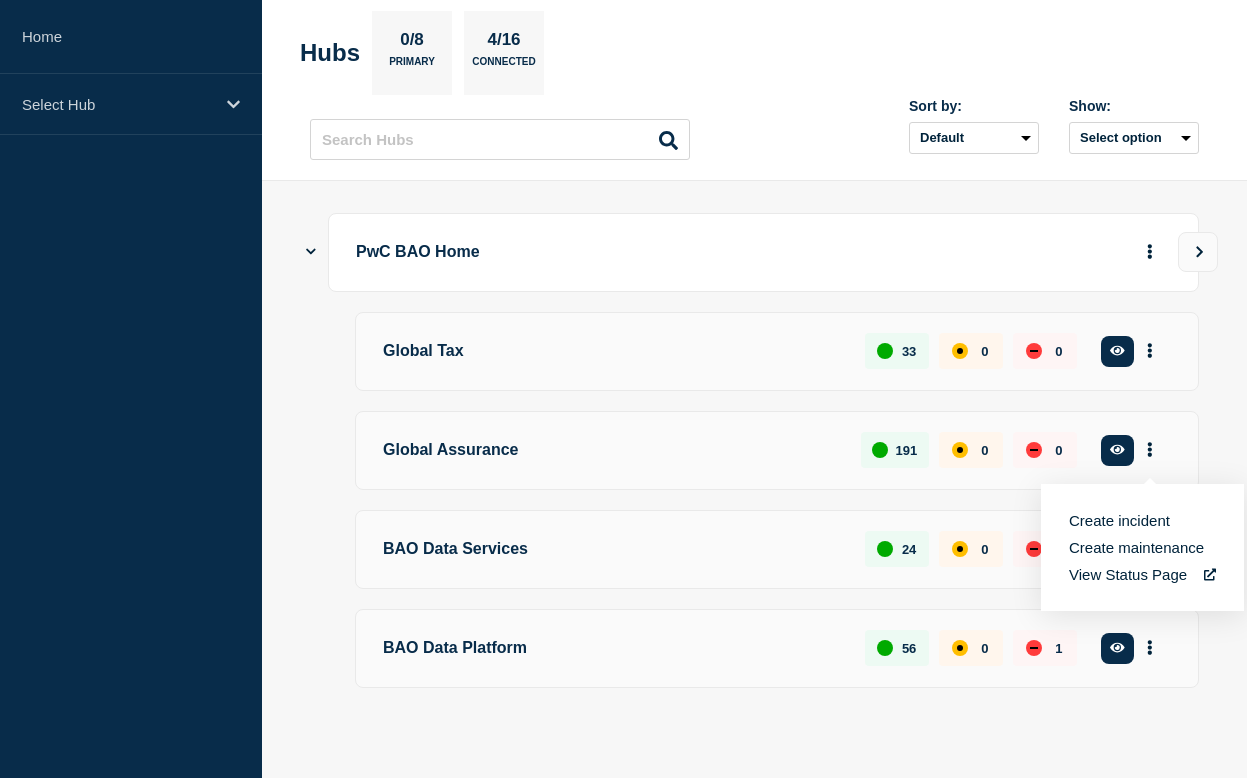 click on "Create maintenance" at bounding box center [1136, 547] 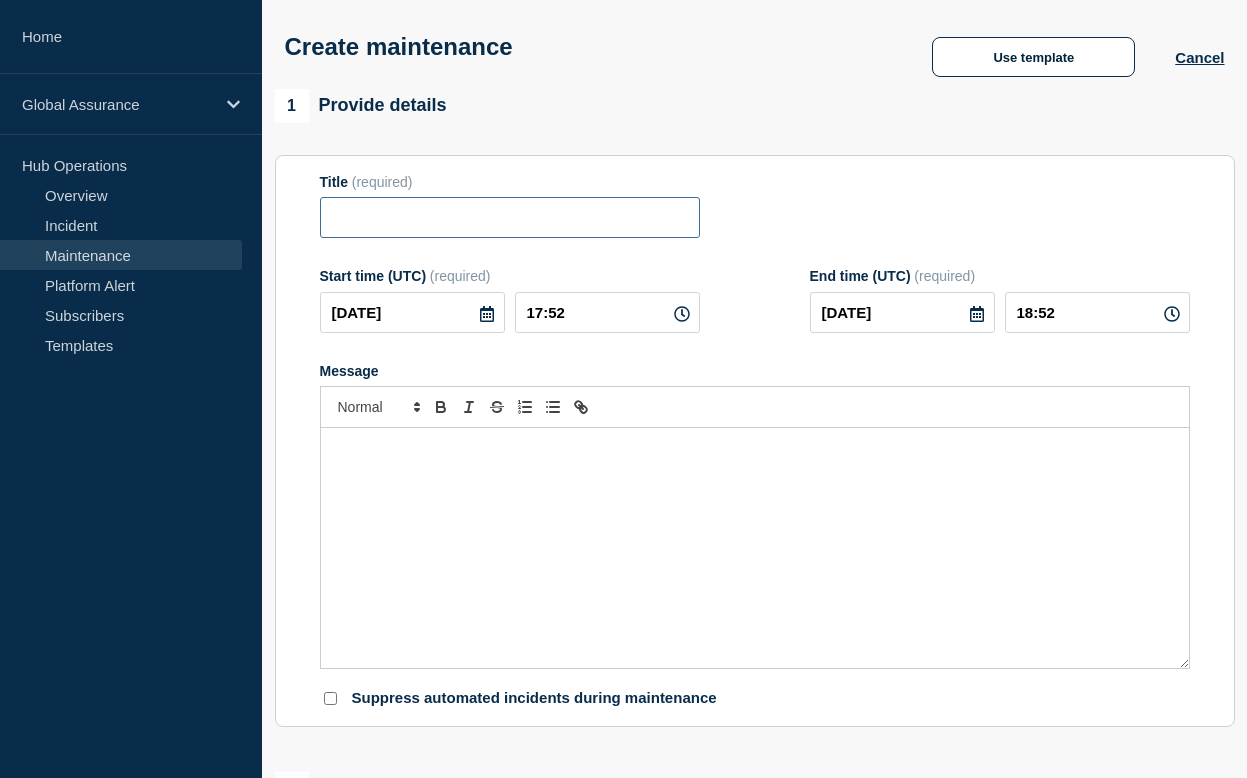 click at bounding box center (510, 217) 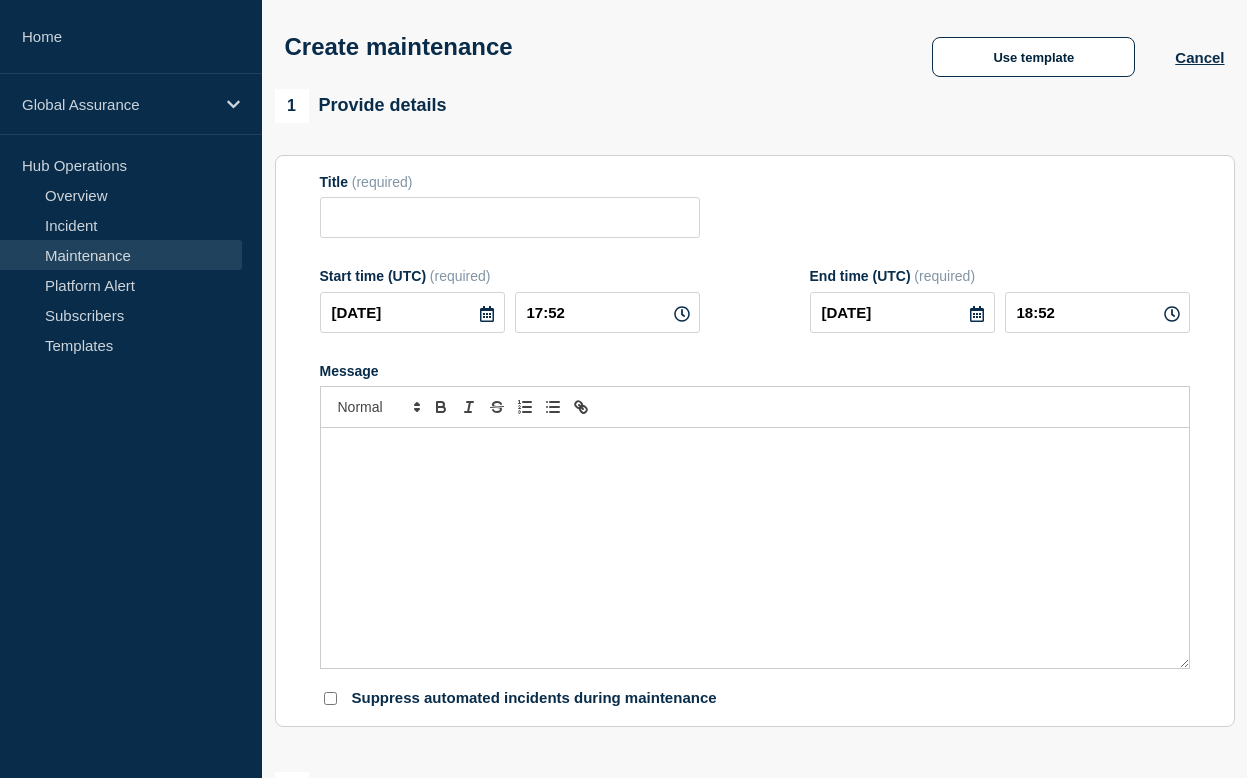 click at bounding box center [755, 548] 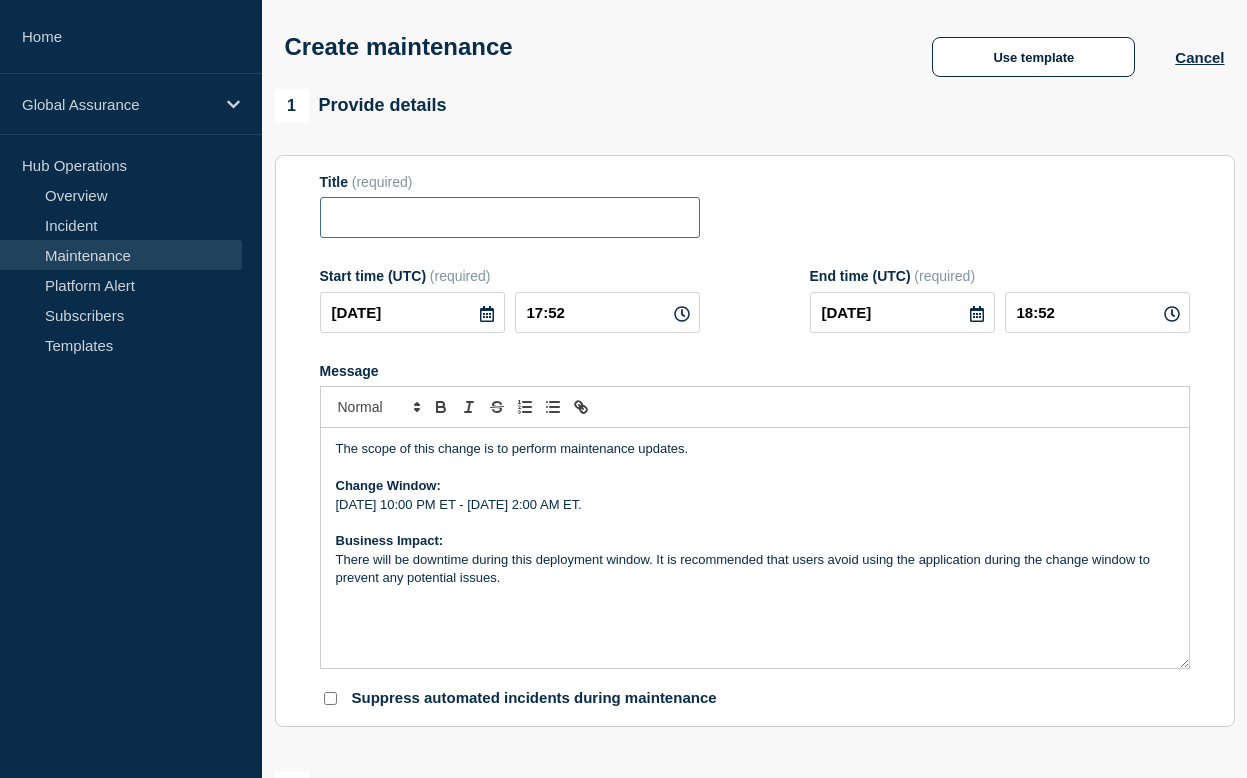 click at bounding box center [510, 217] 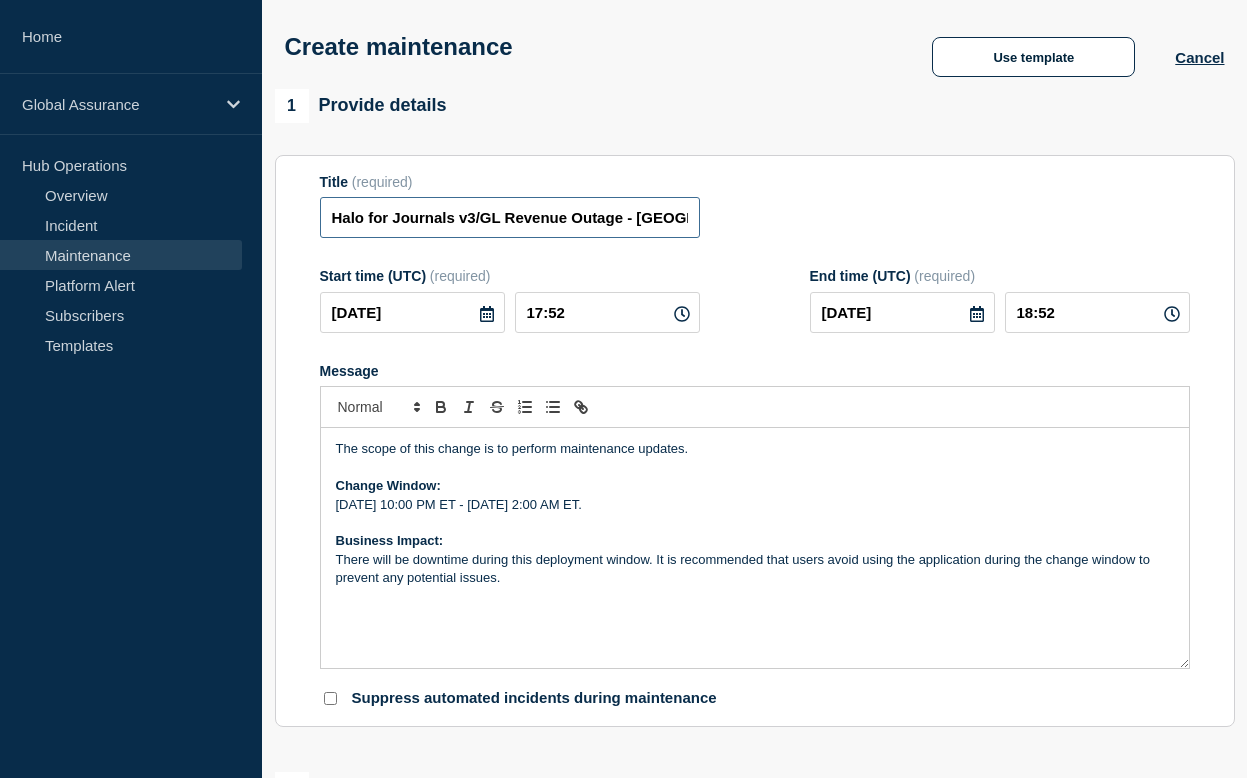 scroll, scrollTop: 0, scrollLeft: 35, axis: horizontal 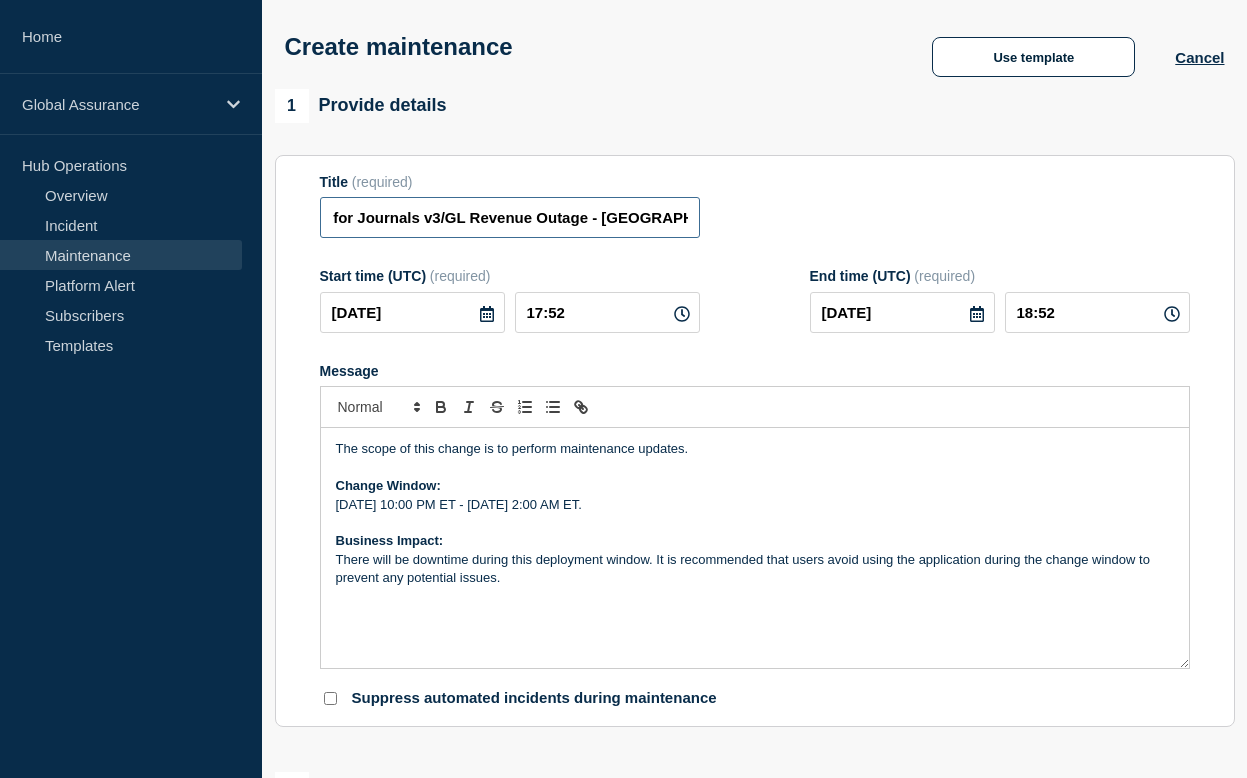 drag, startPoint x: 599, startPoint y: 224, endPoint x: 632, endPoint y: 225, distance: 33.01515 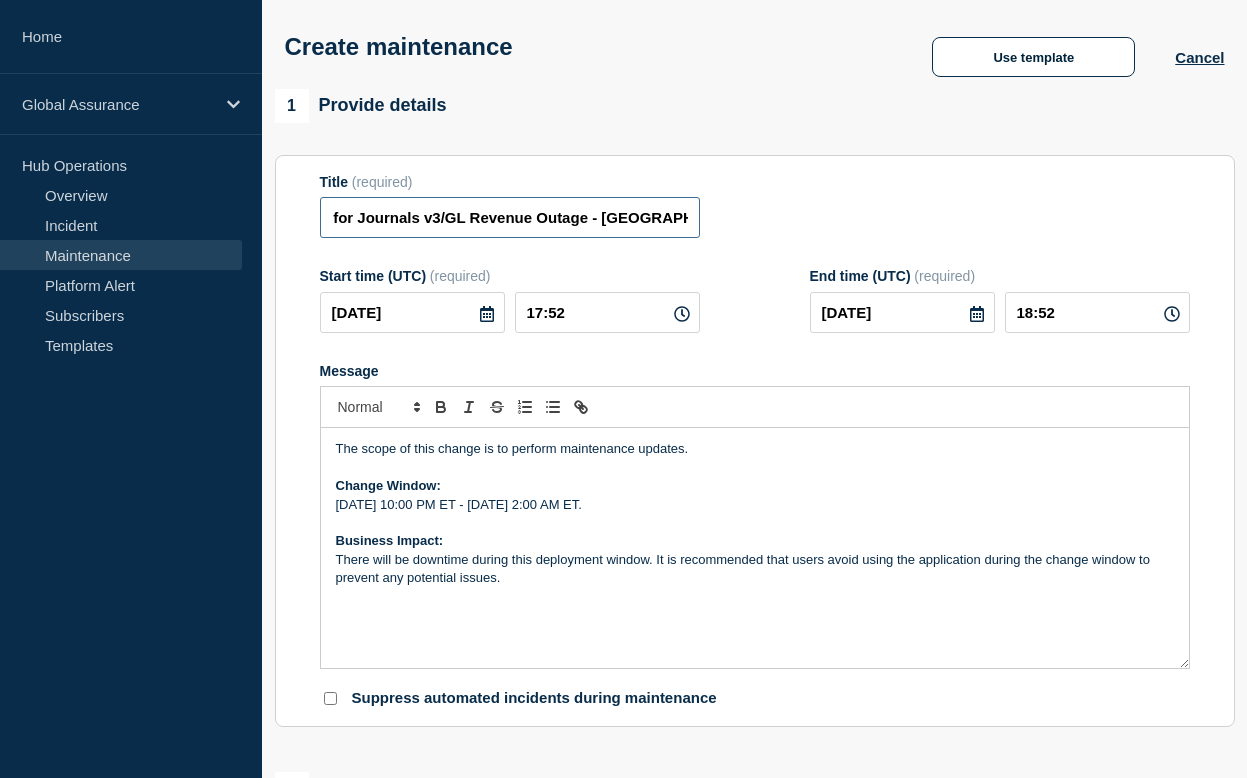 click on "Halo for Journals v3/GL Revenue Outage - West Region" at bounding box center [510, 217] 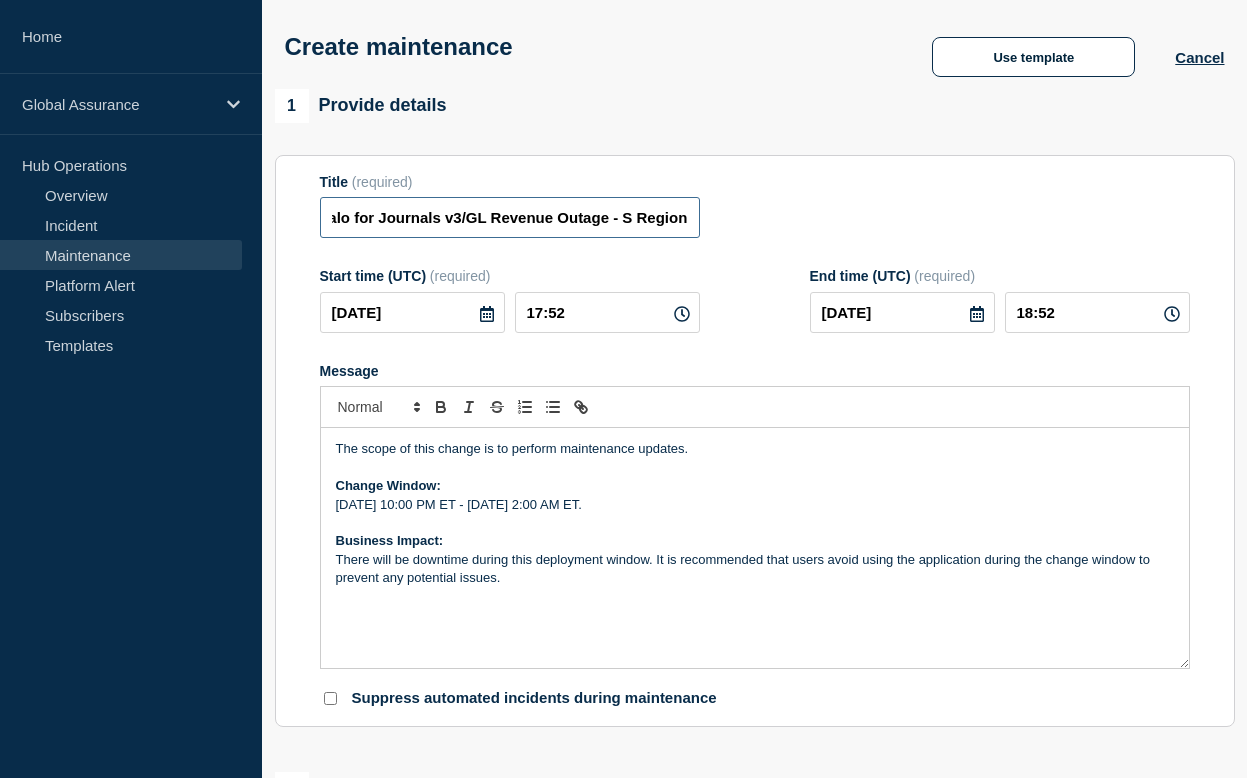 scroll, scrollTop: 0, scrollLeft: 8, axis: horizontal 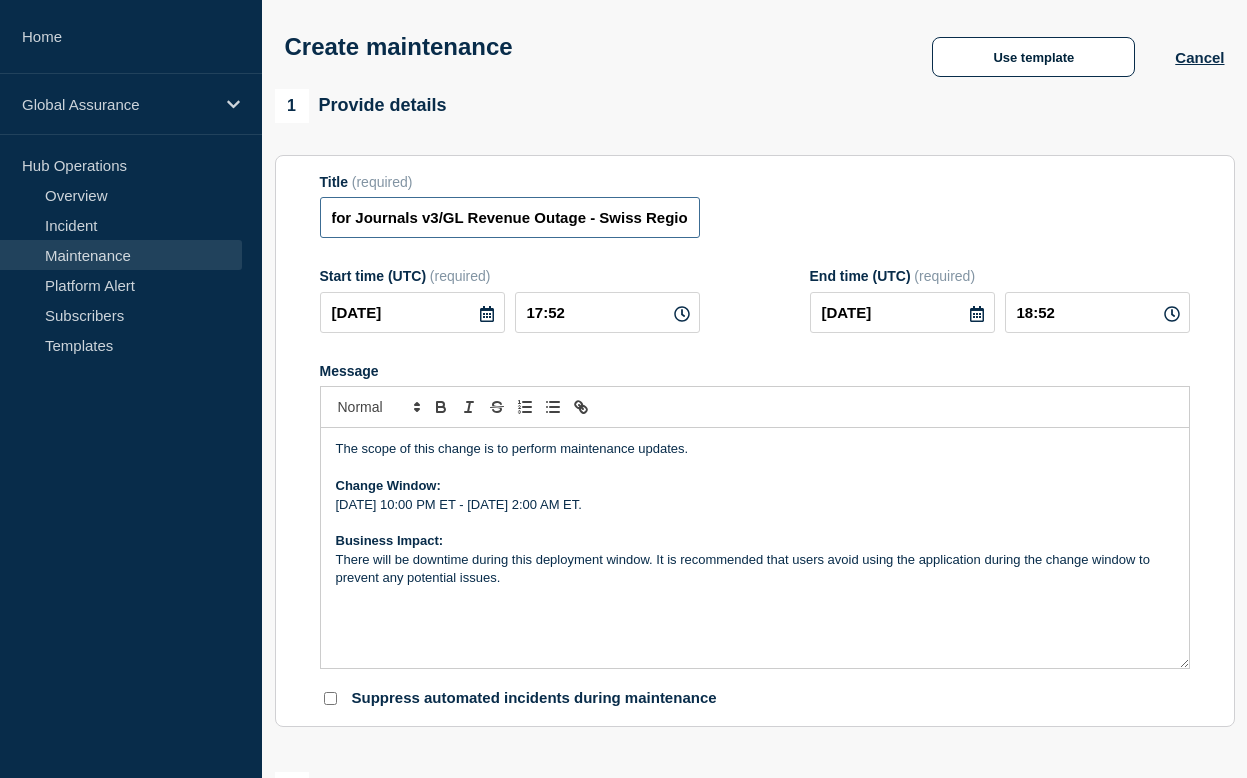 drag, startPoint x: 429, startPoint y: 232, endPoint x: 806, endPoint y: 234, distance: 377.0053 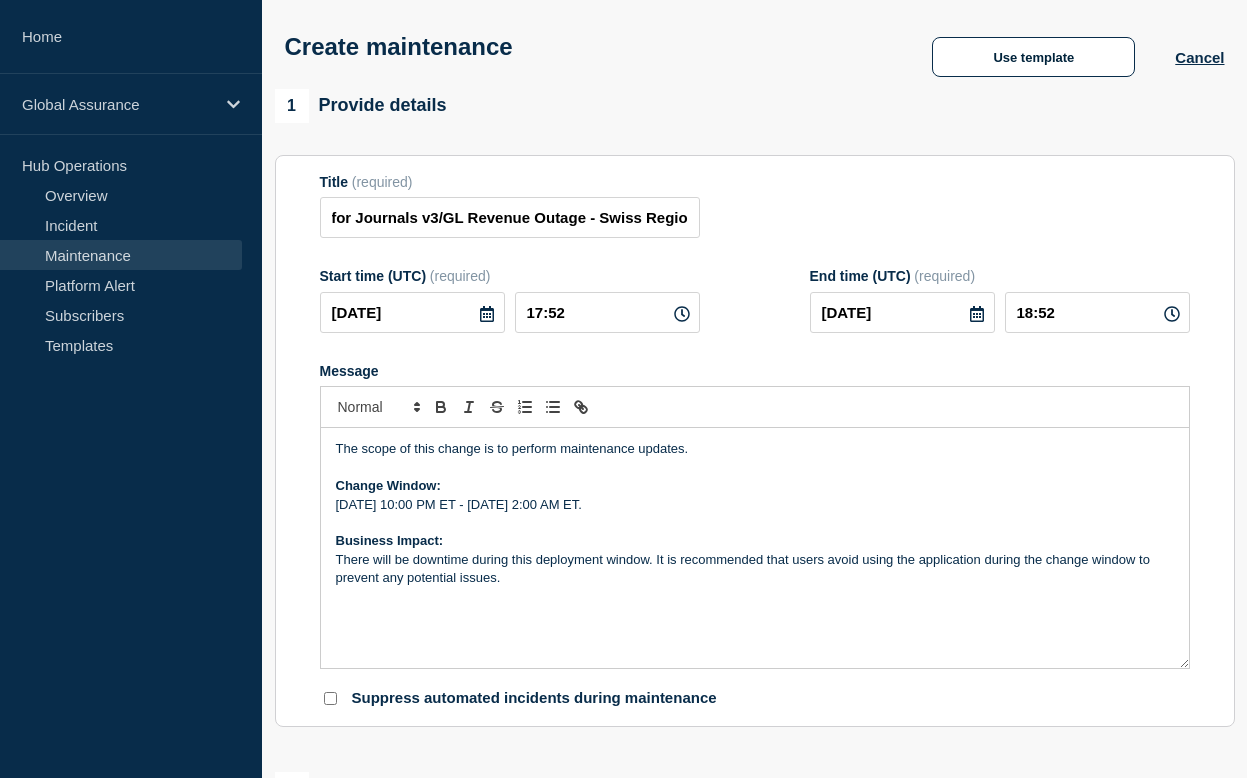 scroll, scrollTop: 0, scrollLeft: 0, axis: both 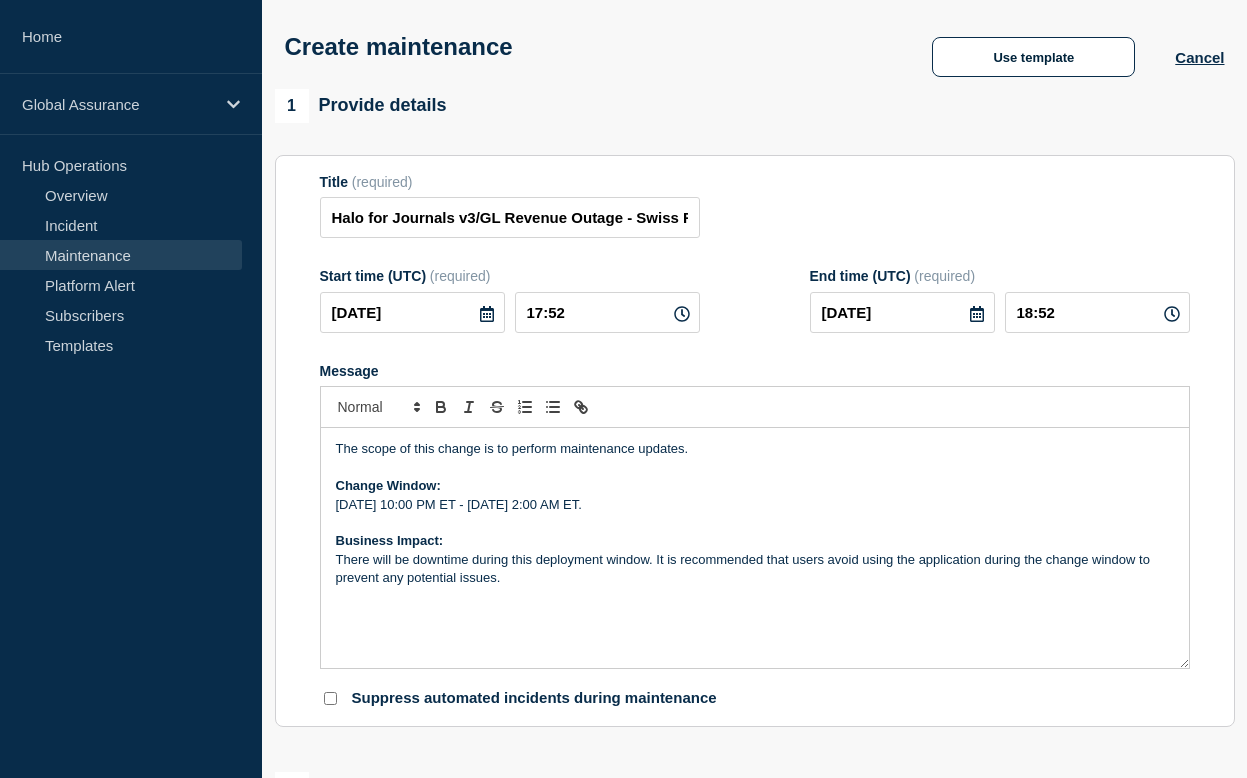 click on "Title  (required) Halo for Journals v3/GL Revenue Outage - Swiss Region" at bounding box center [755, 206] 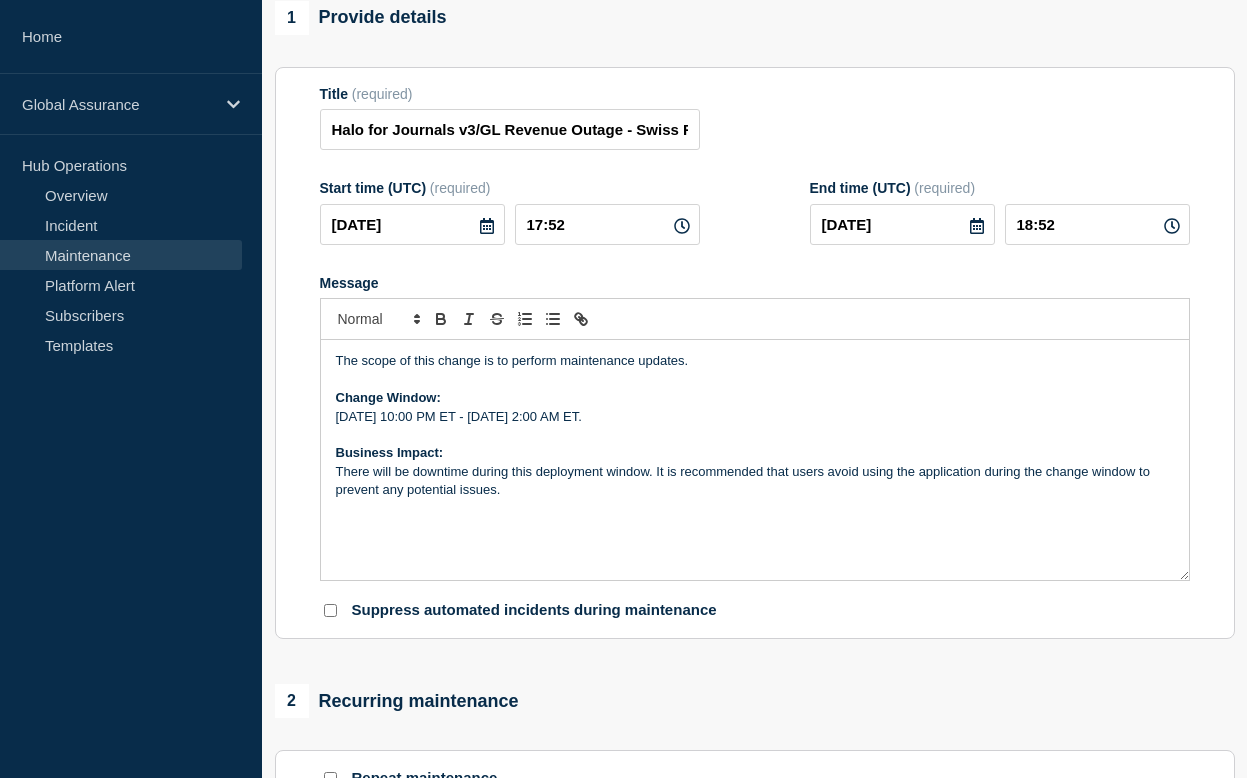 scroll, scrollTop: 172, scrollLeft: 0, axis: vertical 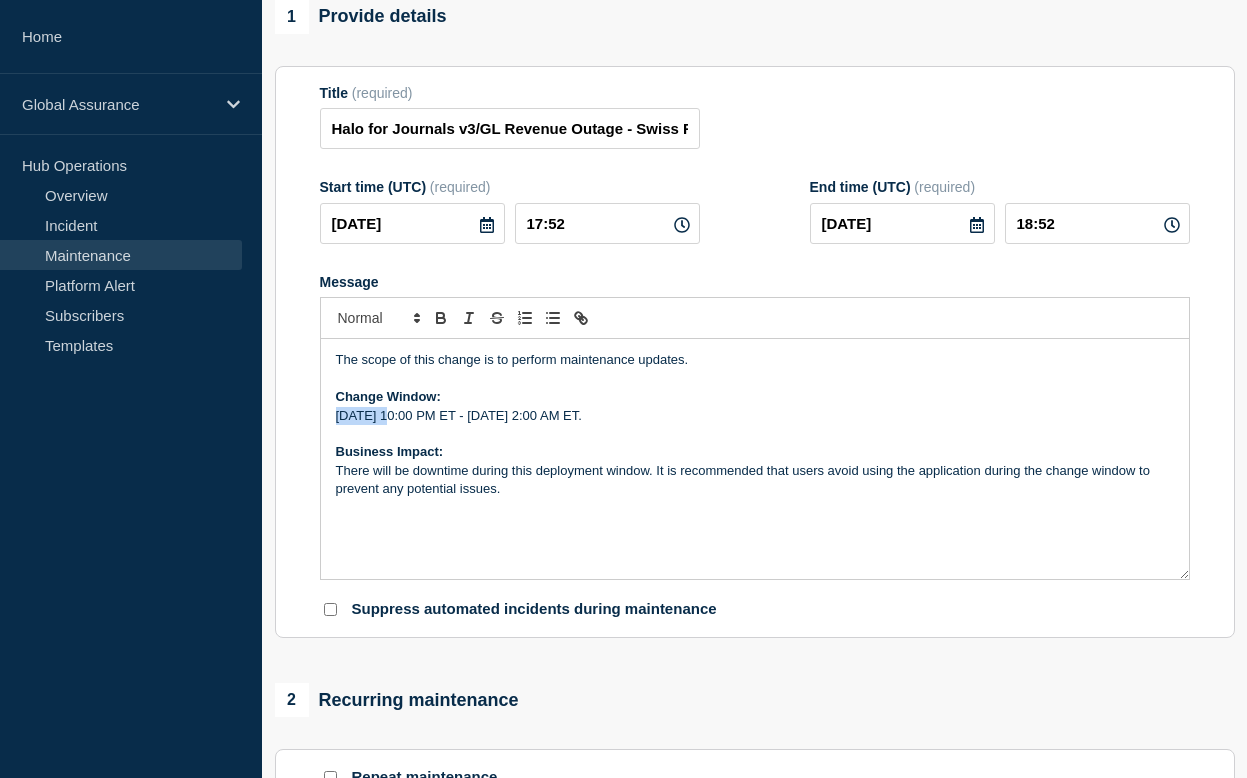 drag, startPoint x: 333, startPoint y: 435, endPoint x: 389, endPoint y: 435, distance: 56 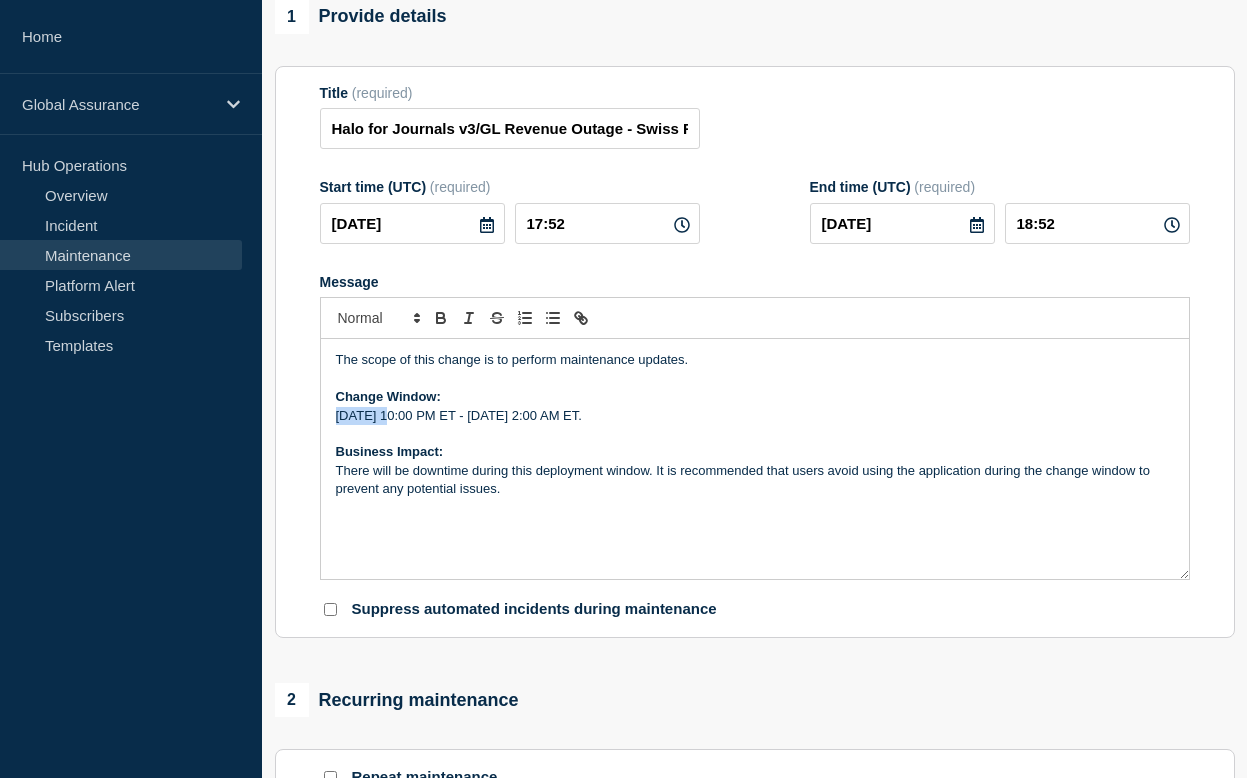 click on "The scope of this change is to perform maintenance updates. Change Window: Thursday, May 22, 10:00 PM ET - Friday, May 23, 2:00 AM ET. Business Impact: There will be downtime during this deployment window. It is recommended that users avoid using the application during the change window to prevent any potential issues." at bounding box center (755, 459) 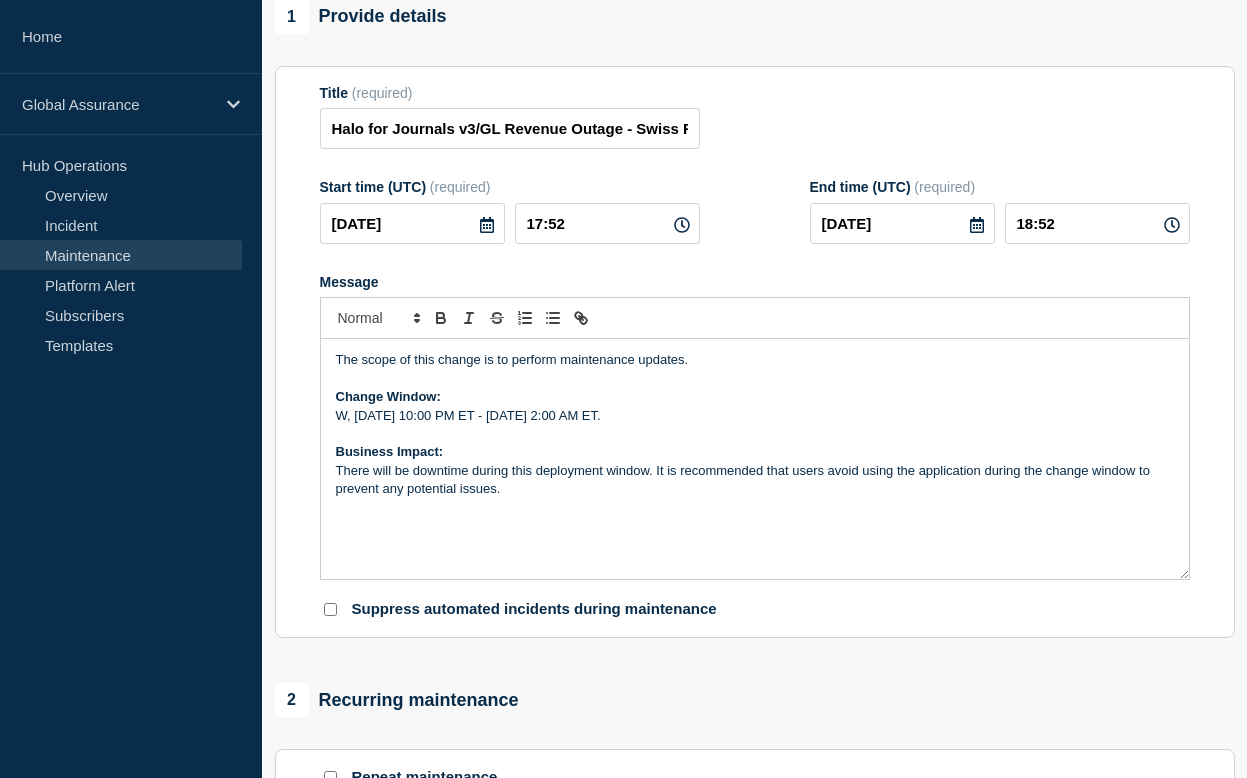 type 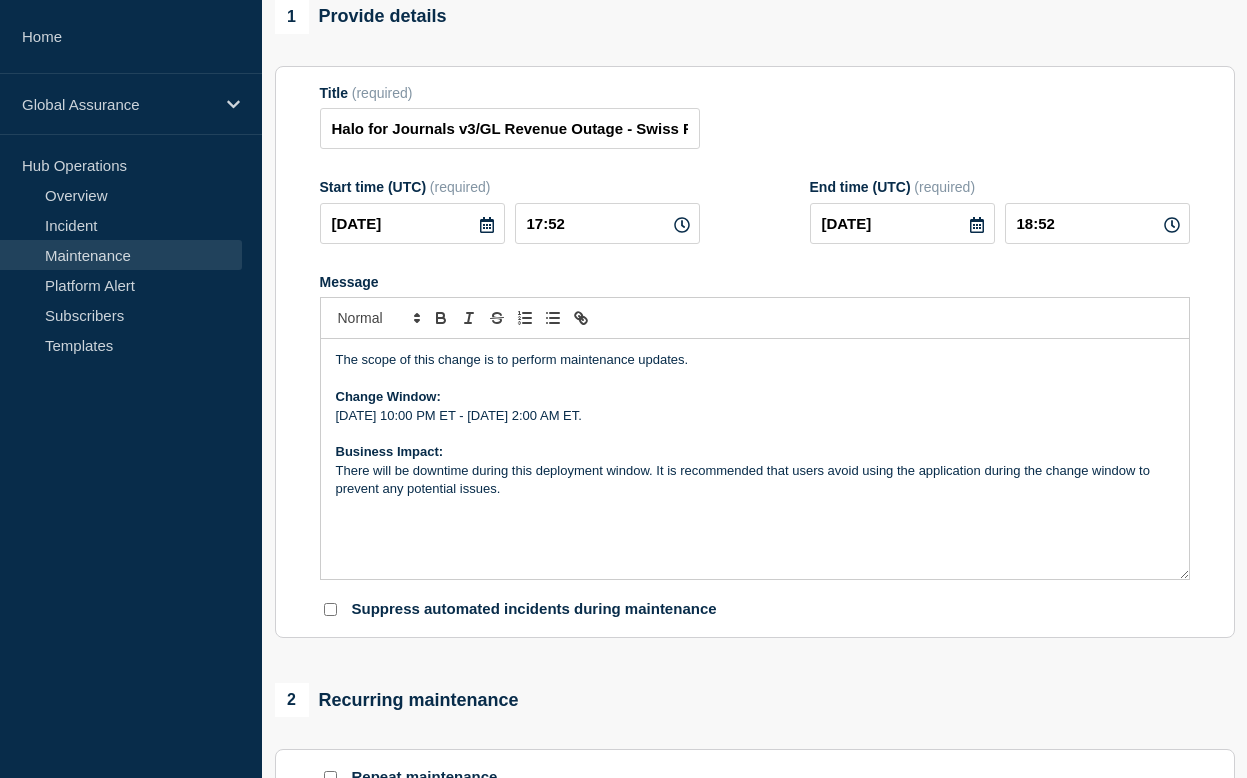 click on "Wednesday, May 22, 10:00 PM ET - Friday, May 23, 2:00 AM ET." at bounding box center [755, 416] 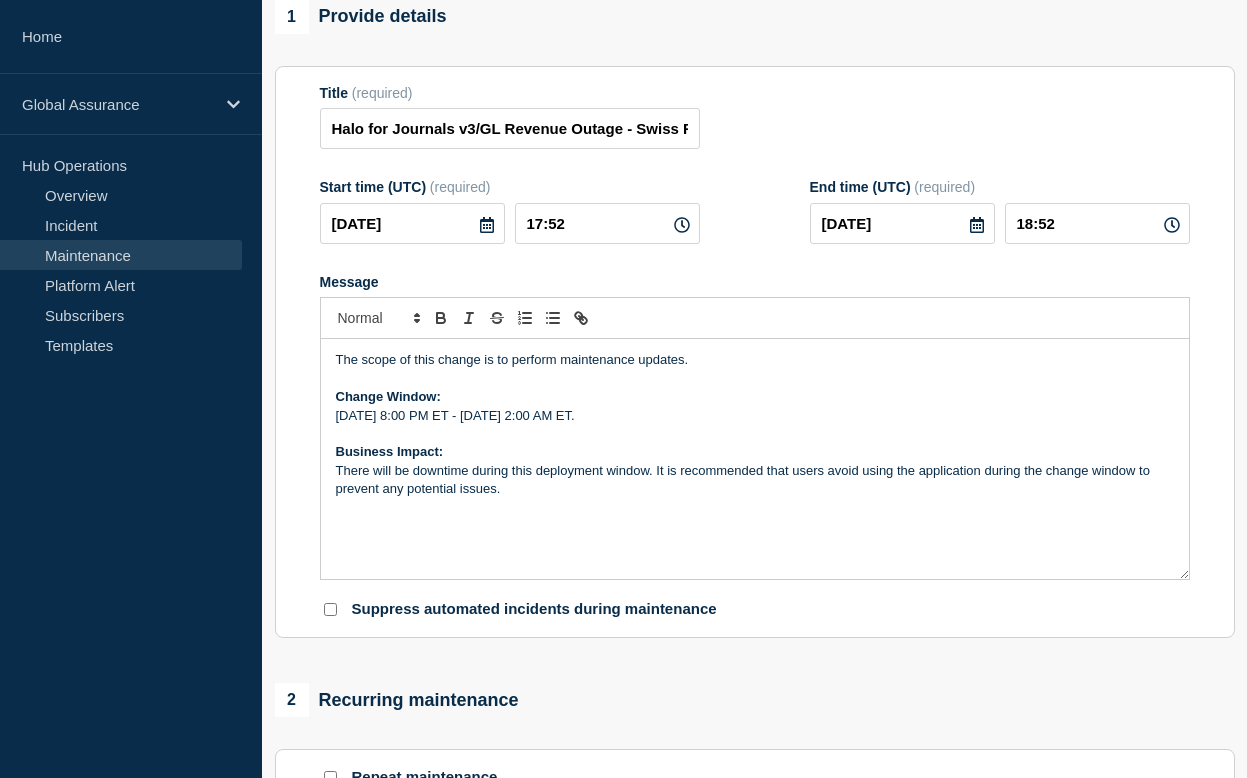 click on "Wednesday, July 23, 8:00 PM ET - Friday, May 23, 2:00 AM ET." at bounding box center [755, 416] 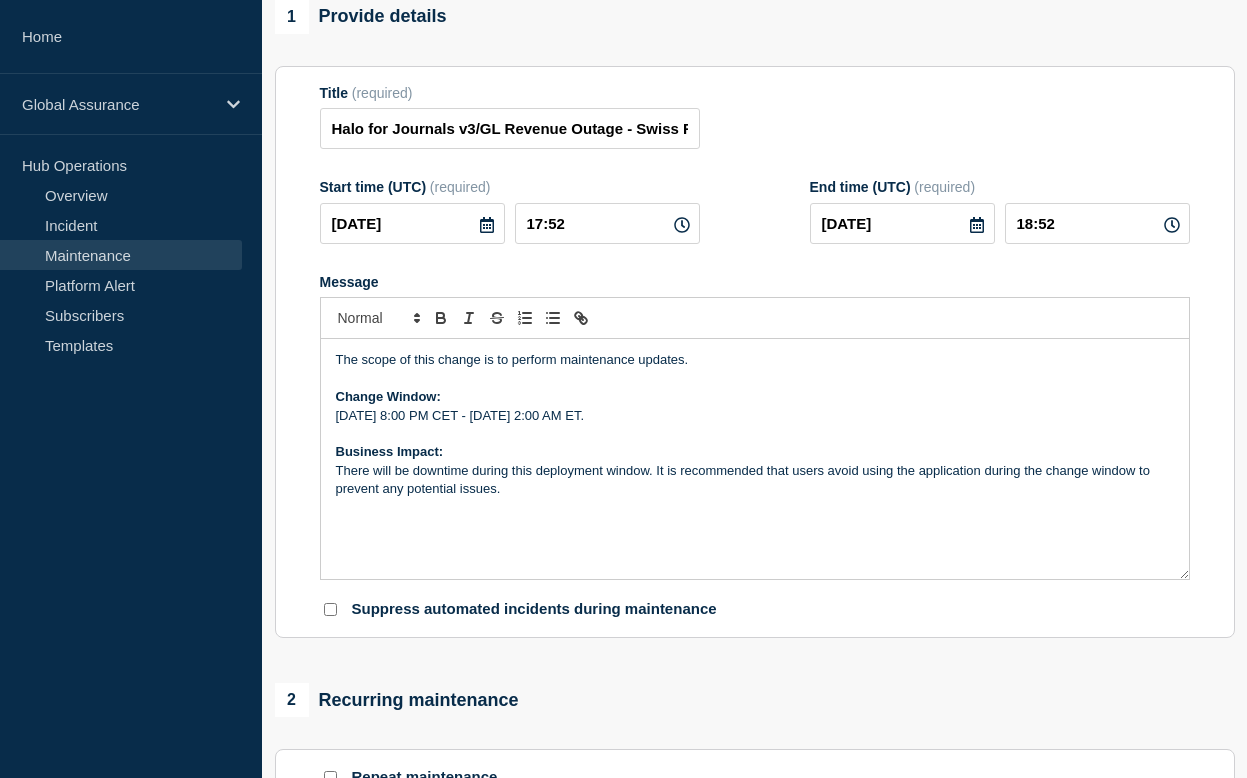 click on "Wednesday, July 23, 8:00 PM CET - Friday, May 23, 2:00 AM ET." at bounding box center (755, 416) 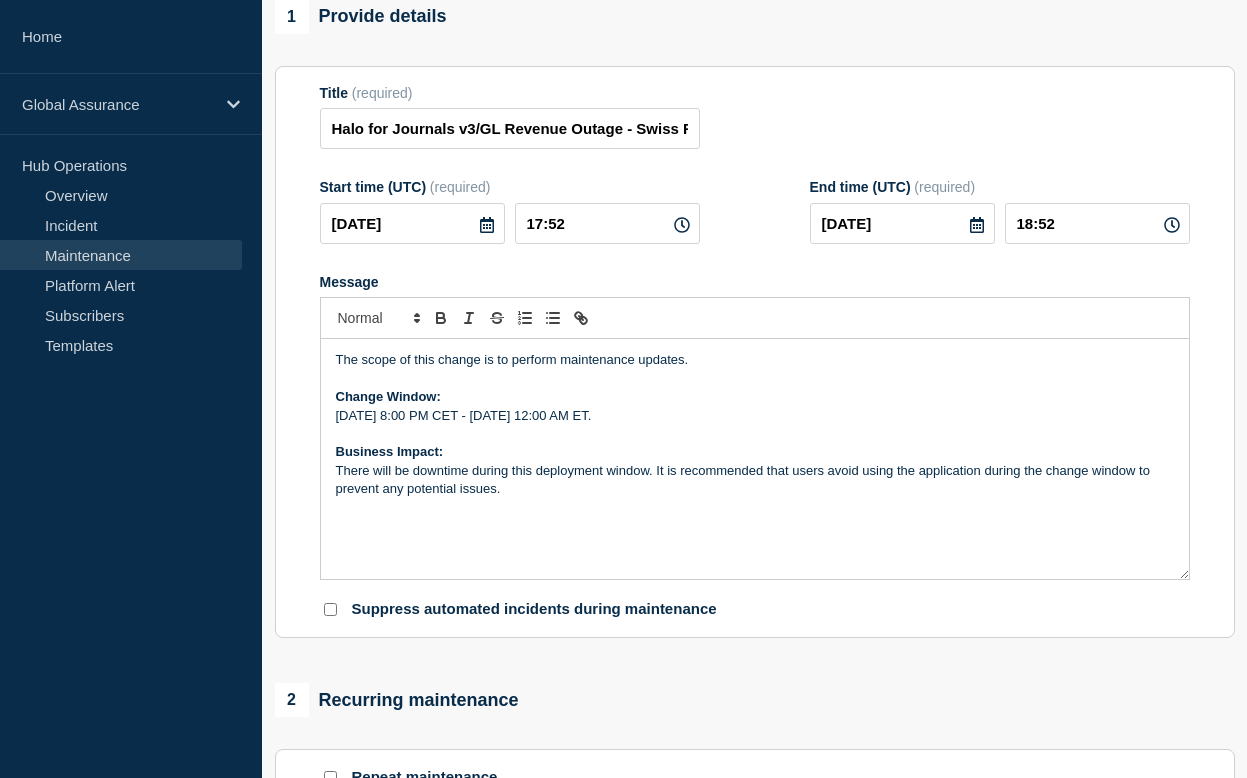 click on "Wednesday, July 23, 8:00 PM CET - Friday, May 23, 12:00 AM ET." at bounding box center [755, 416] 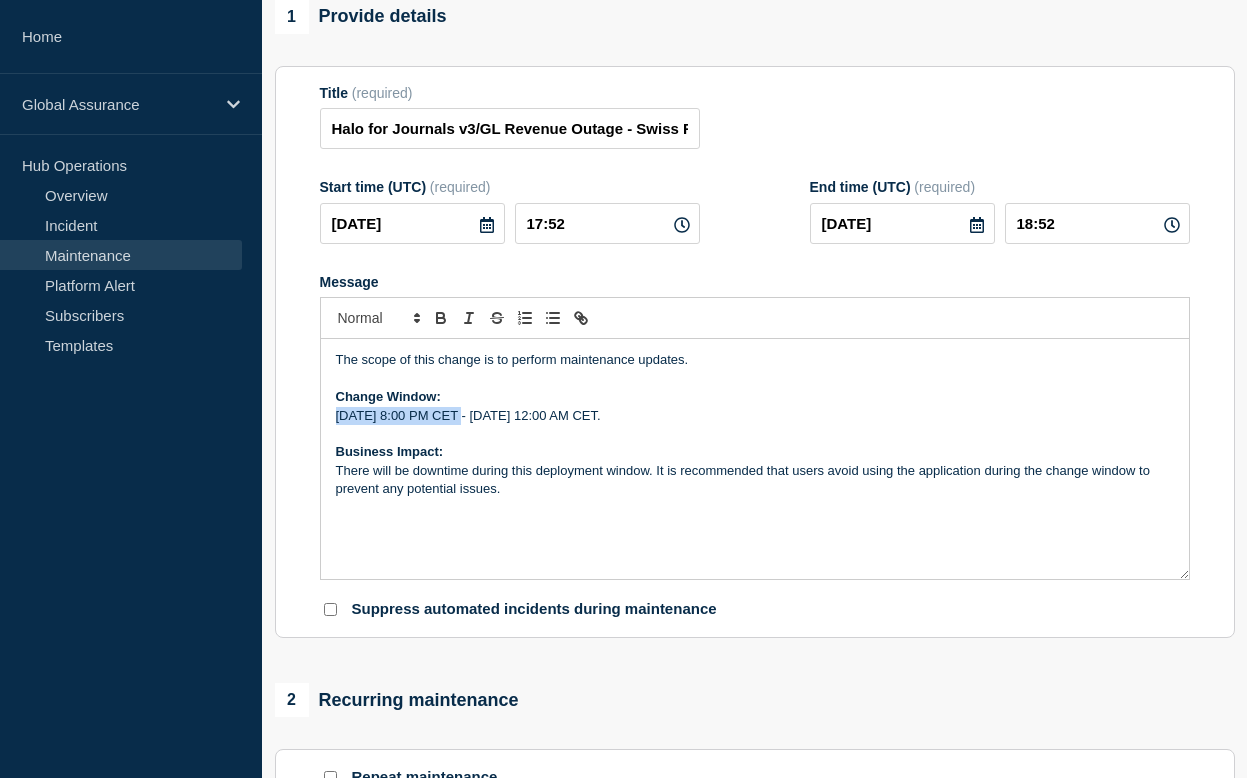 drag, startPoint x: 337, startPoint y: 434, endPoint x: 454, endPoint y: 442, distance: 117.273186 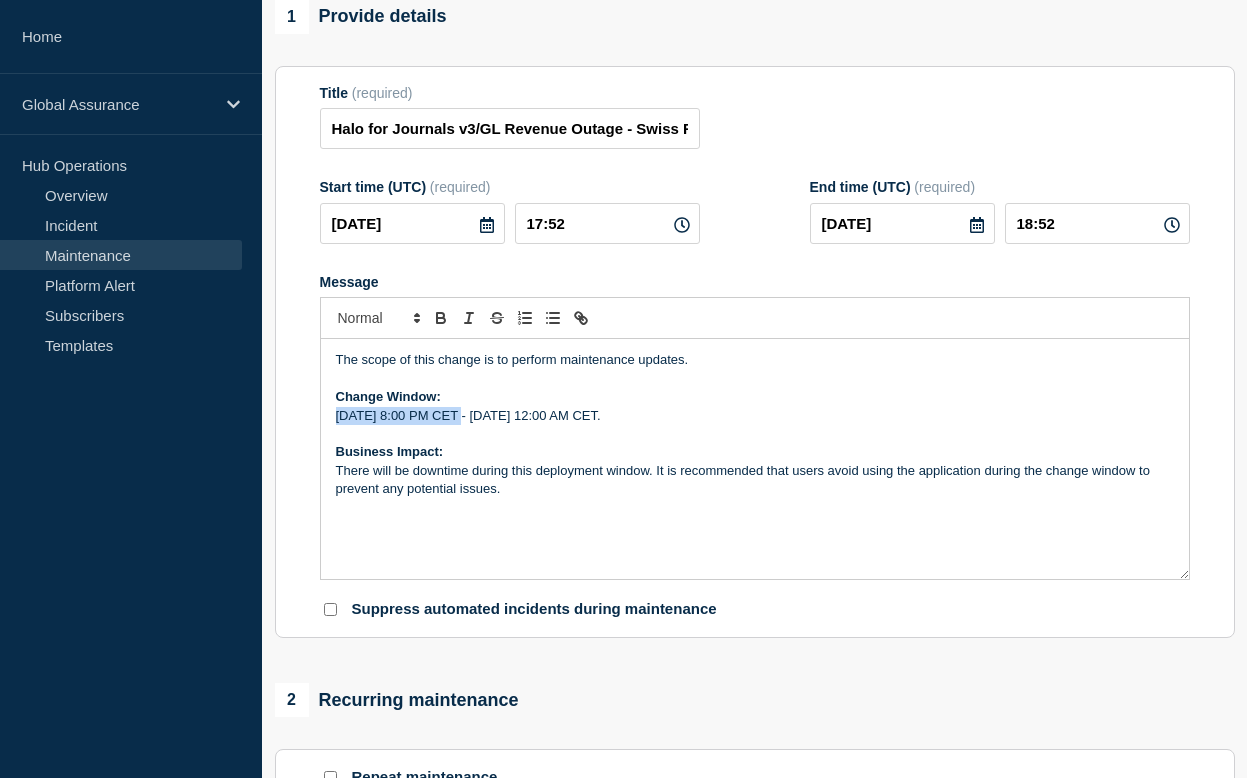 click on "Wednesday, July 23, 8:00 PM CET - Friday, May 23, 12:00 AM CET." at bounding box center [755, 416] 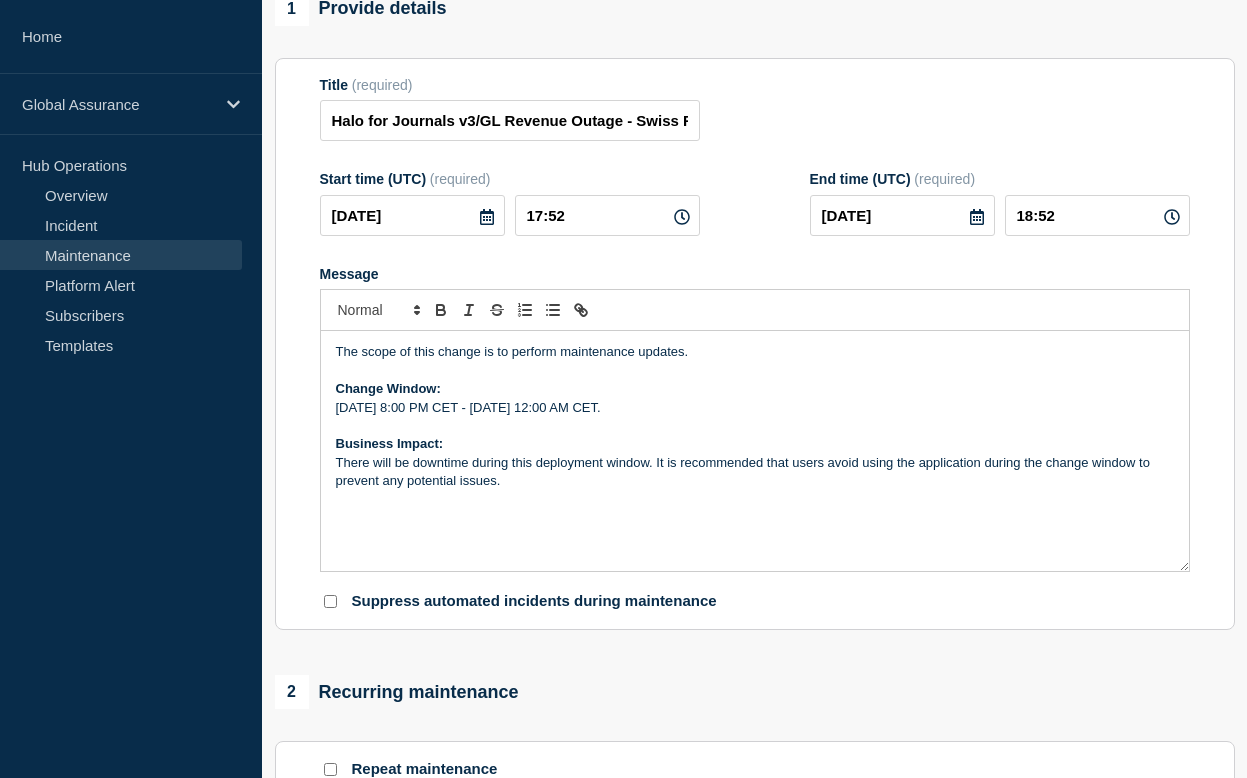 scroll, scrollTop: 181, scrollLeft: 0, axis: vertical 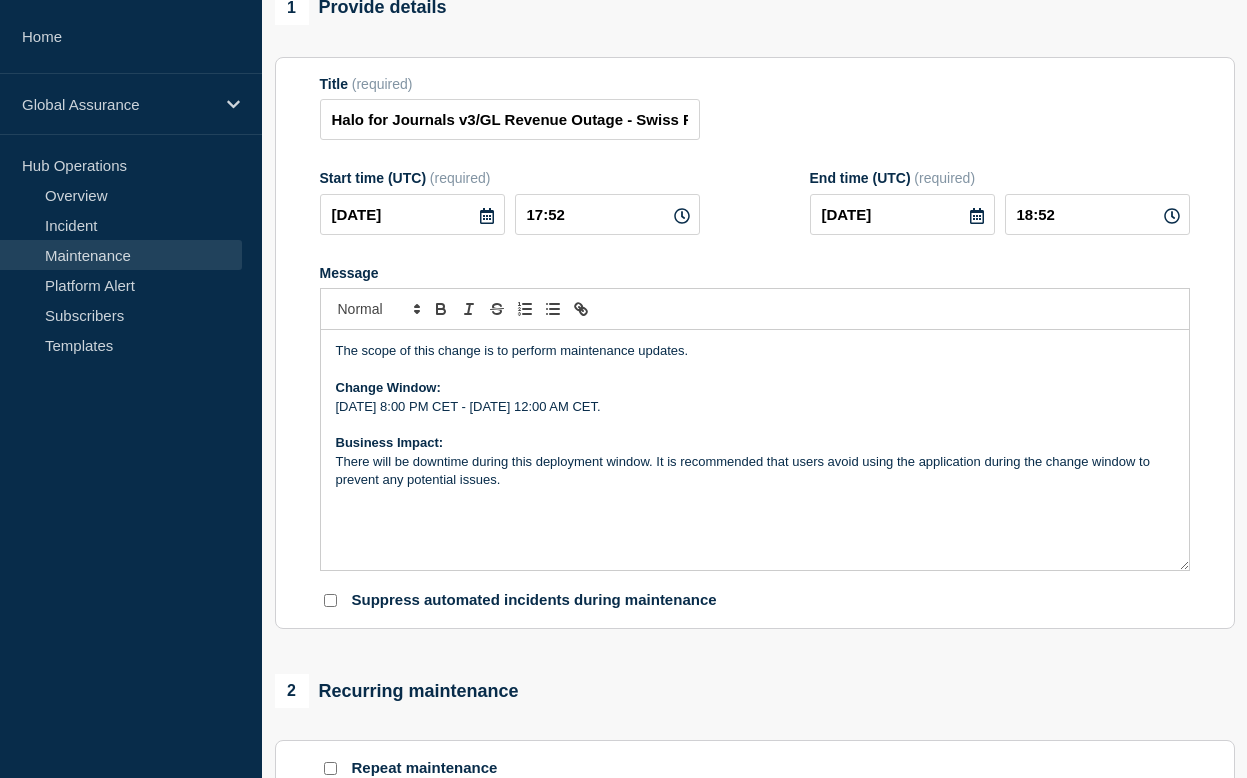 click on "Title  (required) Halo for Journals v3/GL Revenue Outage - Swiss Region Start time (UTC)  (required) 2025-07-15 17:52 End time (UTC)  (required) 2025-07-15 18:52 Message  The scope of this change is to perform maintenance updates. Change Window: Wednesday, July 23, 8:00 PM CET - Wednesday, July 23, 12:00 AM CET. Business Impact: There will be downtime during this deployment window. It is recommended that users avoid using the application during the change window to prevent any potential issues. Suppress automated incidents during maintenance" at bounding box center [755, 343] 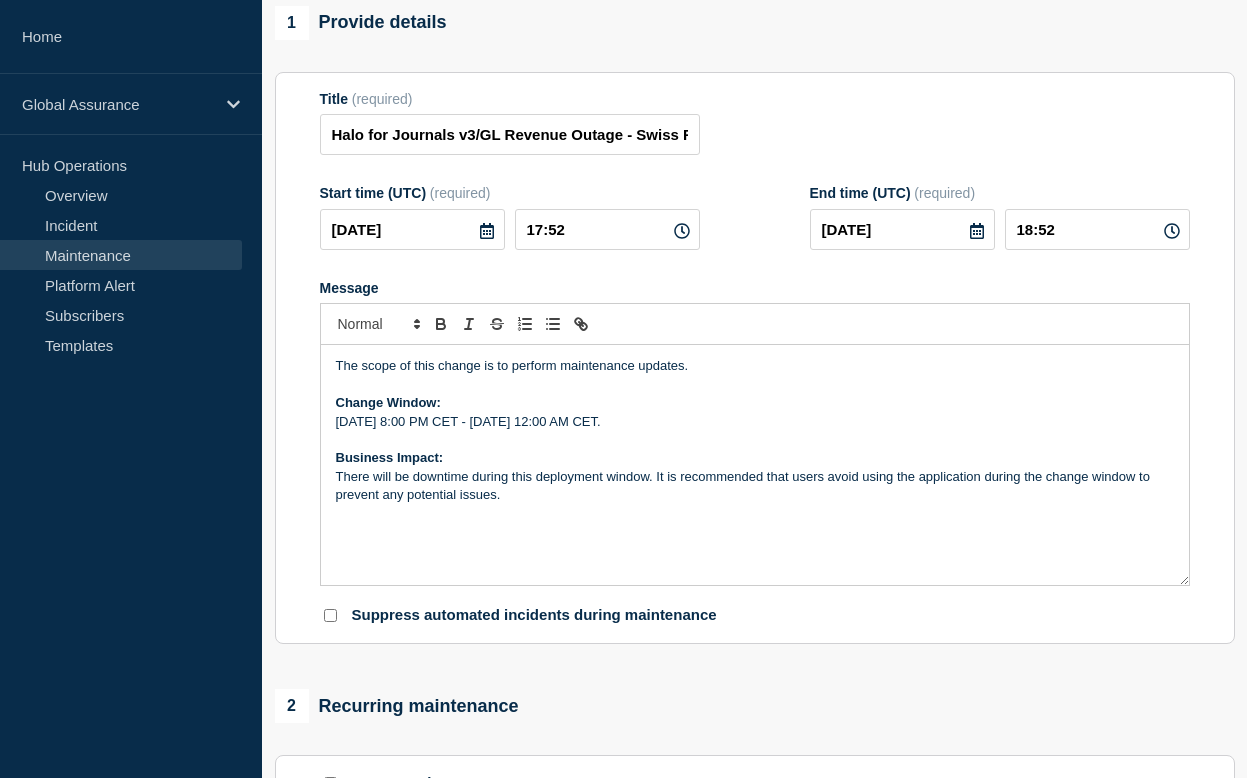scroll, scrollTop: 159, scrollLeft: 0, axis: vertical 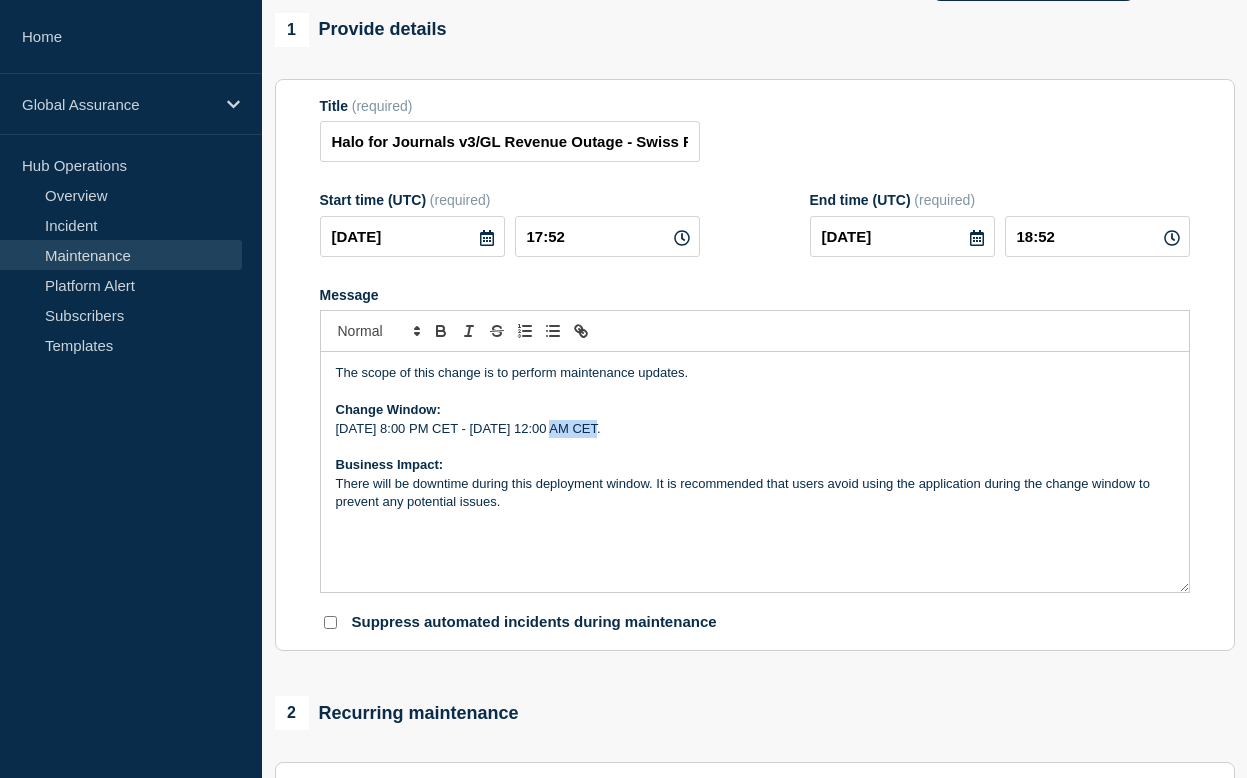 drag, startPoint x: 550, startPoint y: 452, endPoint x: 596, endPoint y: 453, distance: 46.010868 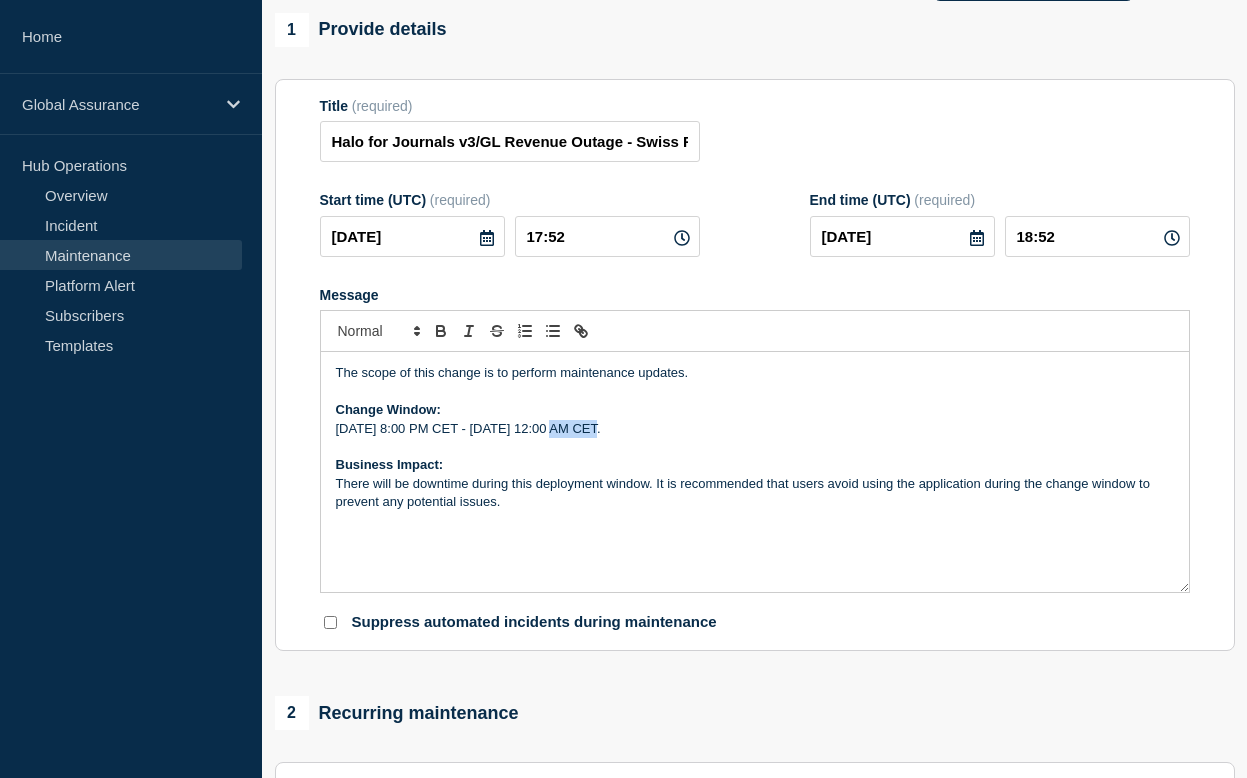 click on "Wednesday, July 23, 8:00 PM CET - Wednesday, July 23, 12:00 AM CET." at bounding box center (755, 429) 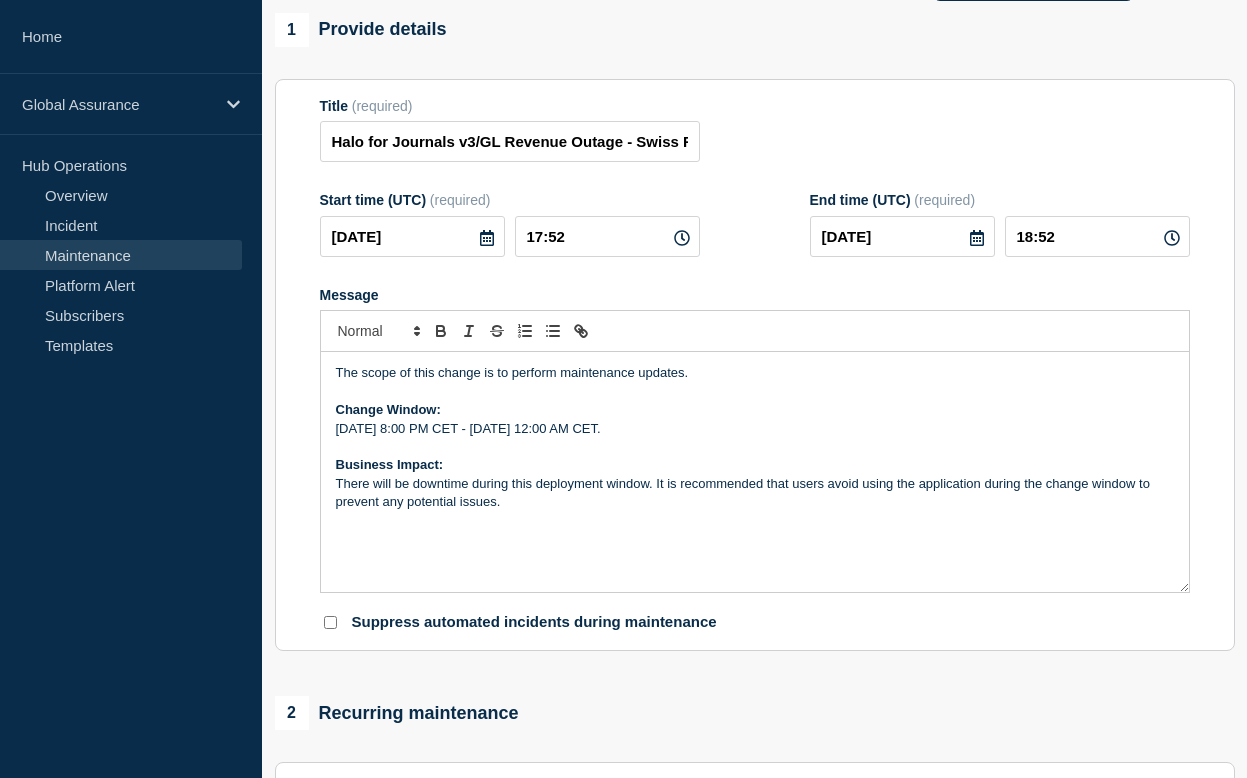 click on "Wednesday, July 23, 8:00 PM CET - Thursday, July 23, 12:00 AM CET." at bounding box center (755, 429) 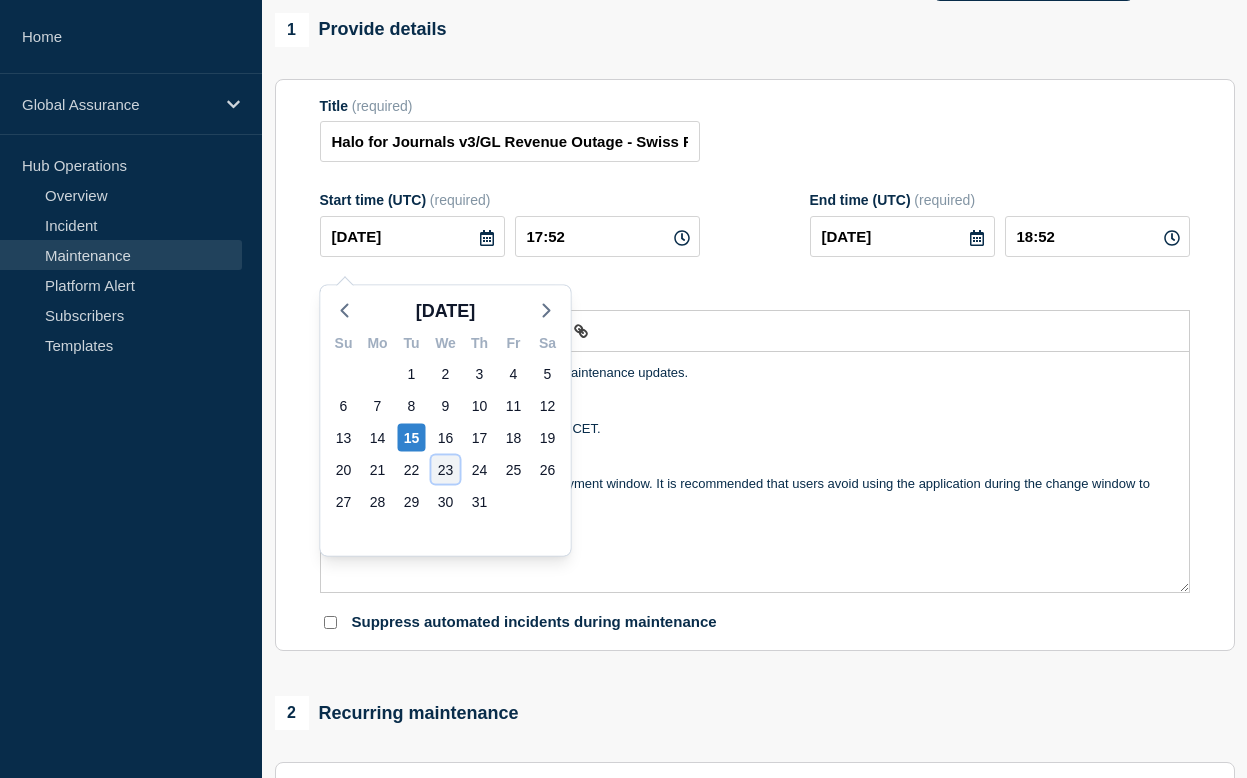 click on "23" 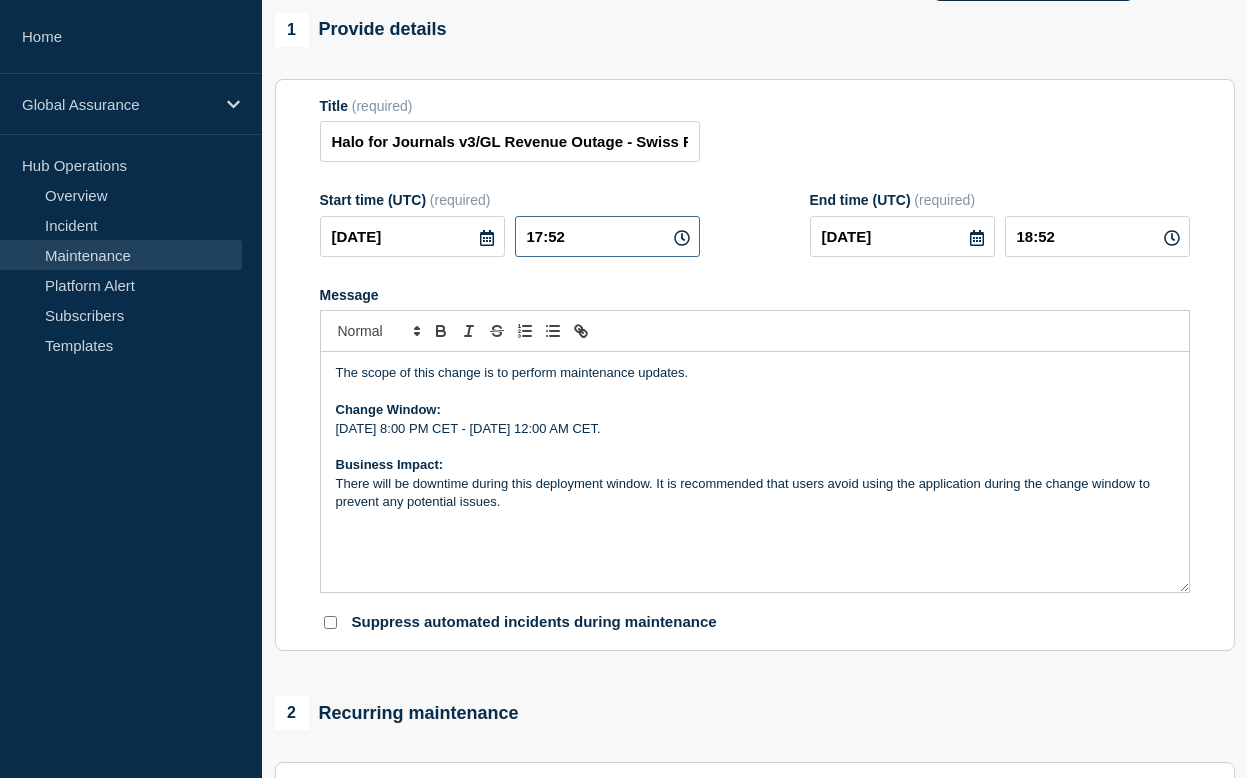 drag, startPoint x: 578, startPoint y: 256, endPoint x: 508, endPoint y: 256, distance: 70 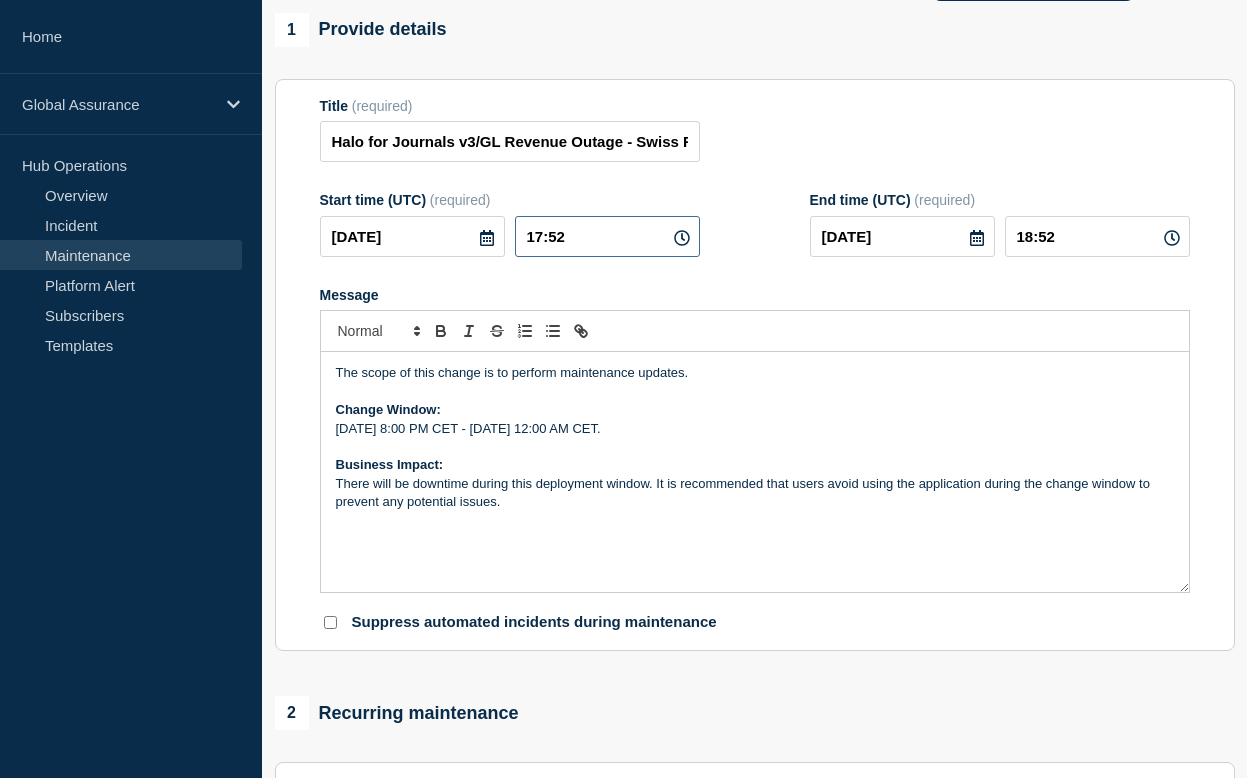 click on "2025-07-23 17:52" at bounding box center (510, 236) 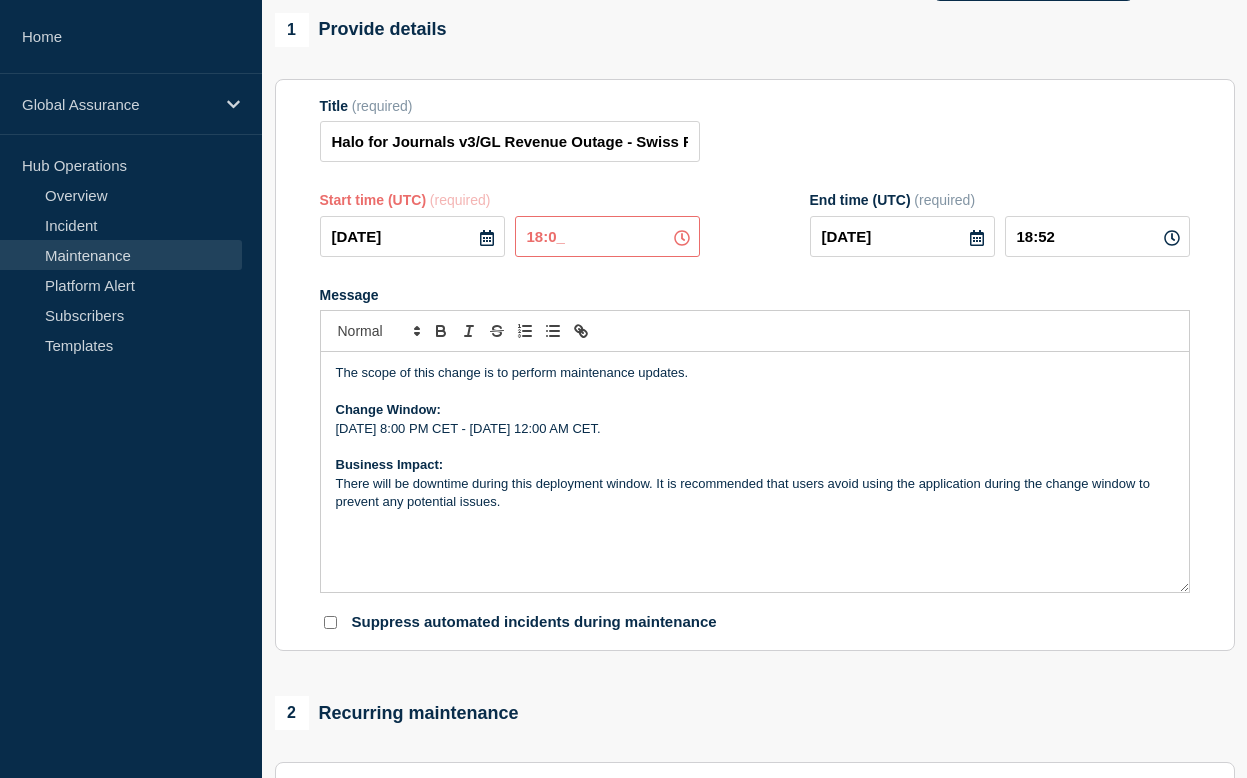 type on "18:00" 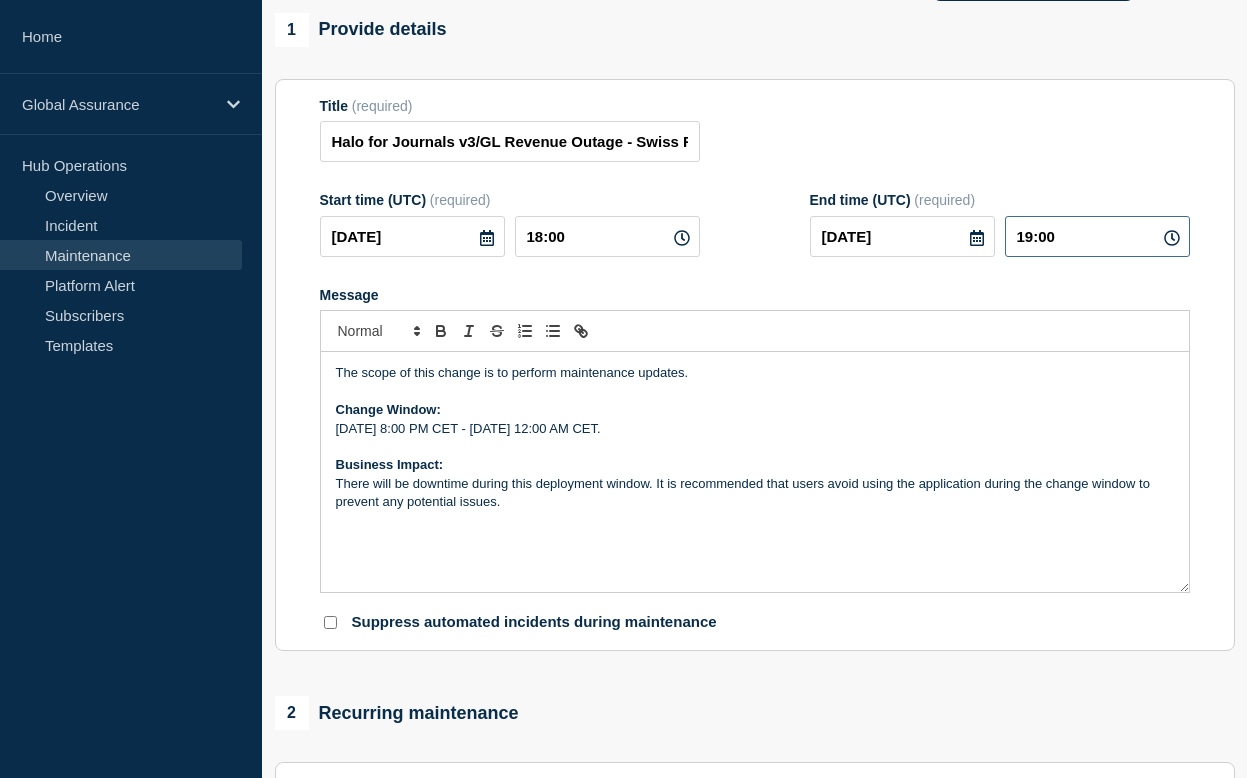 drag, startPoint x: 1066, startPoint y: 251, endPoint x: 1013, endPoint y: 251, distance: 53 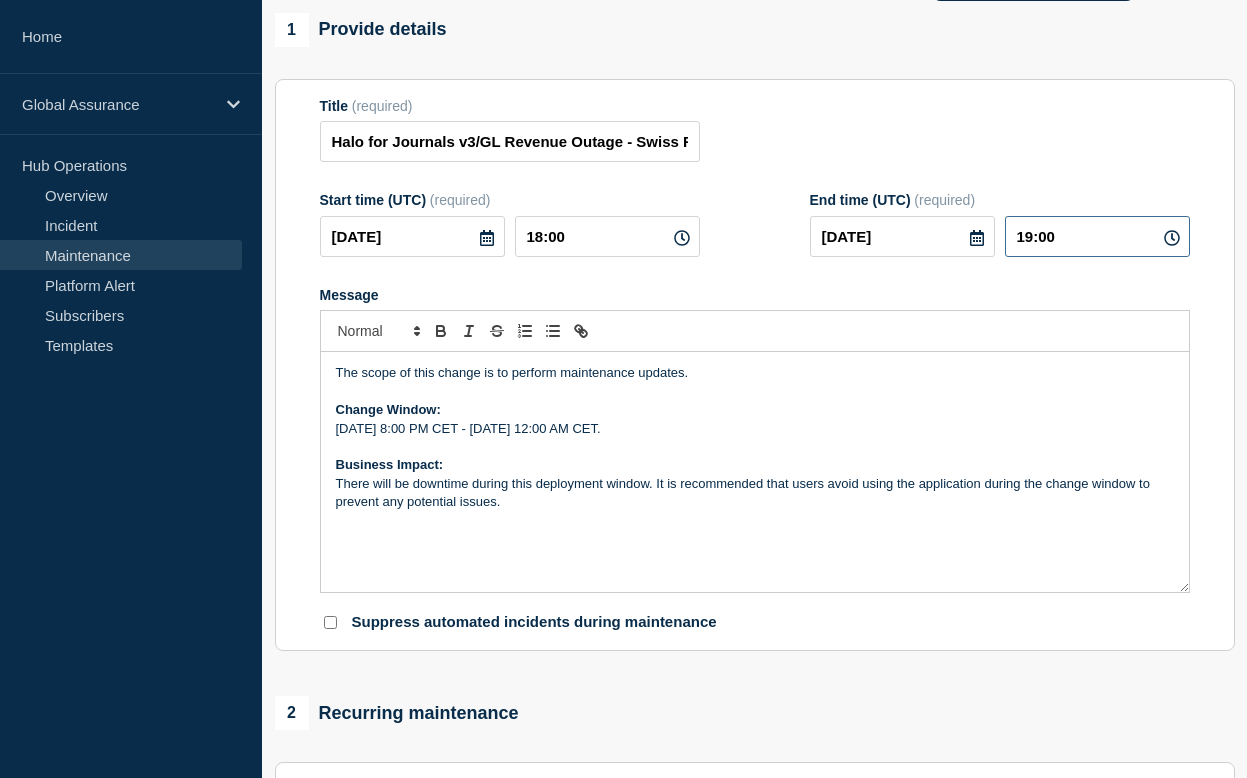 click on "19:00" at bounding box center (1097, 236) 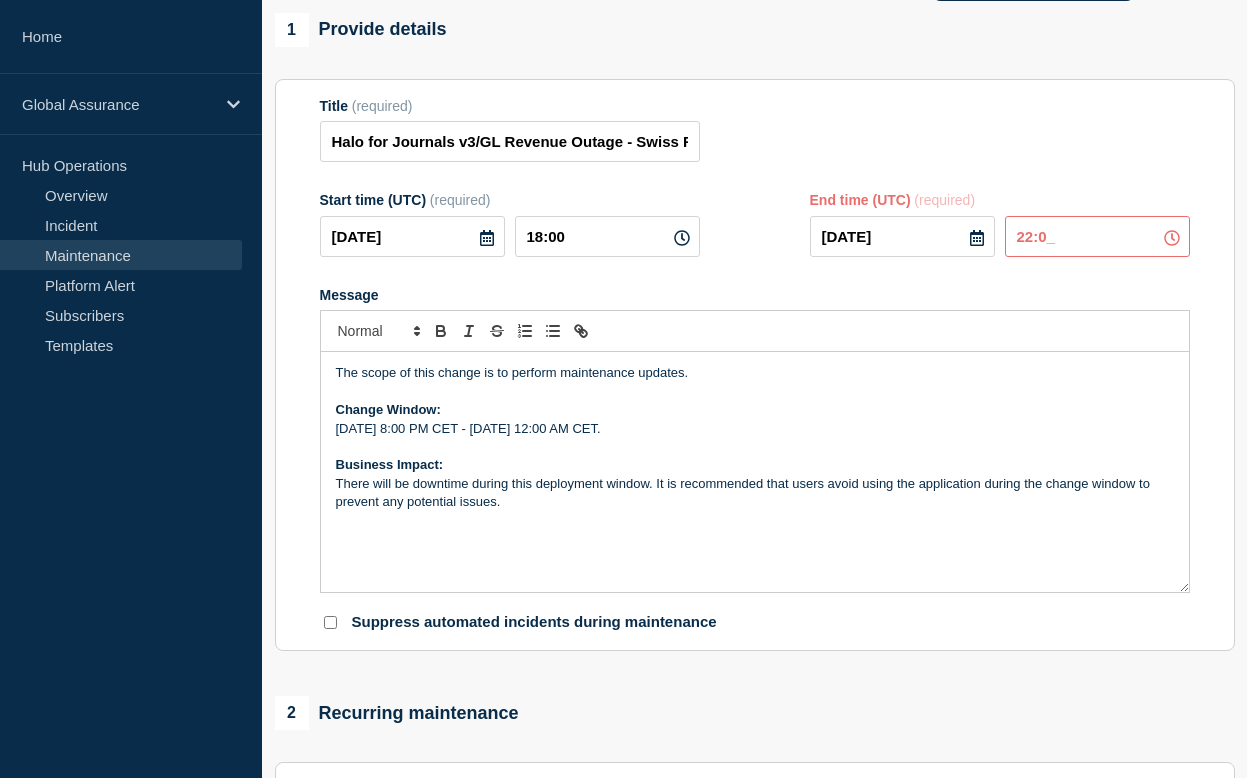 type on "22:00" 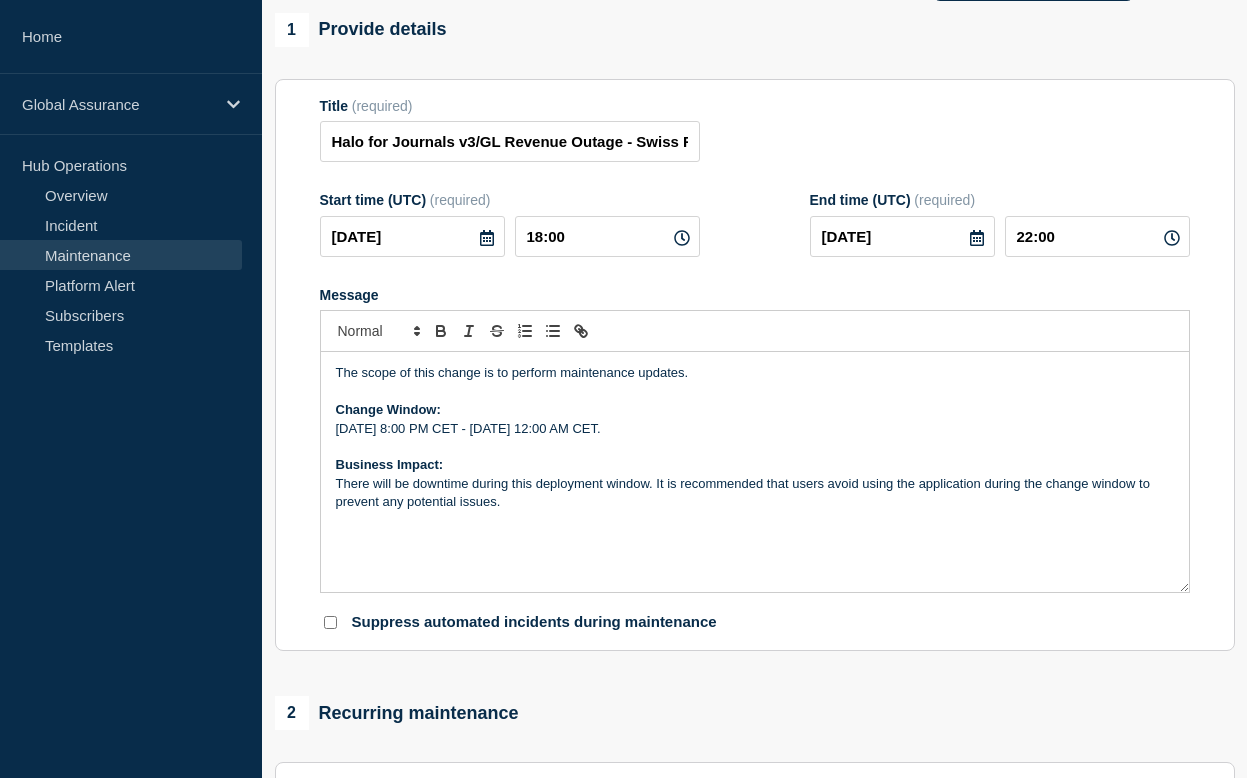 click on "Title  (required) Halo for Journals v3/GL Revenue Outage - Swiss Region" at bounding box center (755, 130) 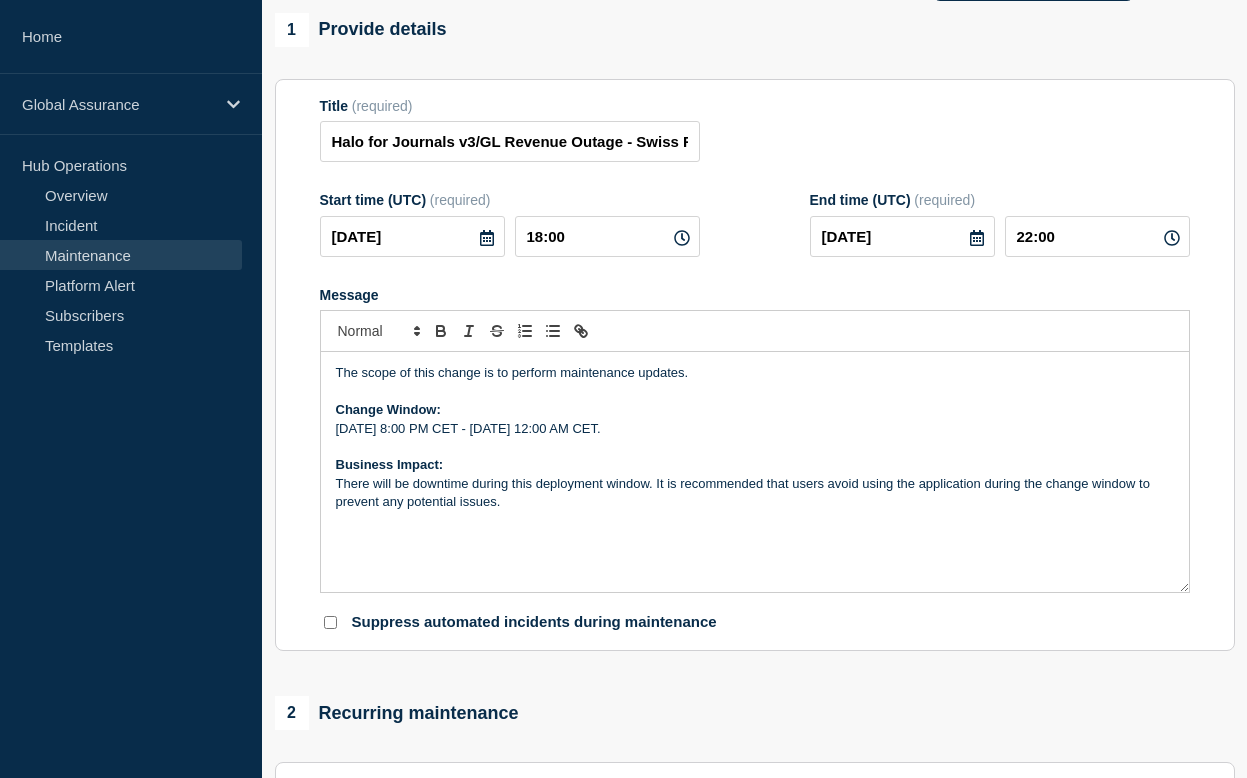 click on "1  Provide details  Title  (required) Halo for Journals v3/GL Revenue Outage - Swiss Region Start time (UTC)  (required) 2025-07-23 18:00 End time (UTC)  (required) 2025-07-23 22:00 Message  The scope of this change is to perform maintenance updates. Change Window: Wednesday, July 23, 8:00 PM CET - Thursday, July 24, 12:00 AM CET. Business Impact: There will be downtime during this deployment window. It is recommended that users avoid using the application during the change window to prevent any potential issues. Suppress automated incidents during maintenance 2  Recurring maintenance  Repeat maintenance 3  Set affected Services  You have not selected any services yet. Select Services 4  Notifications  Send immediate notification to subscribers Schedule additional notifications Create maintenance Cancel Save as draft" at bounding box center (754, 707) 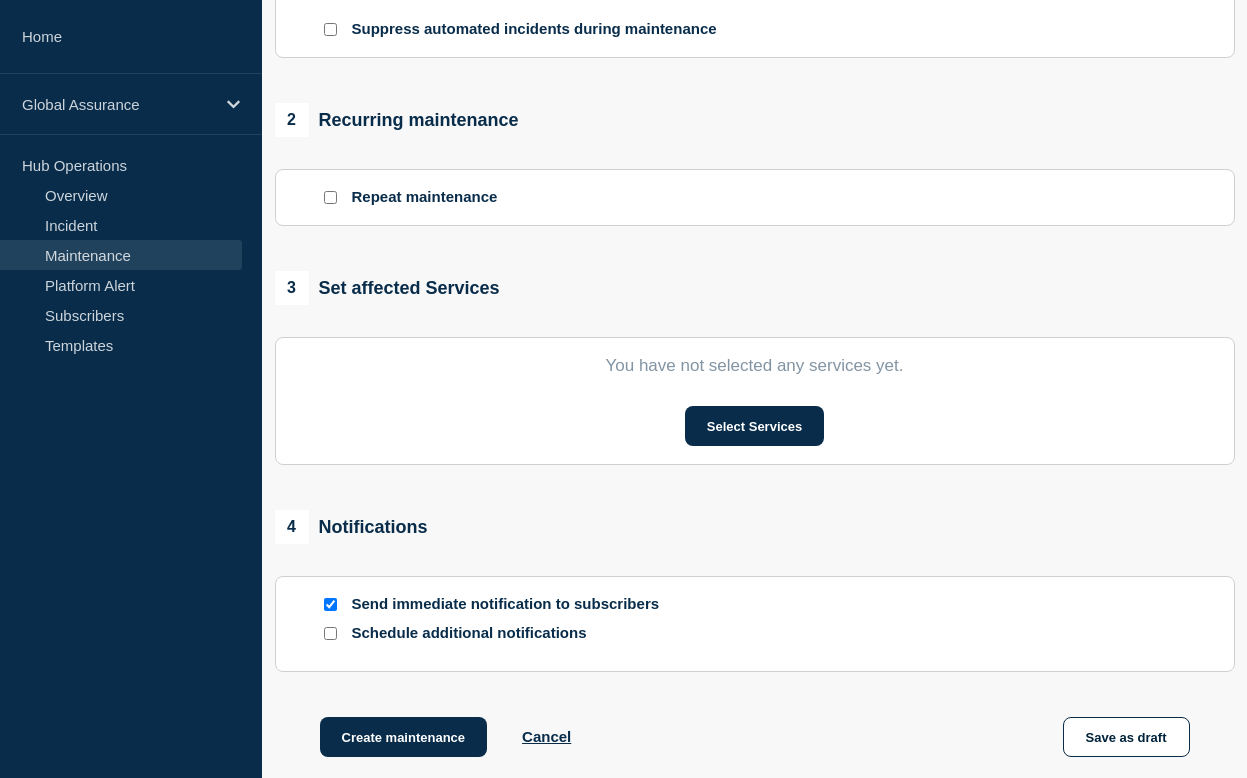 scroll, scrollTop: 765, scrollLeft: 0, axis: vertical 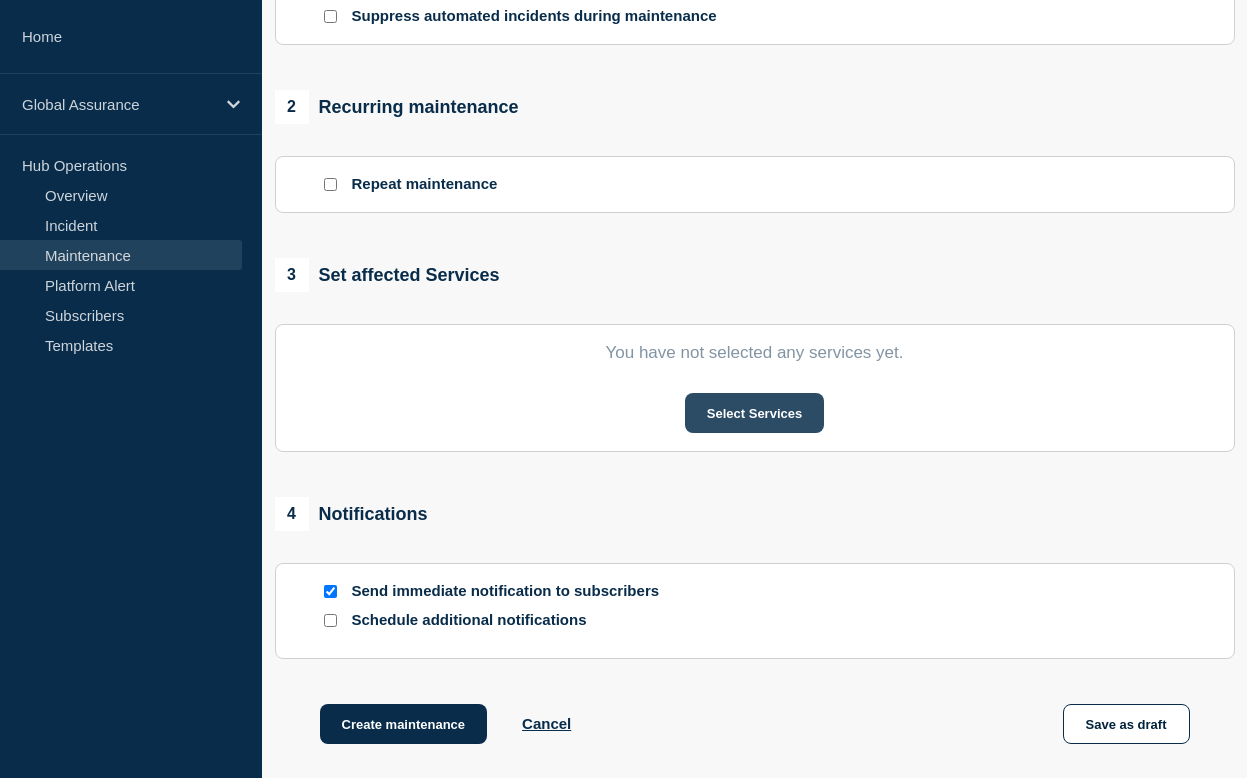click on "Select Services" at bounding box center (754, 413) 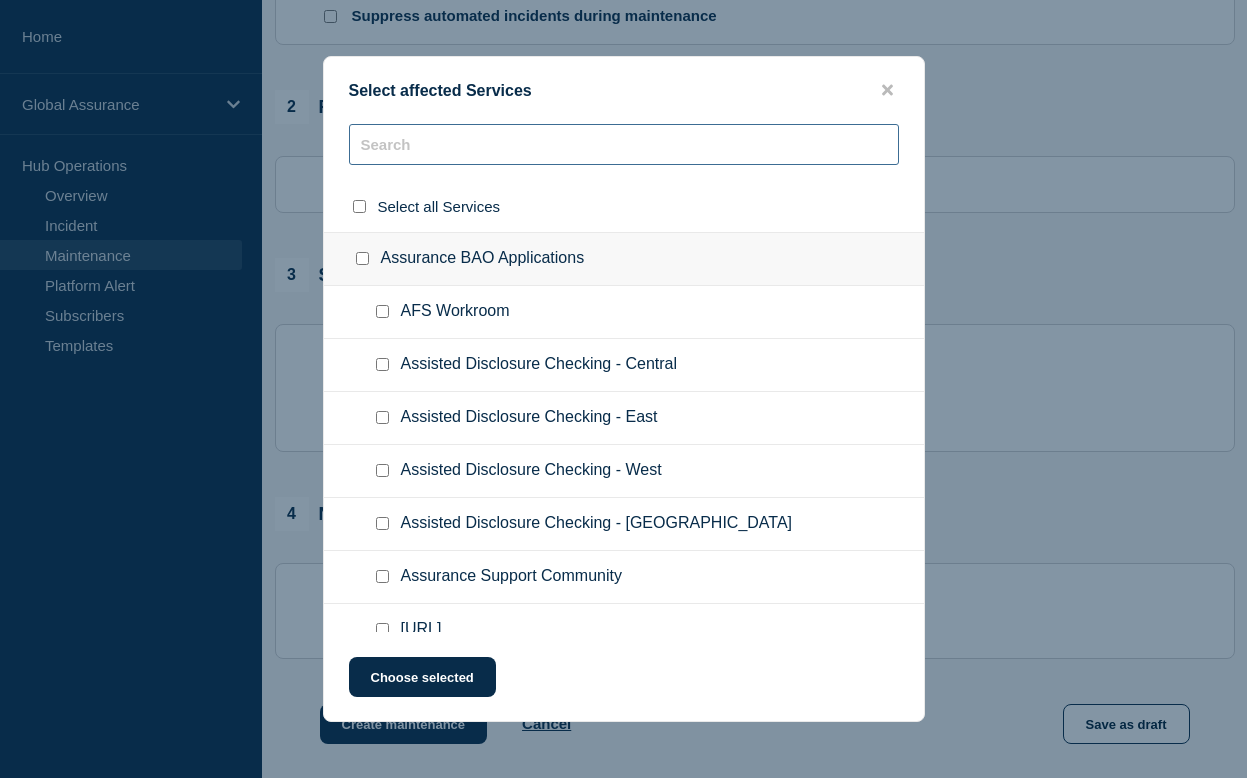 click at bounding box center [624, 144] 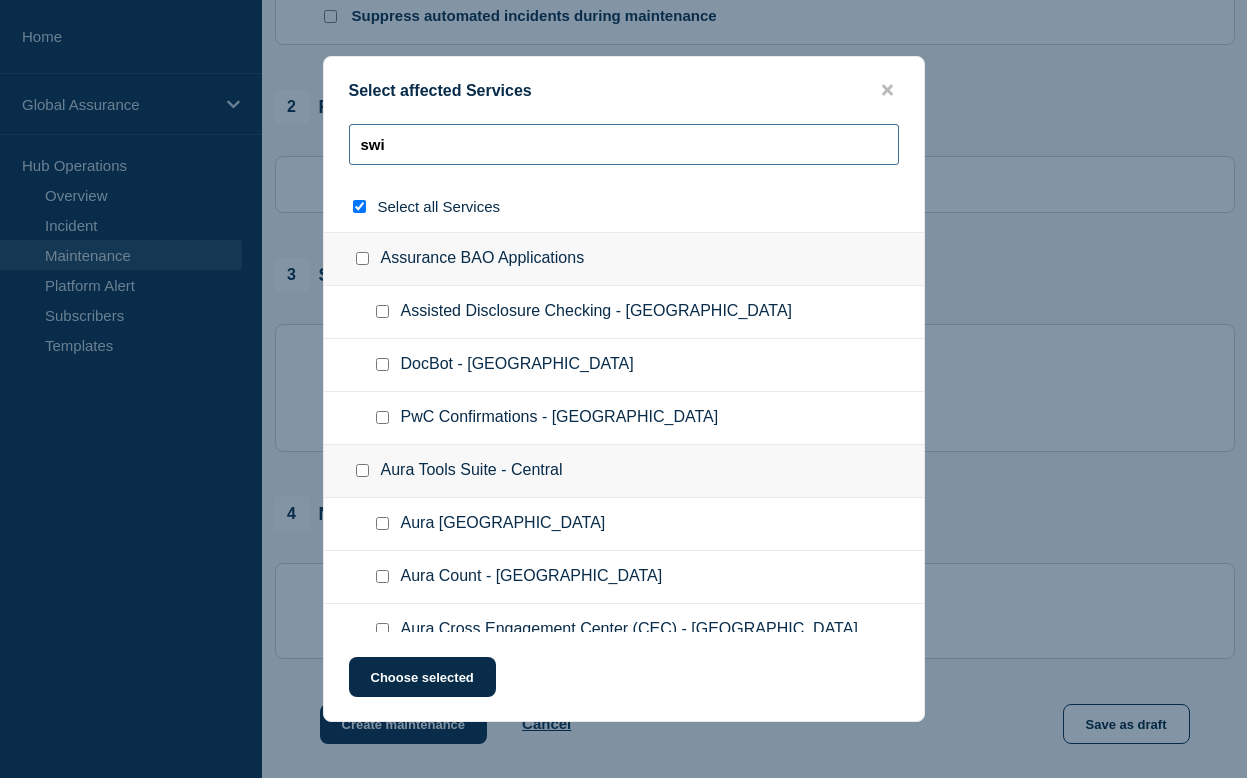 type on "swis" 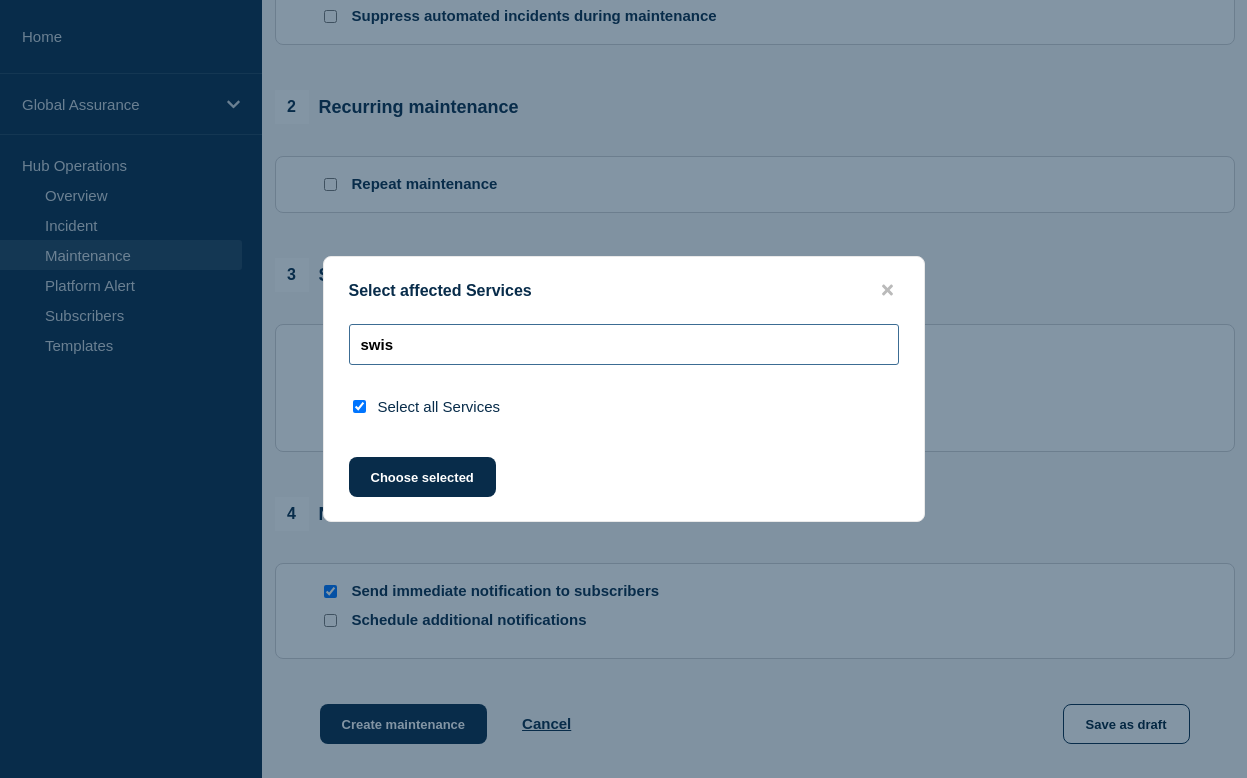 type on "swi" 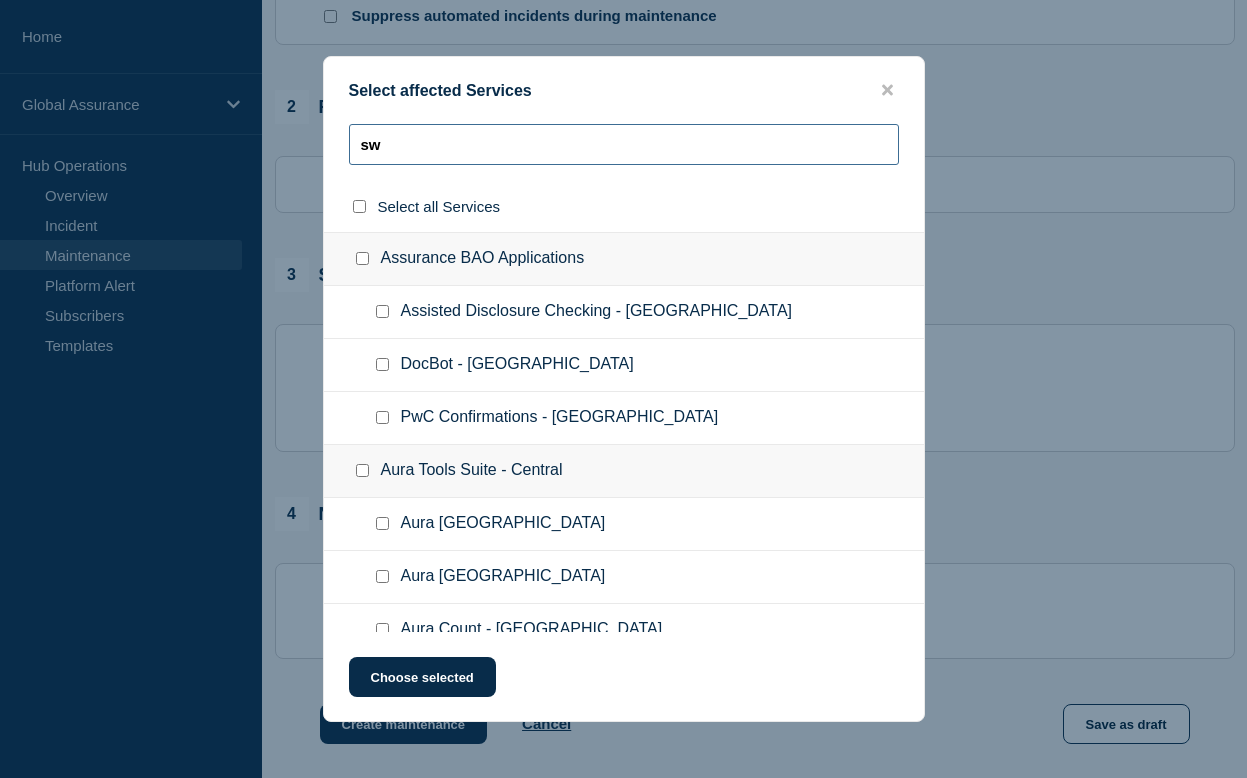 type on "s" 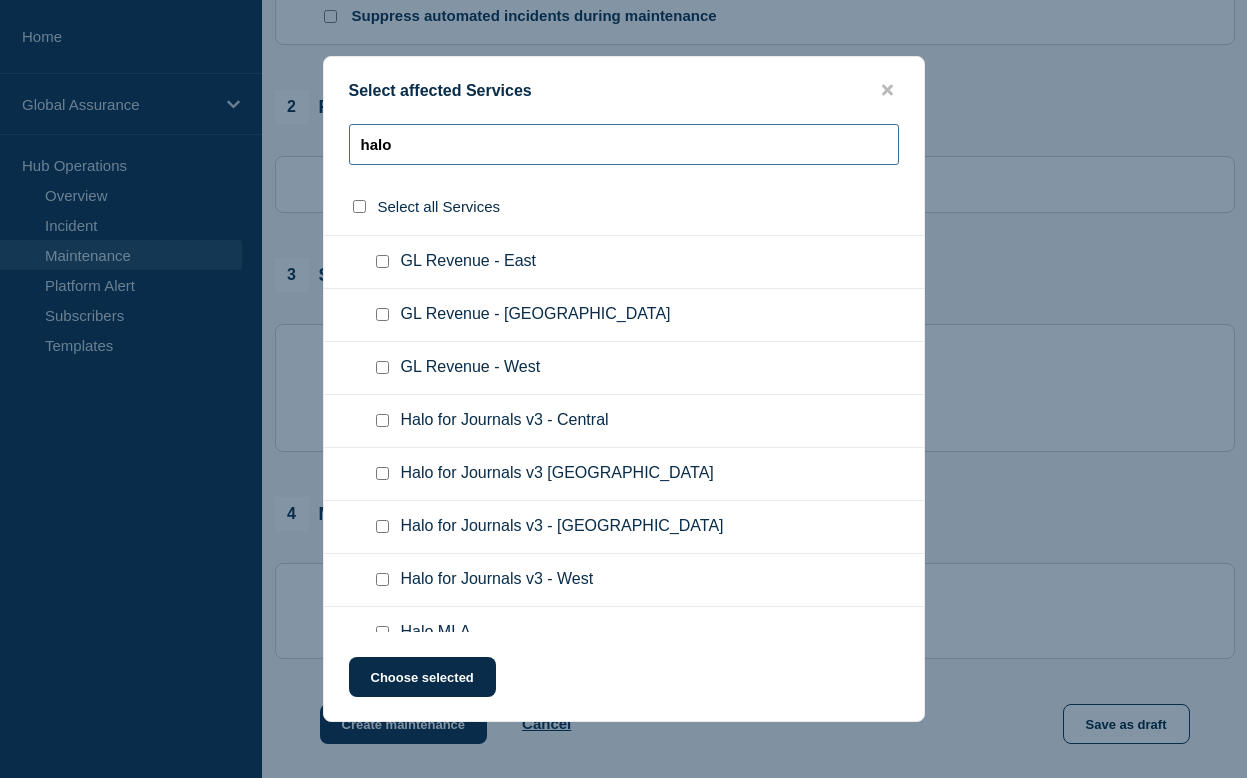scroll, scrollTop: 108, scrollLeft: 0, axis: vertical 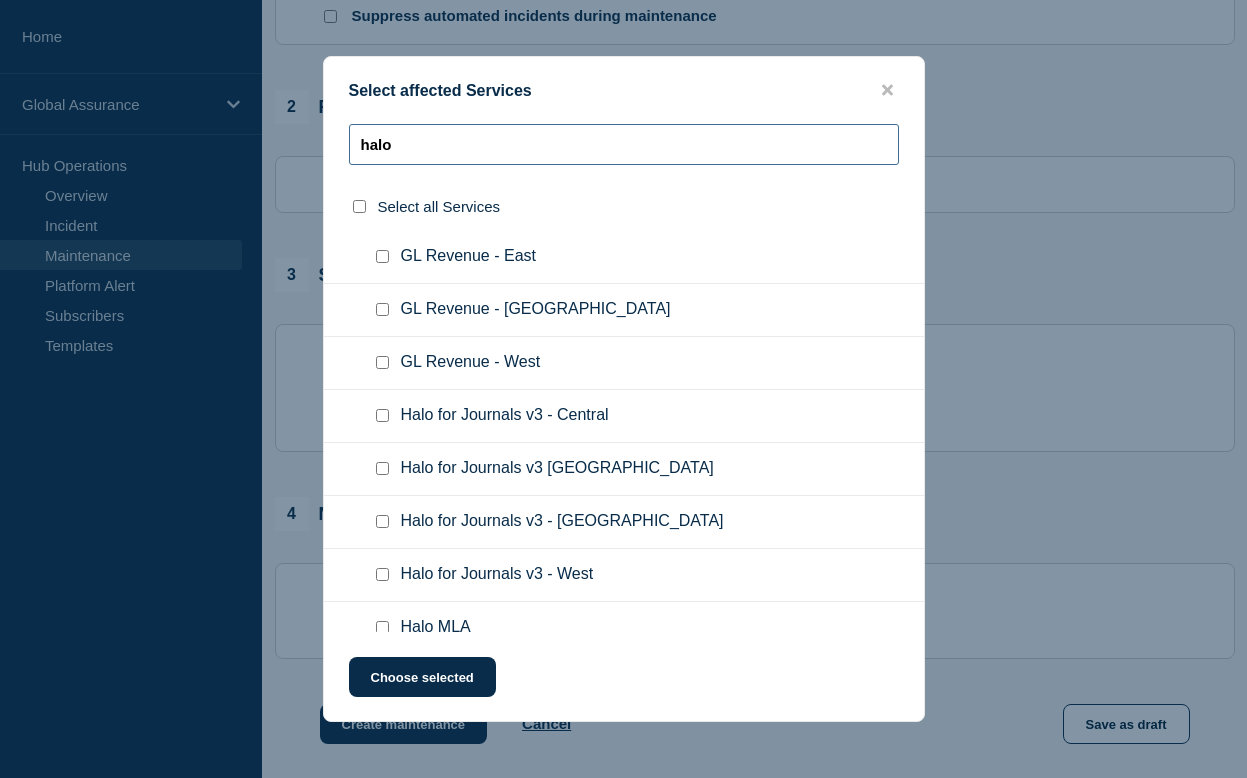 type on "halo" 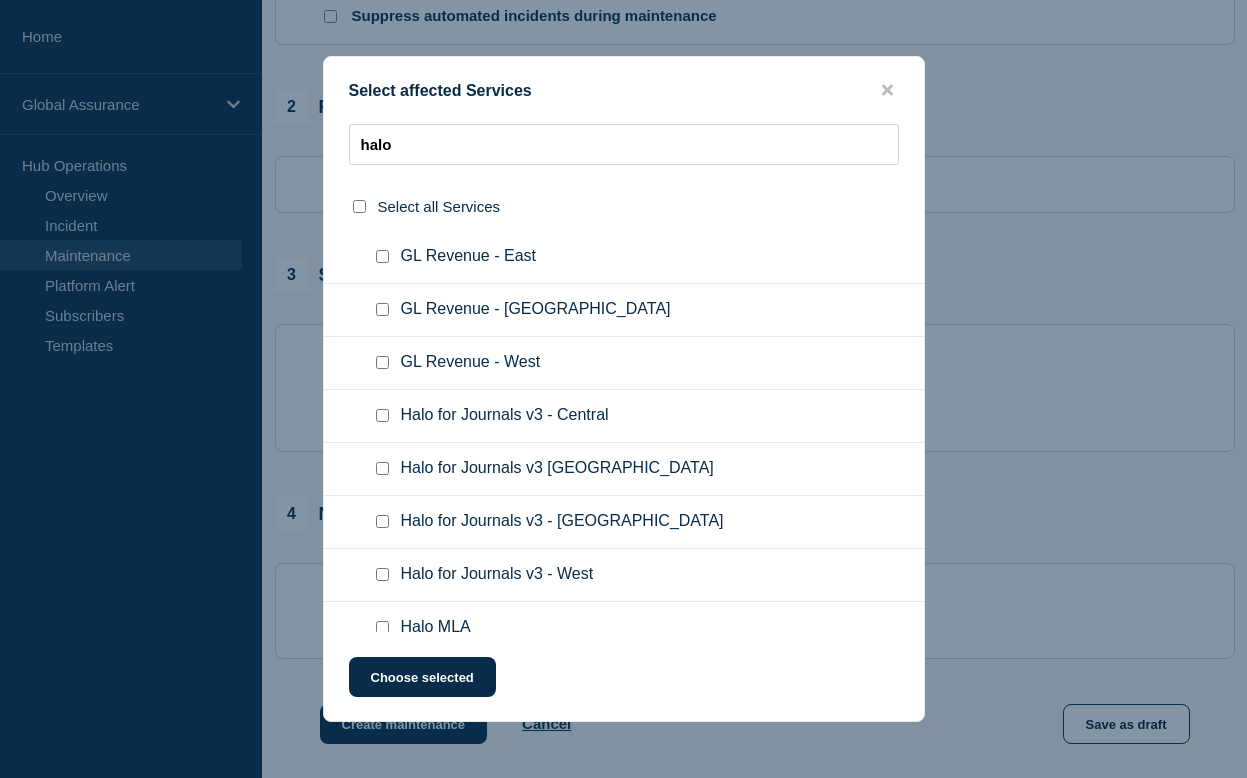 click at bounding box center [382, 521] 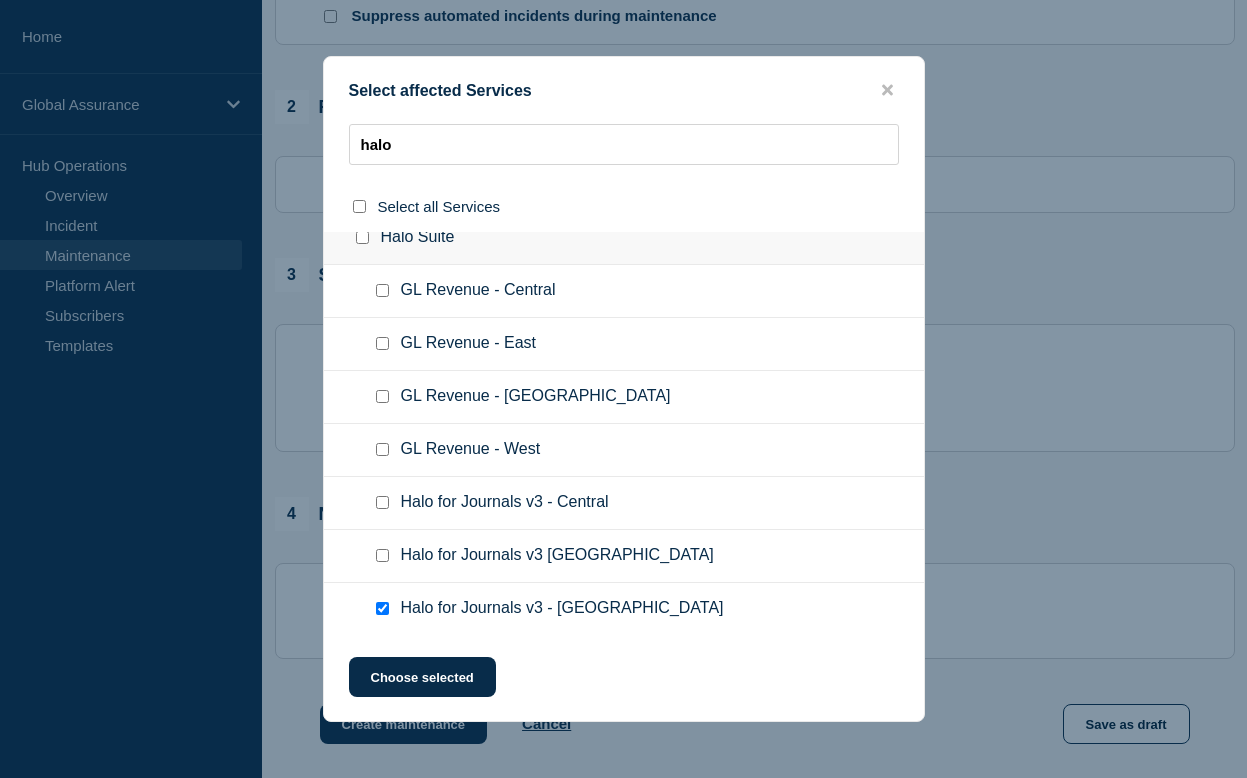 scroll, scrollTop: 0, scrollLeft: 0, axis: both 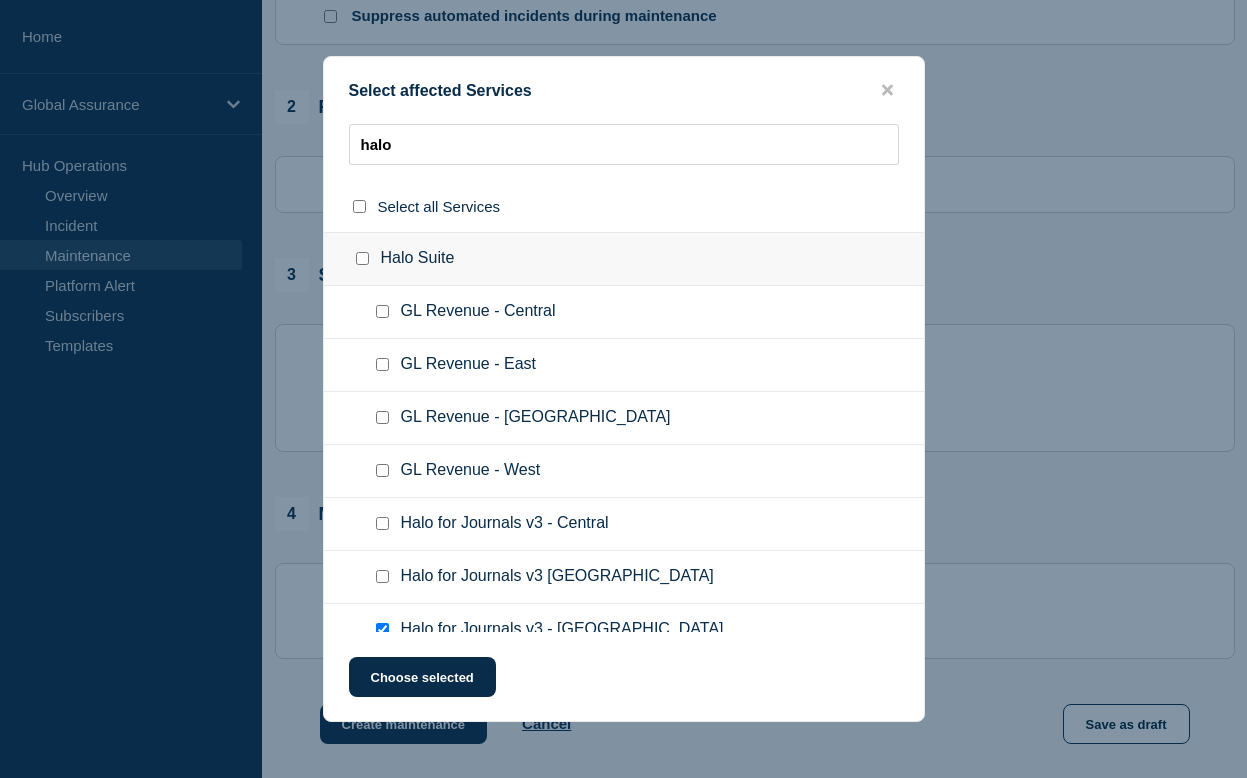 click at bounding box center [382, 417] 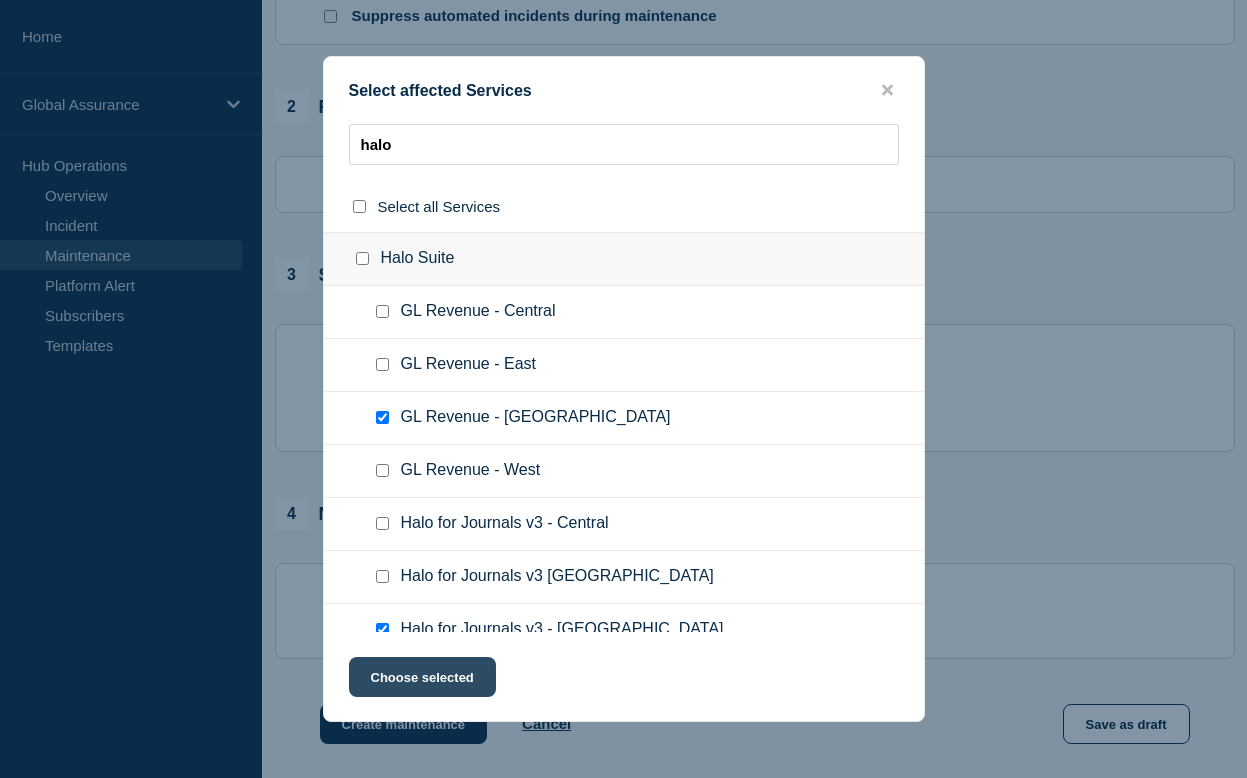 click on "Choose selected" 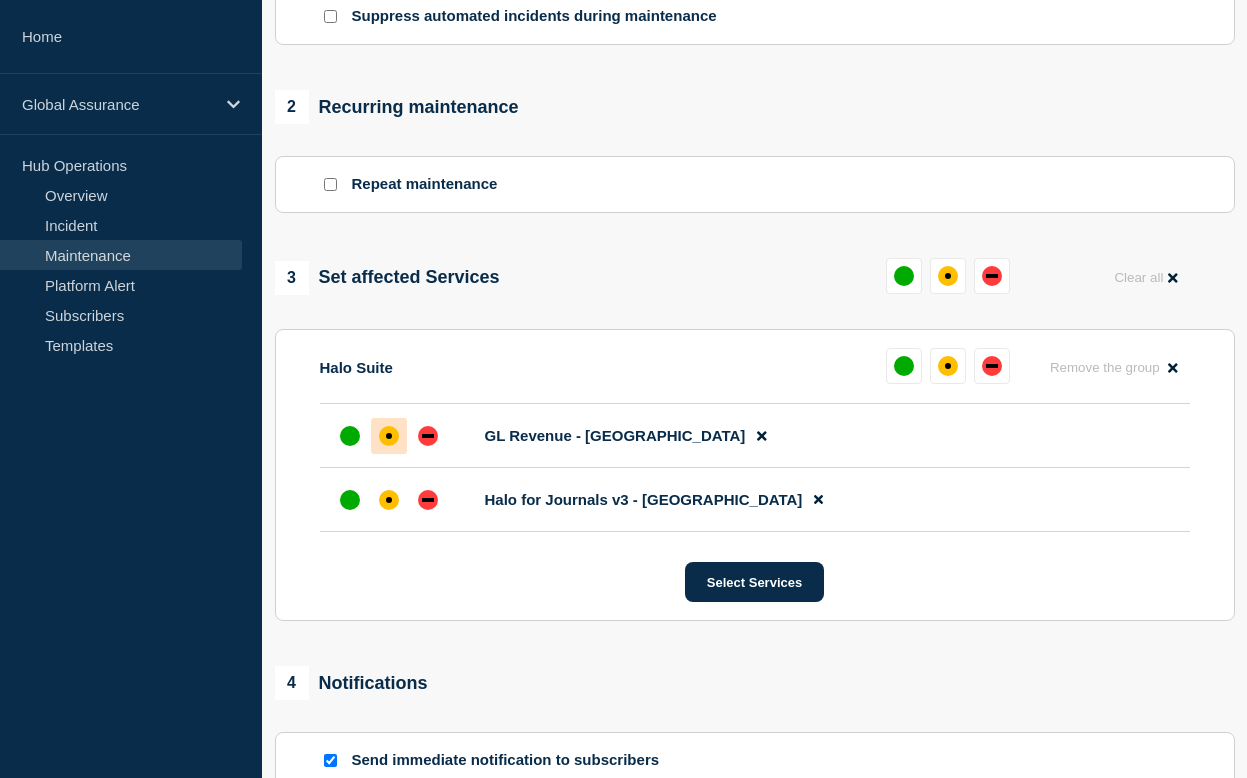 click at bounding box center [389, 436] 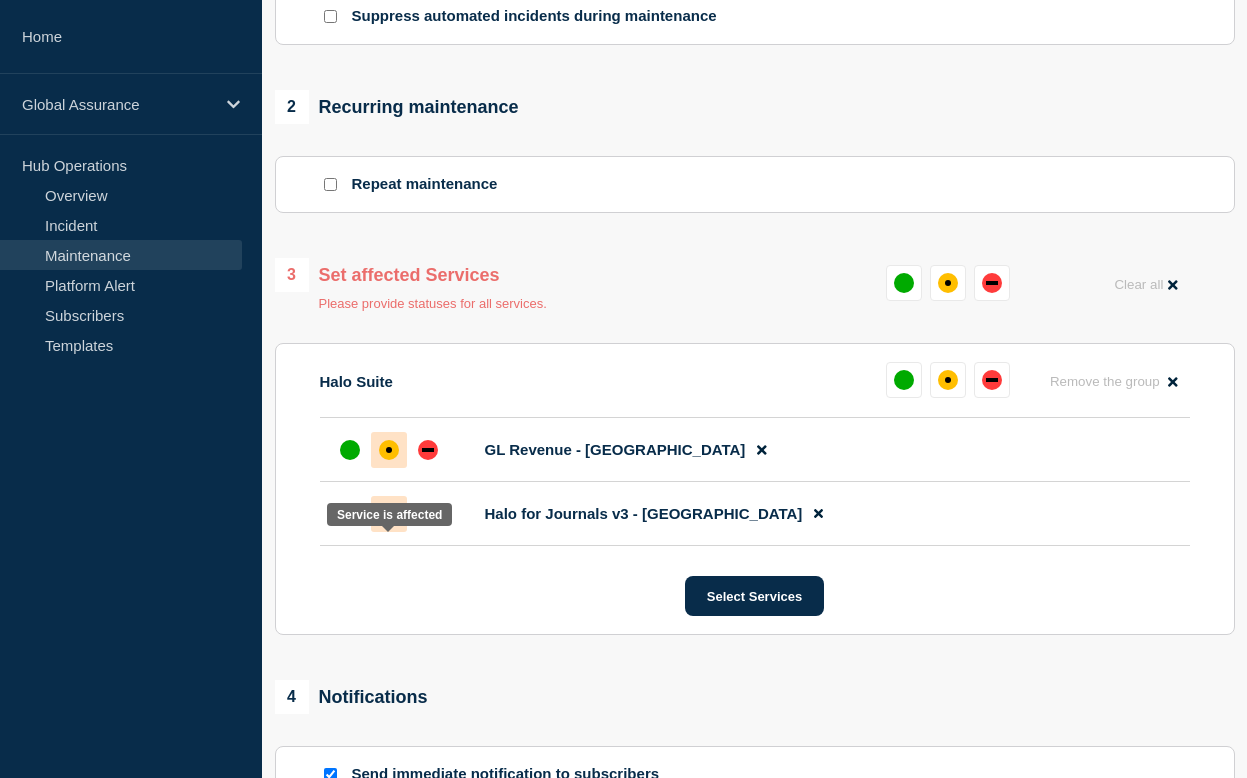 click at bounding box center (389, 514) 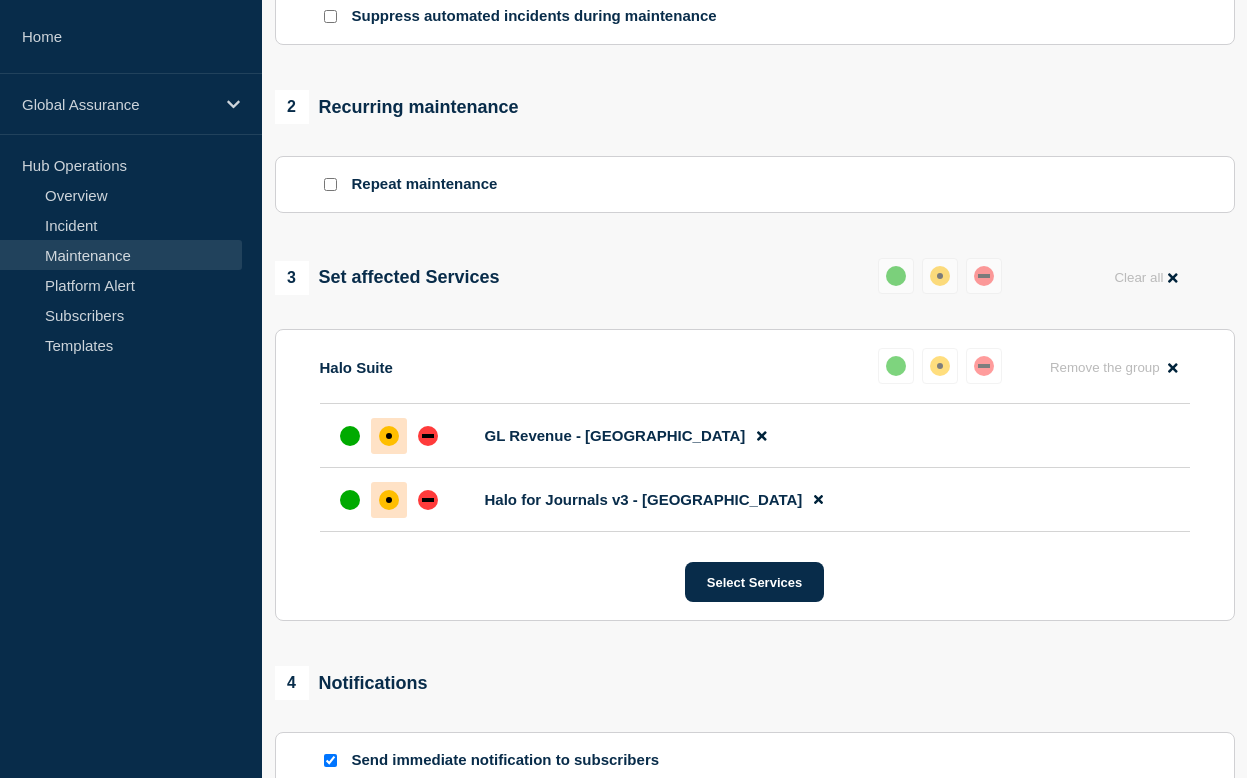 click on "4  Notifications" at bounding box center (755, 683) 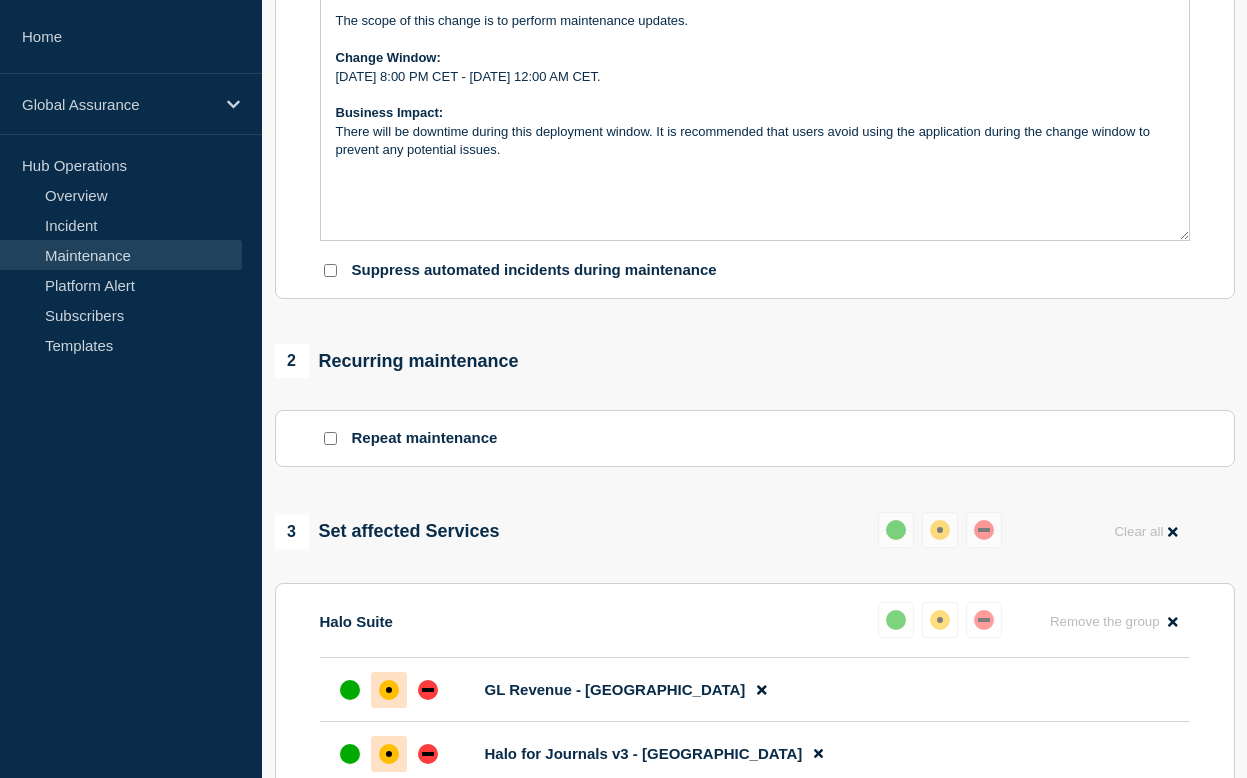 scroll, scrollTop: 1090, scrollLeft: 0, axis: vertical 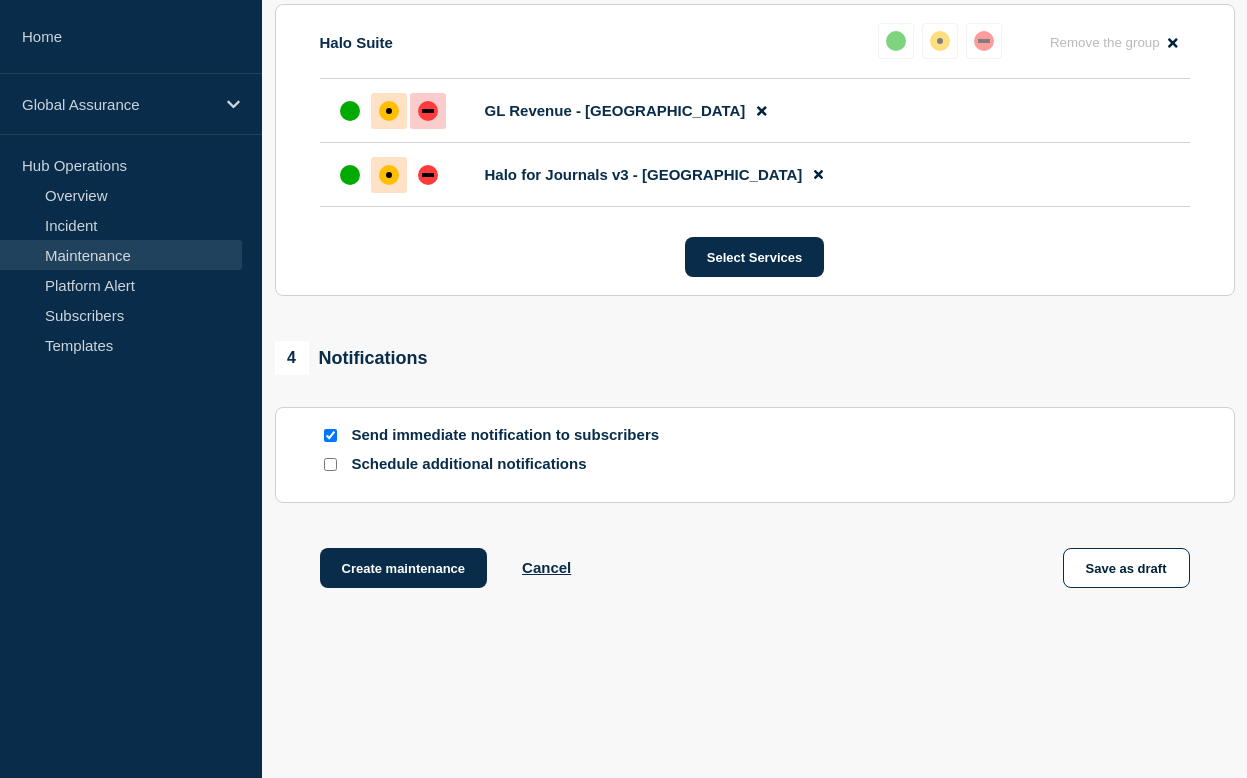 click at bounding box center (428, 111) 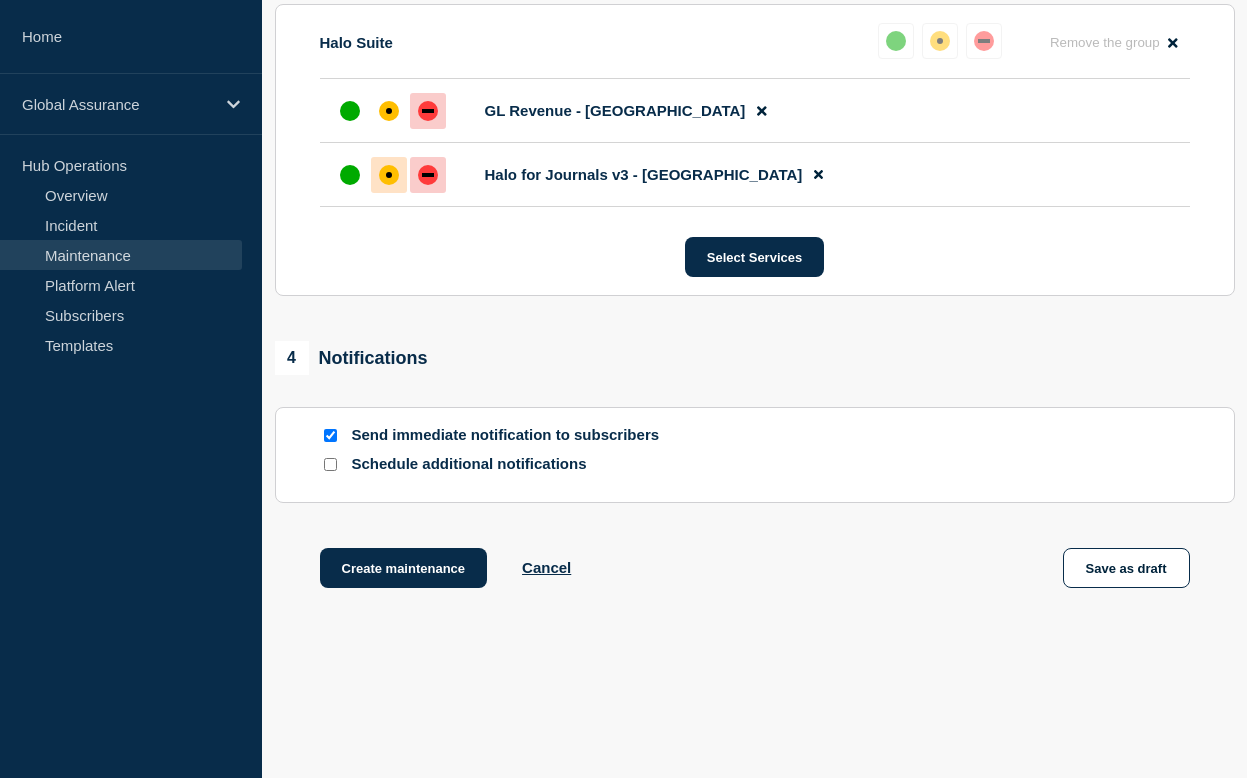 click at bounding box center [428, 175] 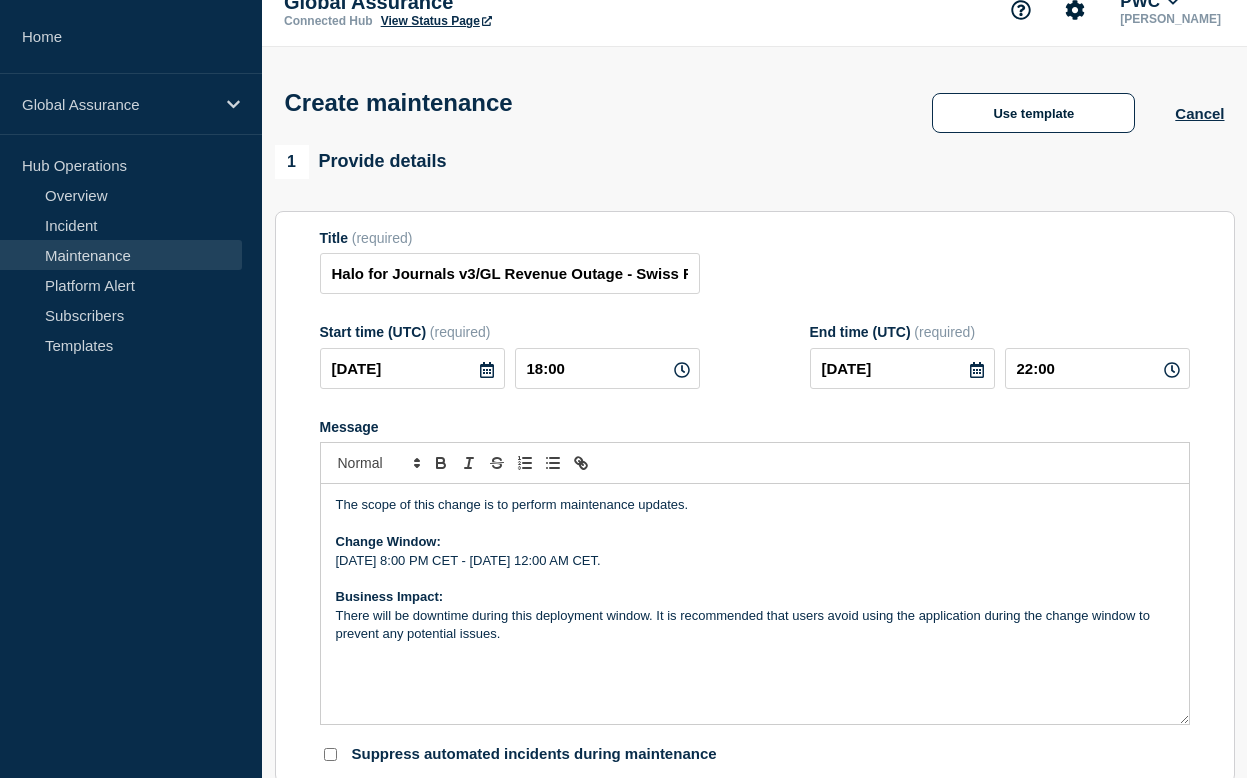 scroll, scrollTop: 0, scrollLeft: 0, axis: both 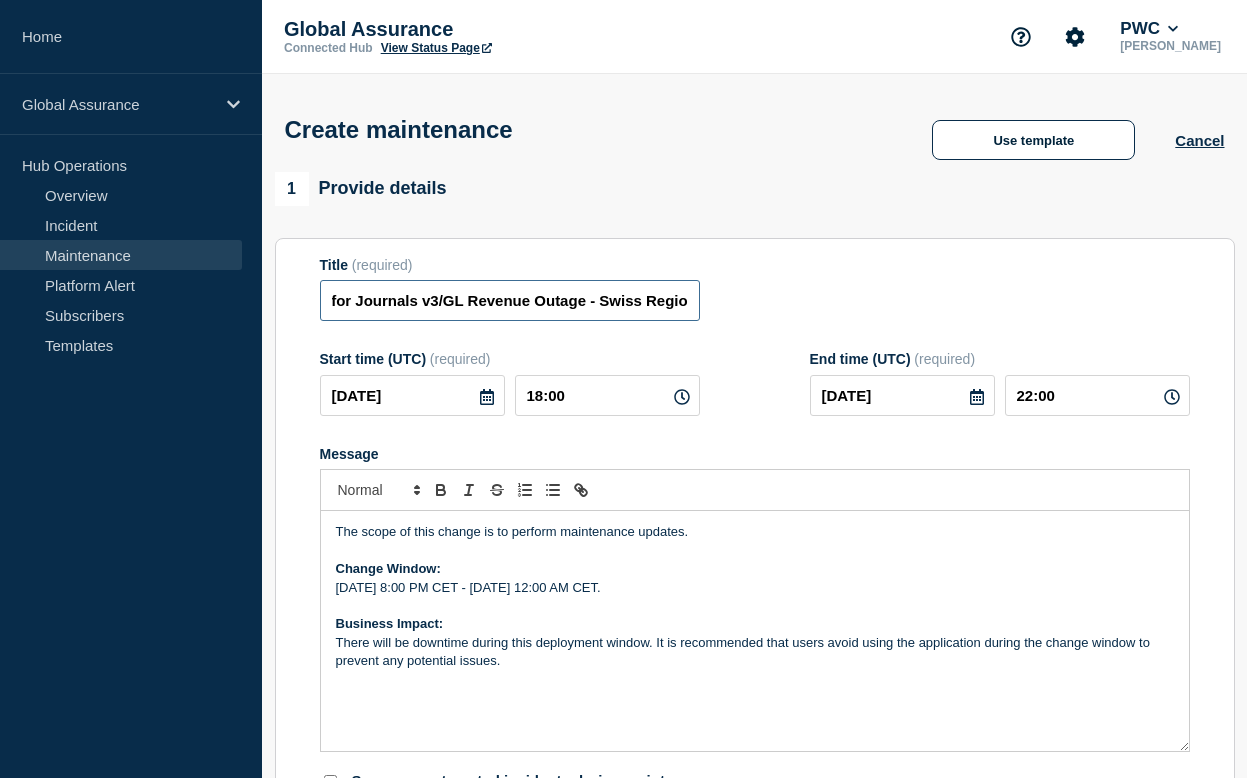 drag, startPoint x: 491, startPoint y: 307, endPoint x: 806, endPoint y: 305, distance: 315.00635 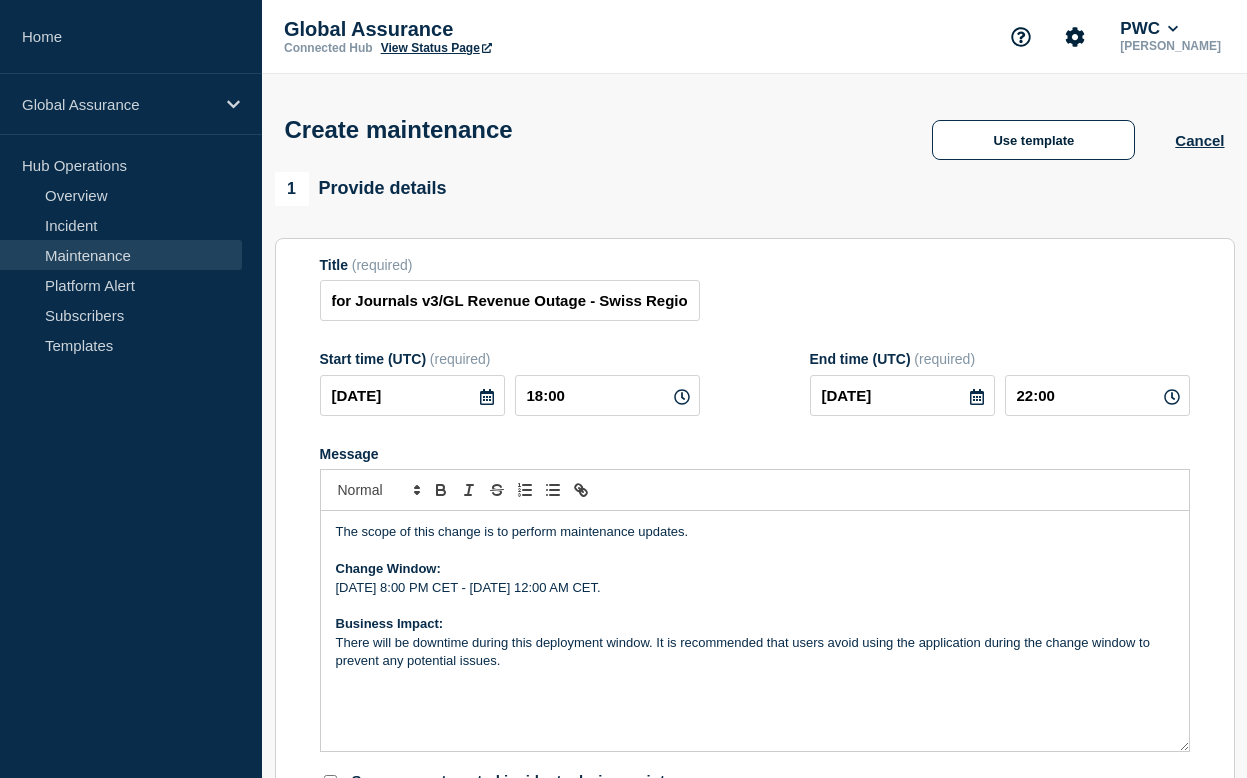 scroll, scrollTop: 0, scrollLeft: 0, axis: both 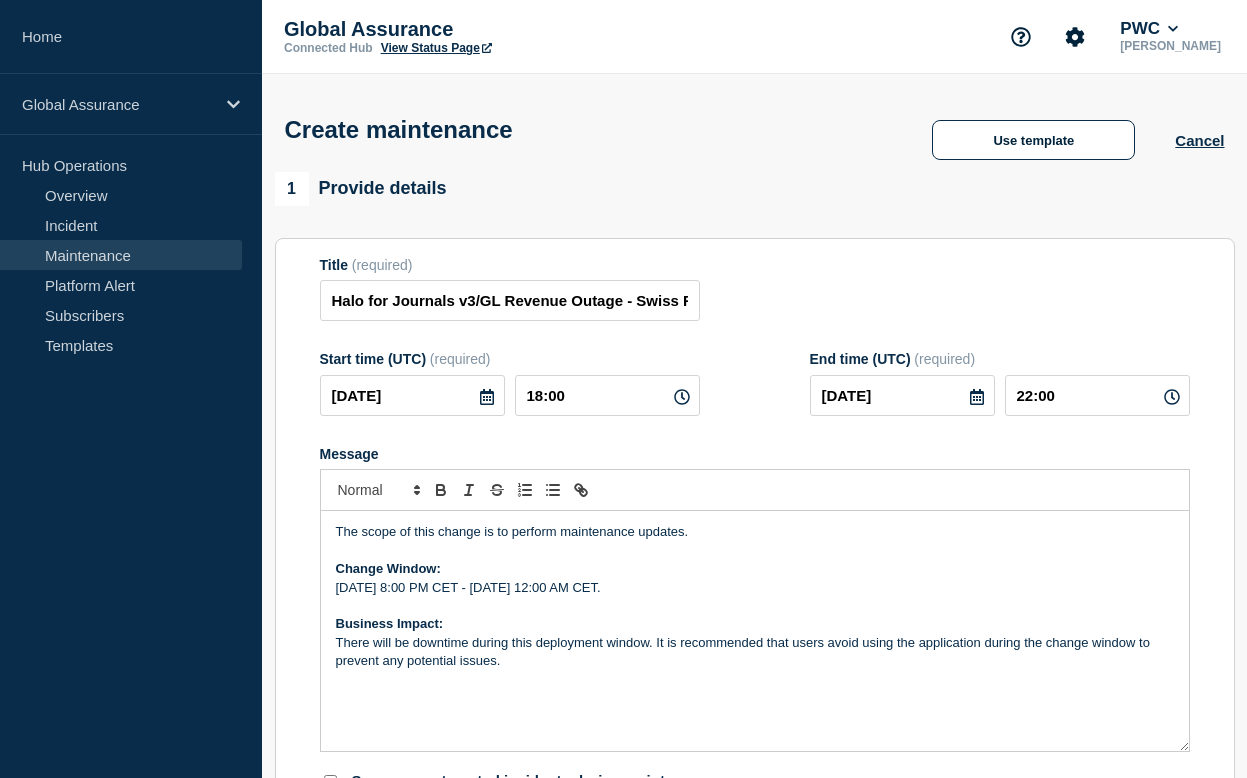 click on "Title  (required) Halo for Journals v3/GL Revenue Outage - Swiss Region" at bounding box center (755, 289) 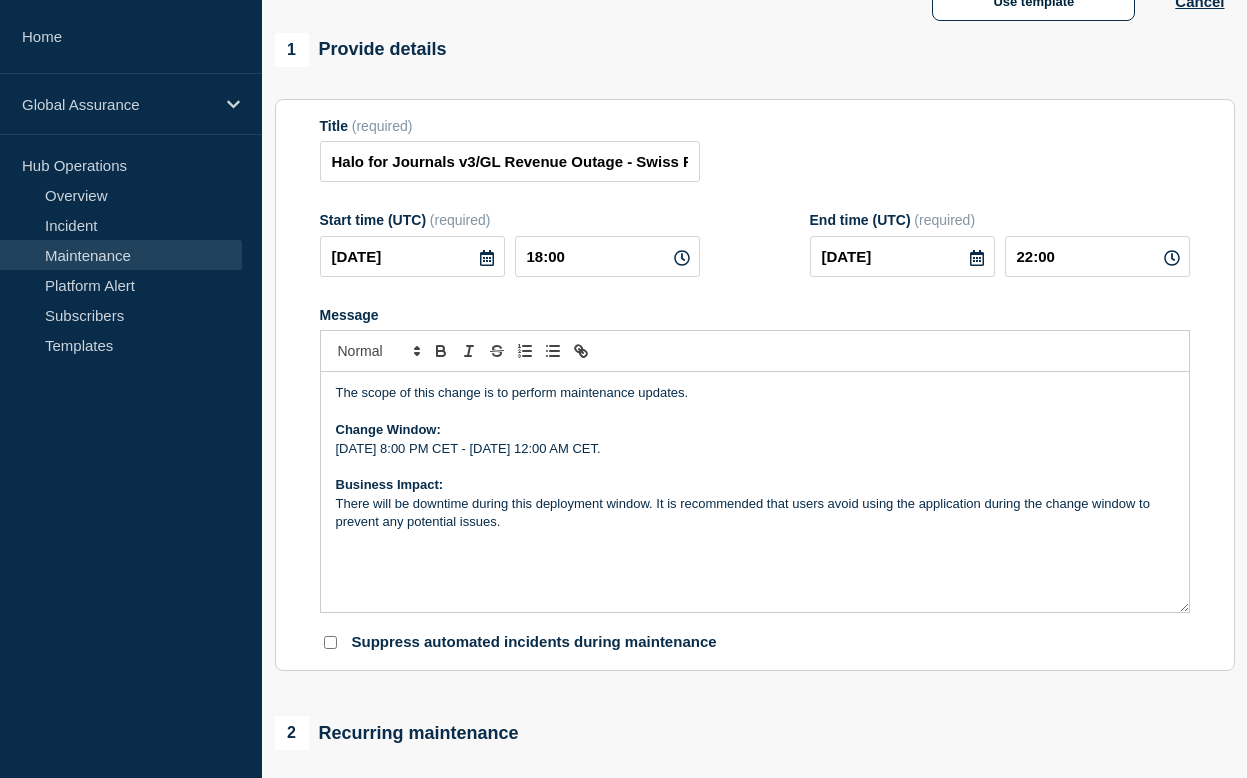 scroll, scrollTop: 144, scrollLeft: 0, axis: vertical 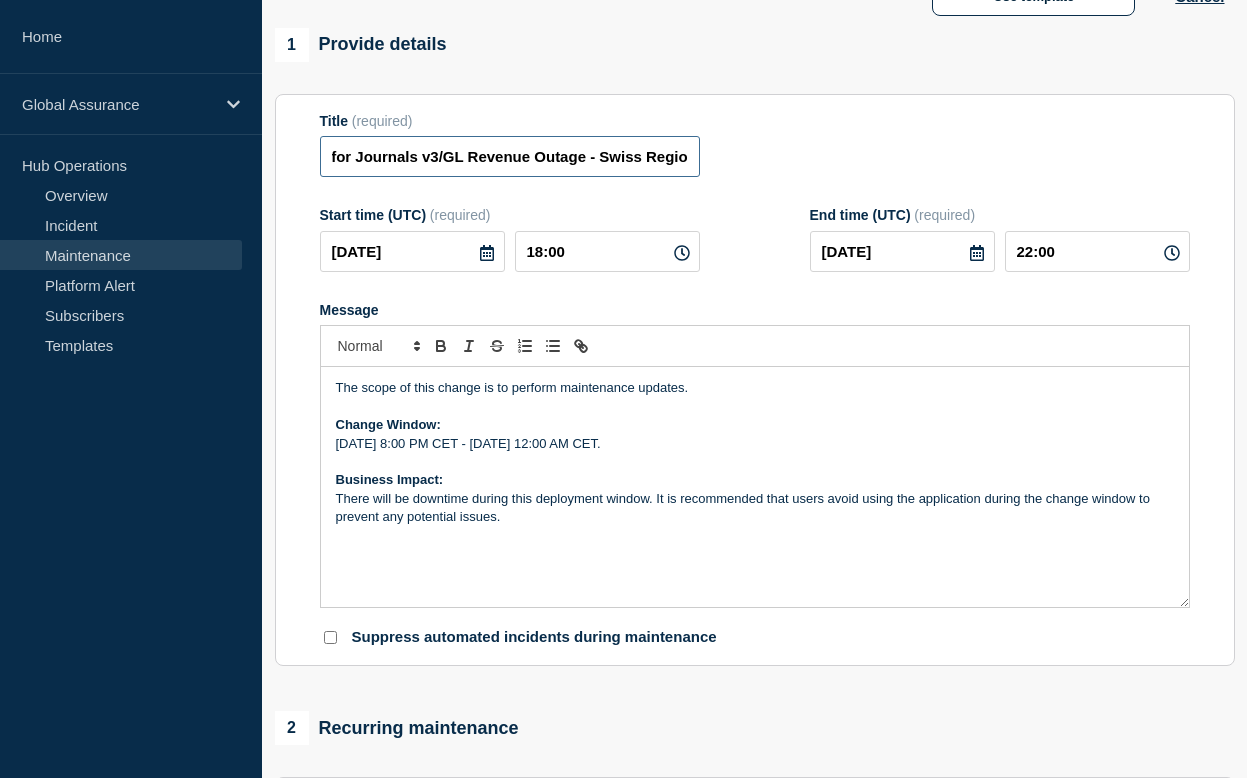 drag, startPoint x: 482, startPoint y: 159, endPoint x: 739, endPoint y: 169, distance: 257.1945 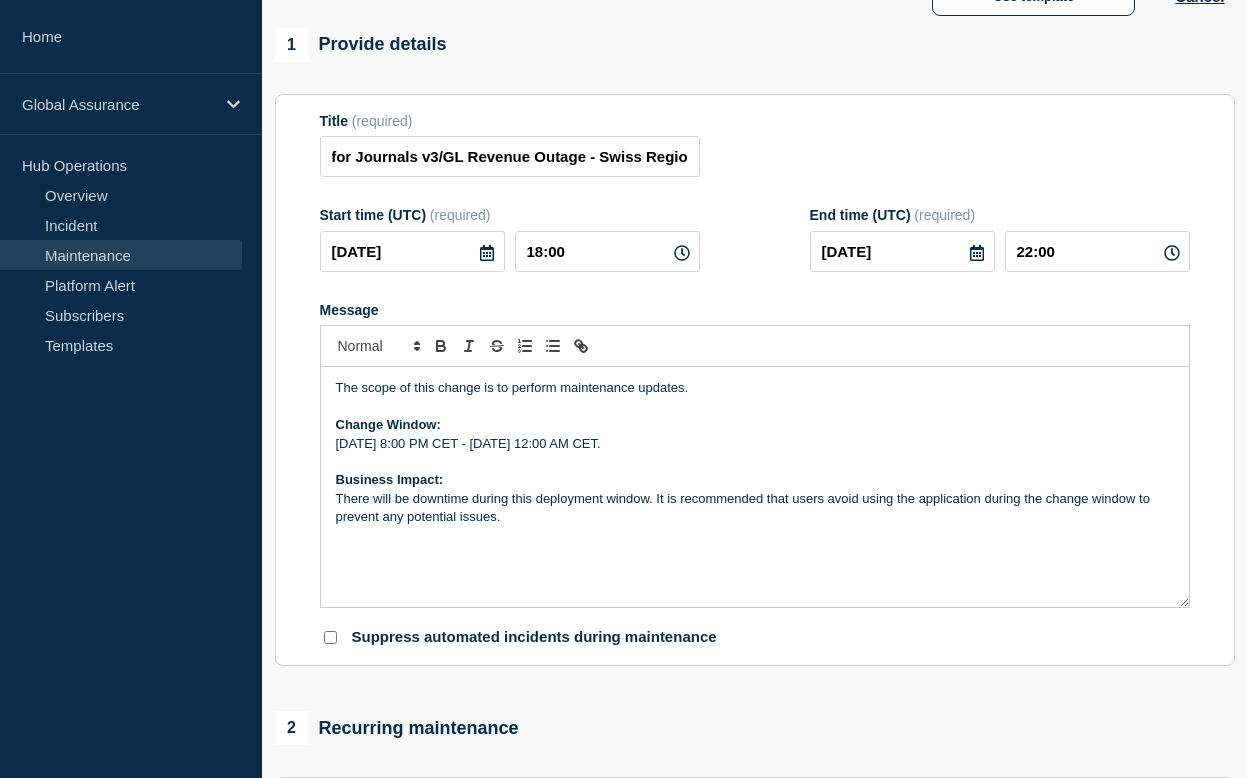 scroll, scrollTop: 0, scrollLeft: 0, axis: both 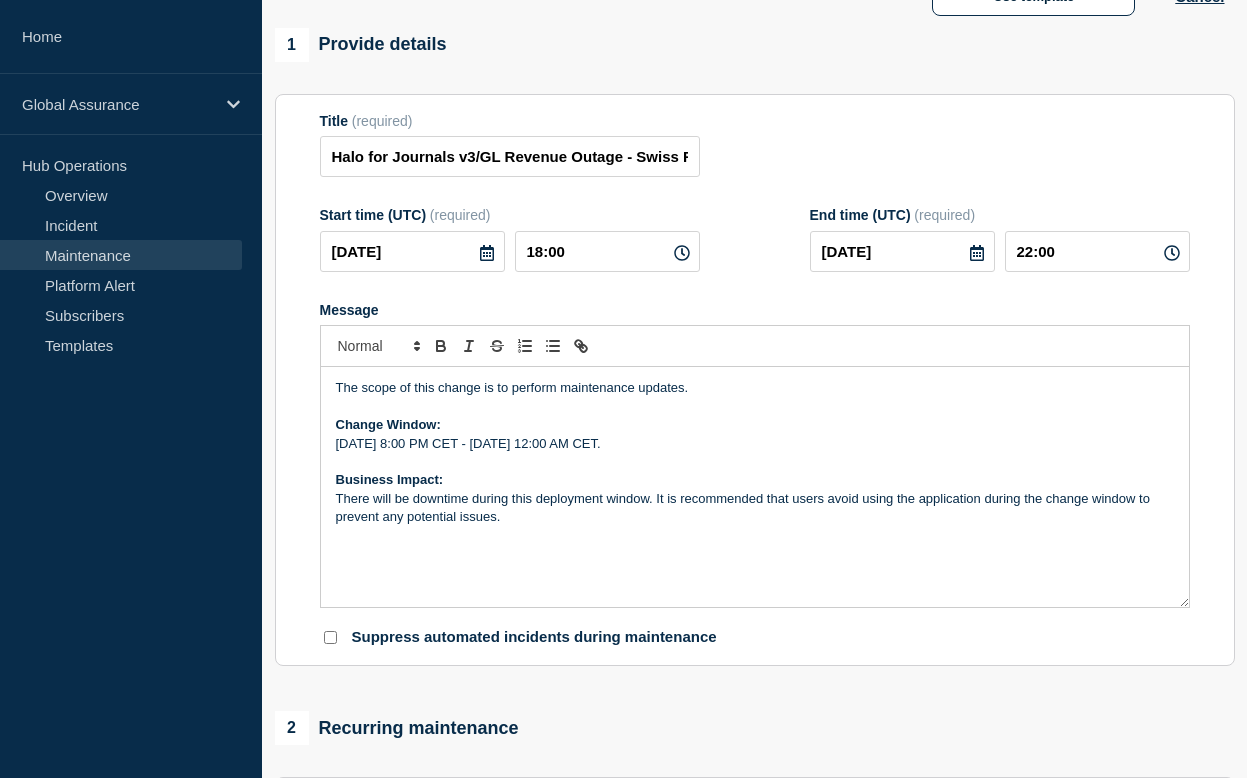 click on "Title  (required) Halo for Journals v3/GL Revenue Outage - Swiss Region" at bounding box center (755, 145) 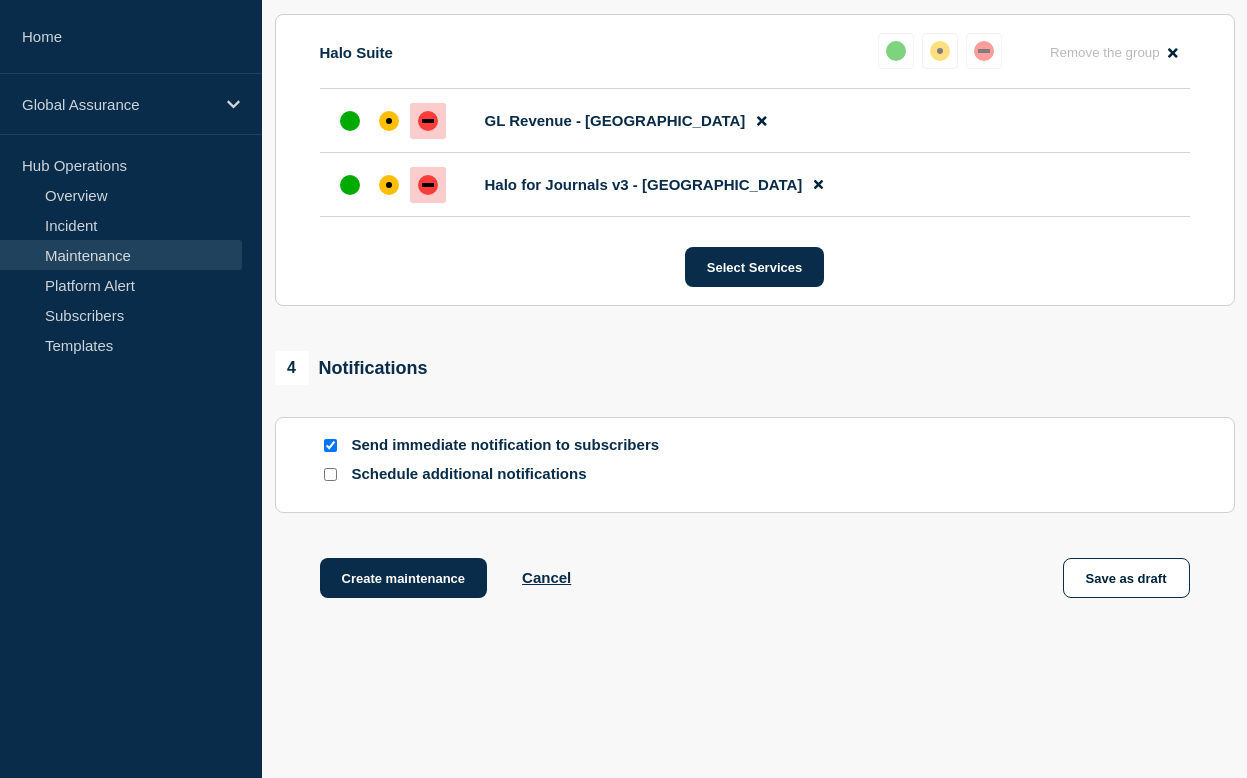 scroll, scrollTop: 1173, scrollLeft: 0, axis: vertical 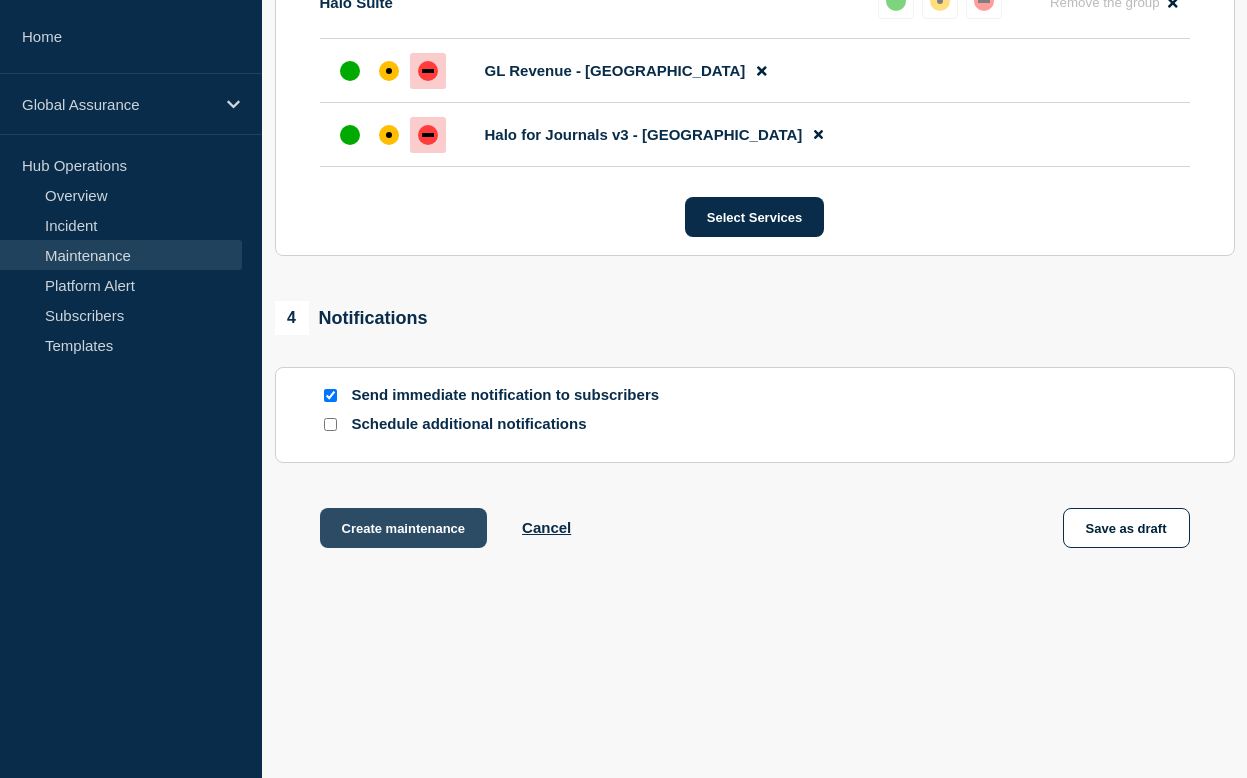 click on "Create maintenance" at bounding box center [404, 528] 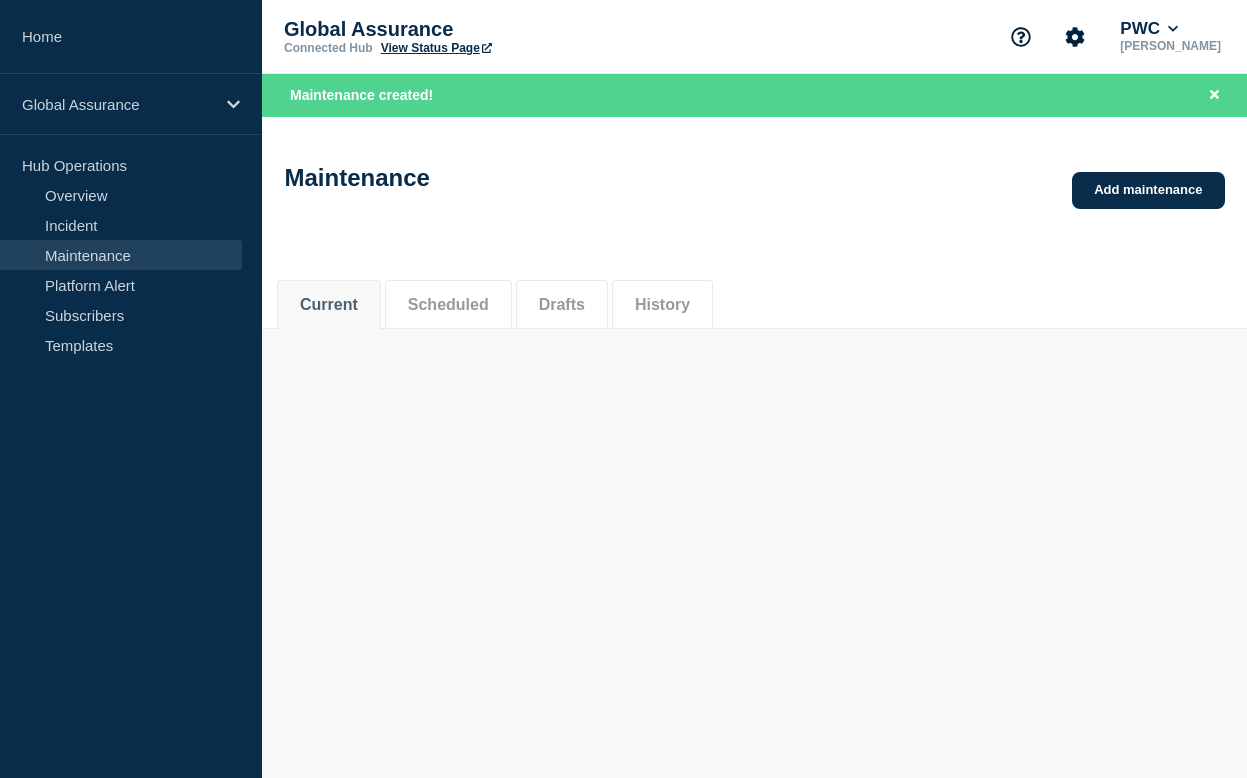 scroll, scrollTop: 0, scrollLeft: 0, axis: both 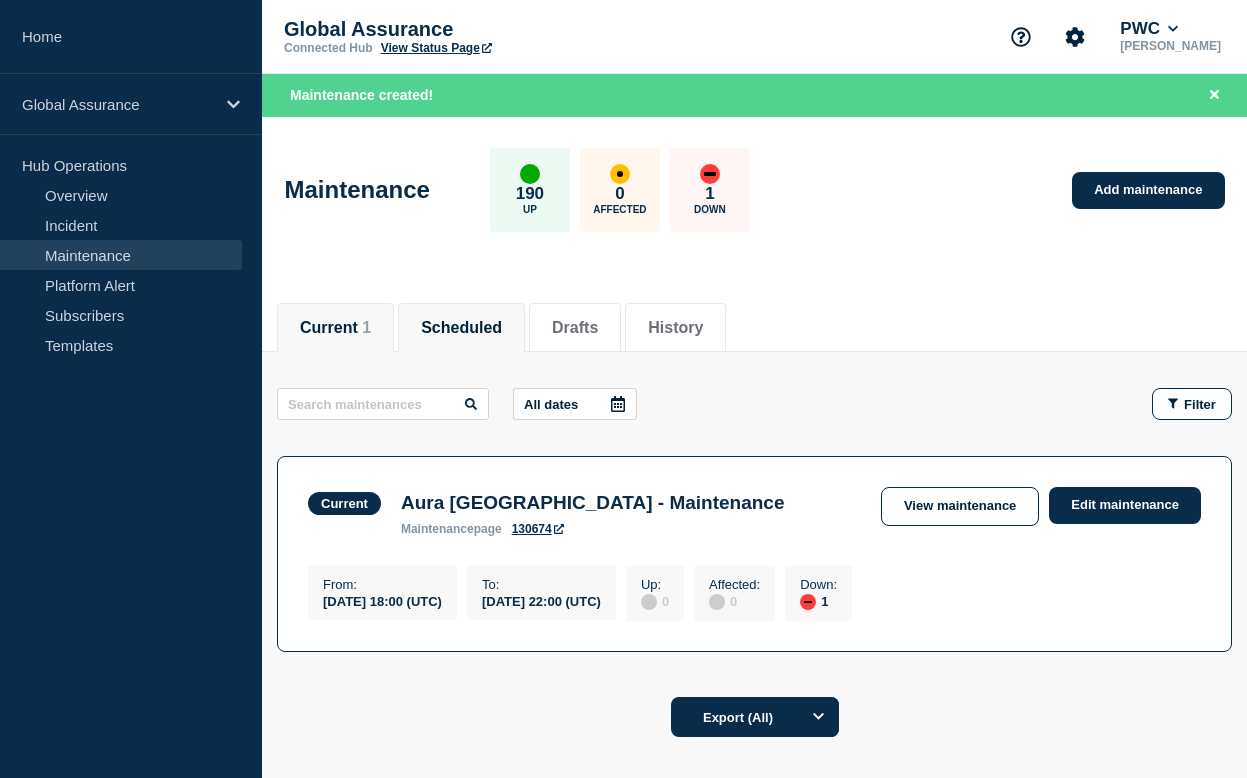click on "Scheduled" at bounding box center (461, 328) 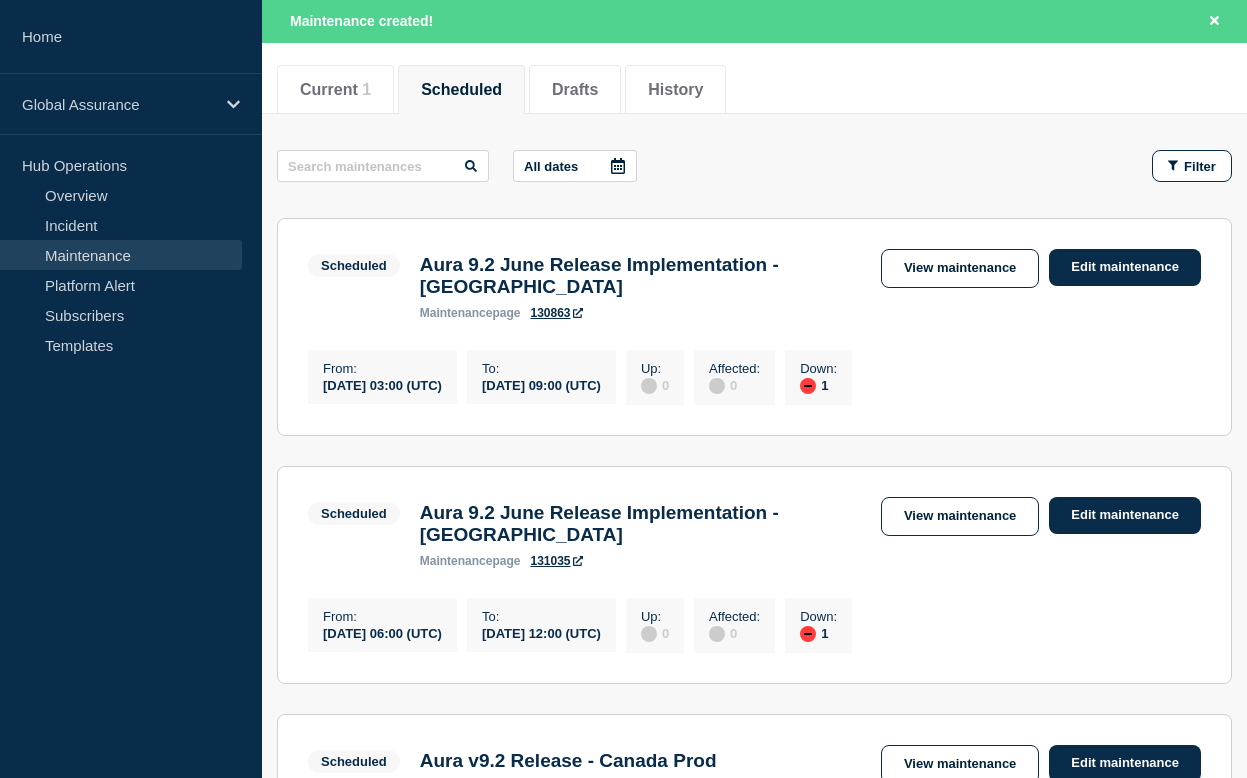 scroll, scrollTop: 0, scrollLeft: 0, axis: both 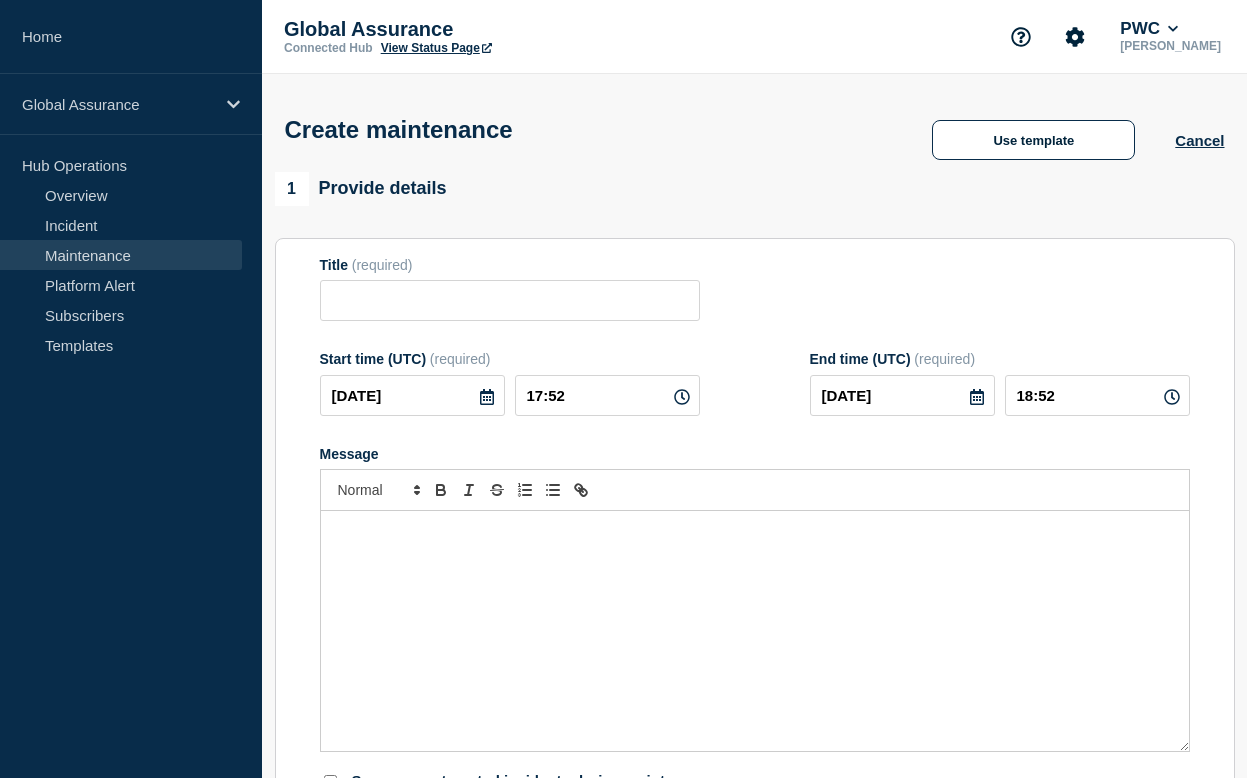 click on "Maintenance" at bounding box center (121, 255) 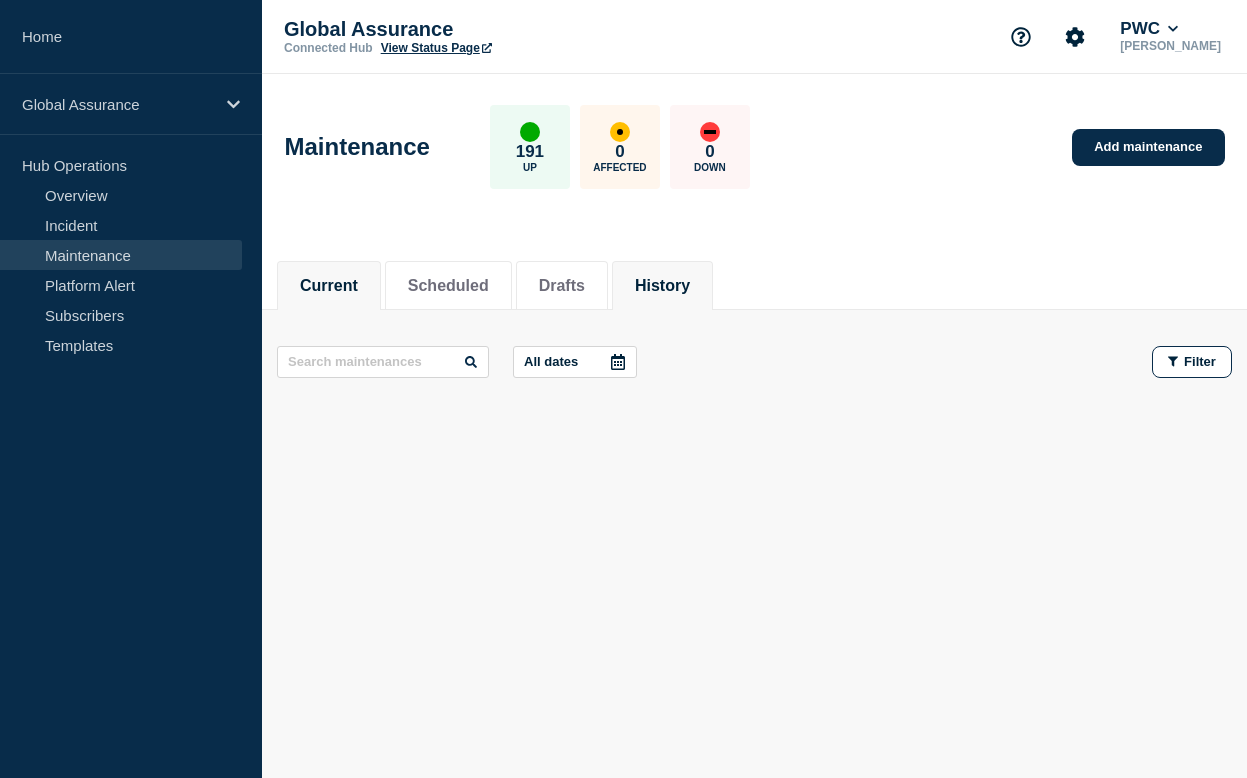 click on "History" at bounding box center [662, 286] 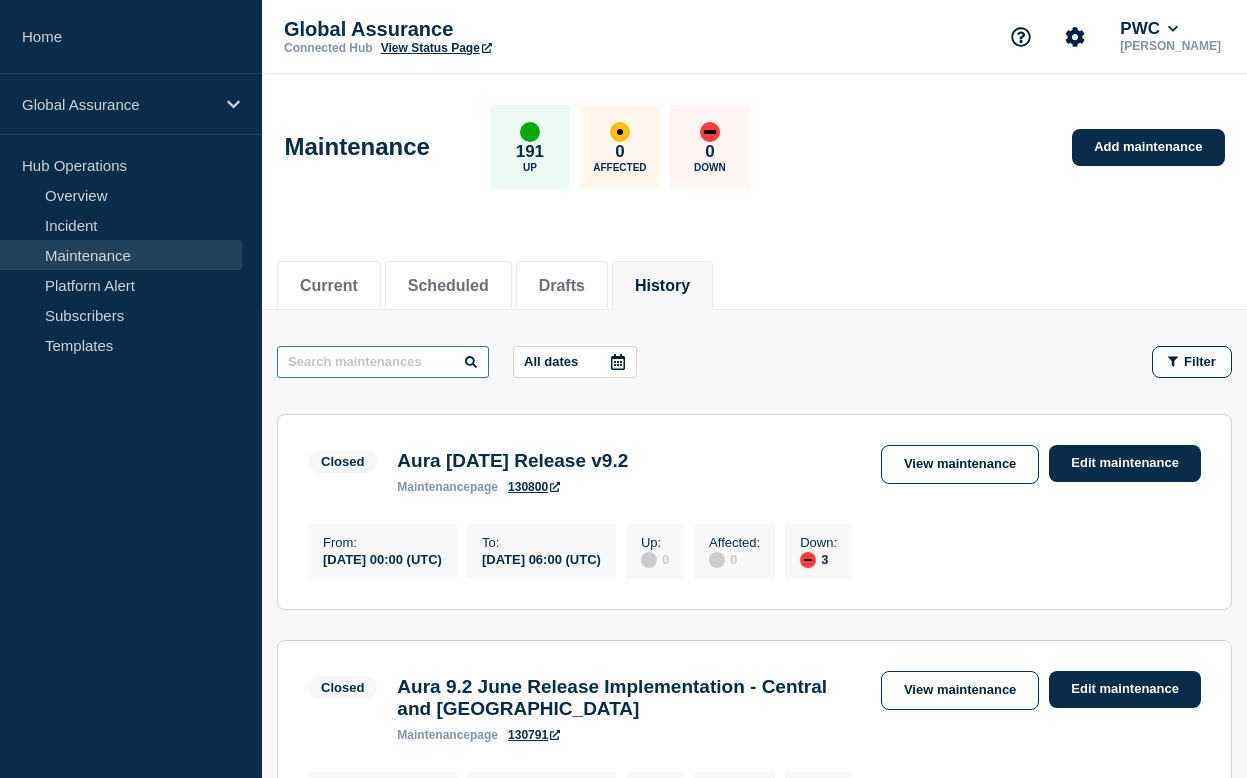 click at bounding box center [383, 362] 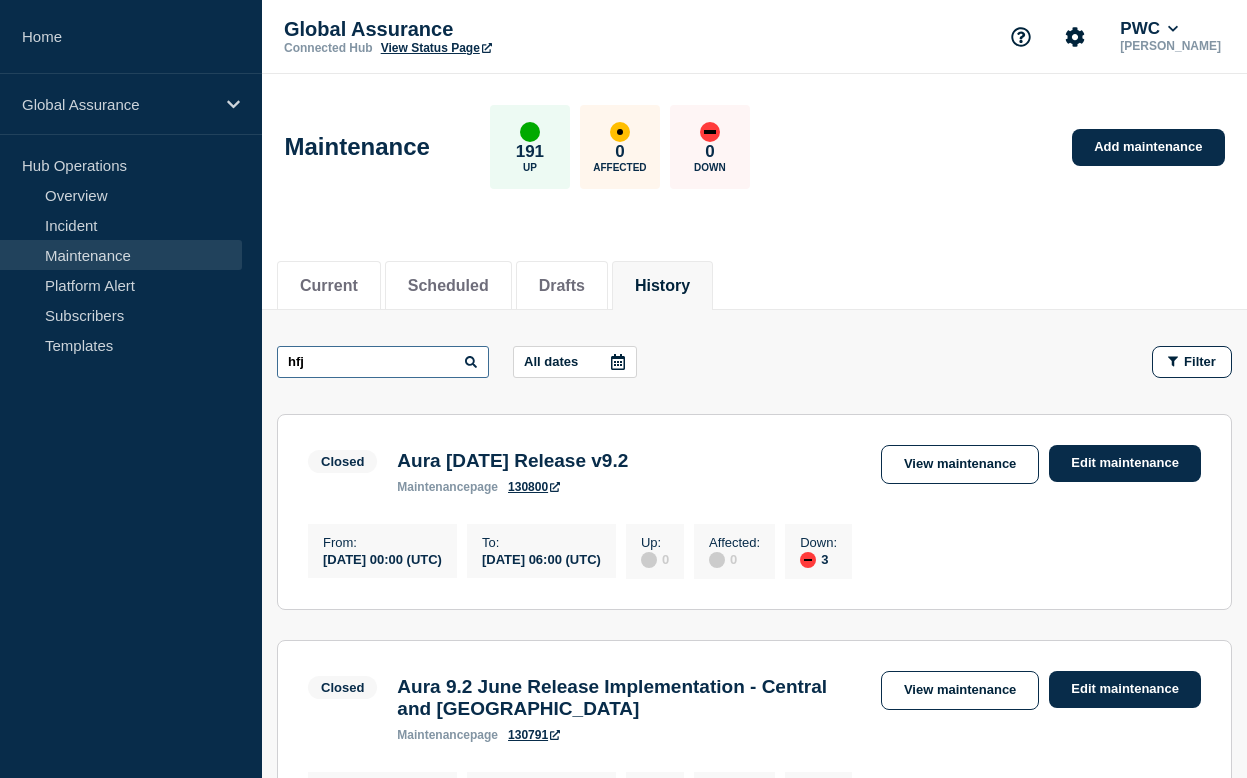 type on "hfj" 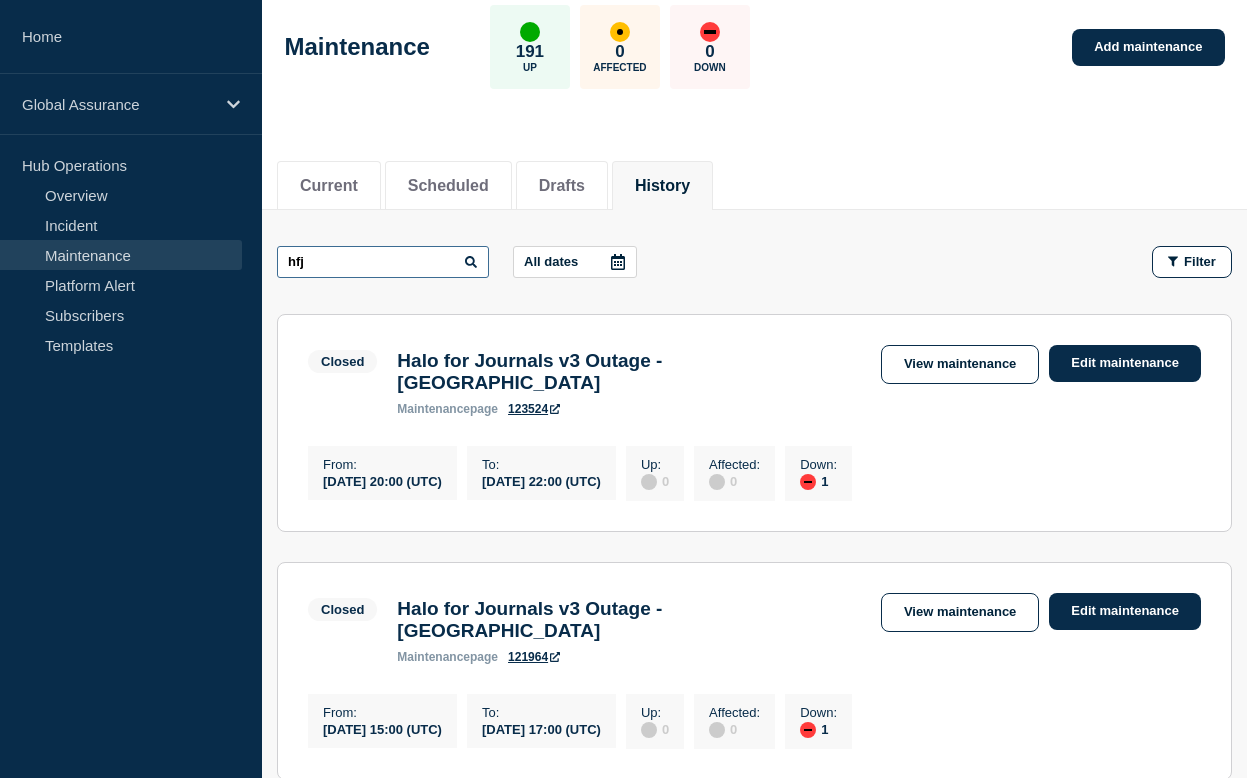 scroll, scrollTop: 102, scrollLeft: 0, axis: vertical 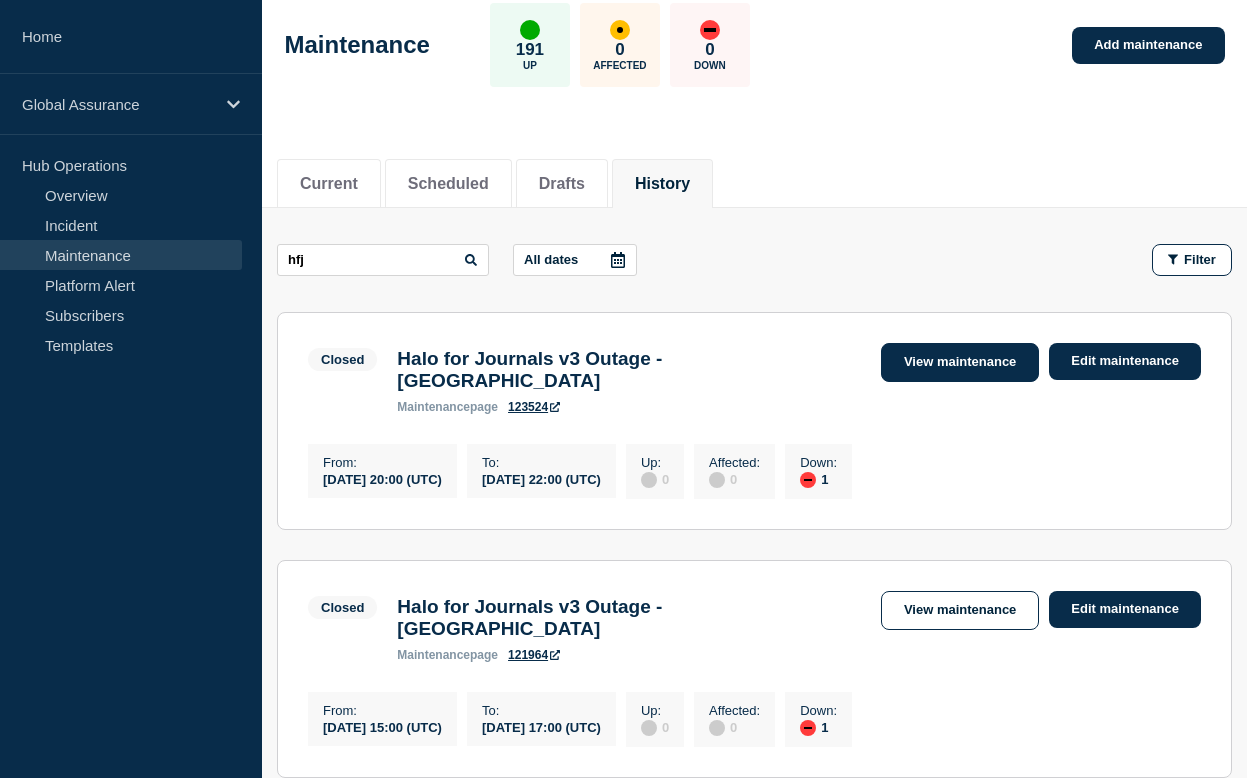 click on "View maintenance" at bounding box center (960, 362) 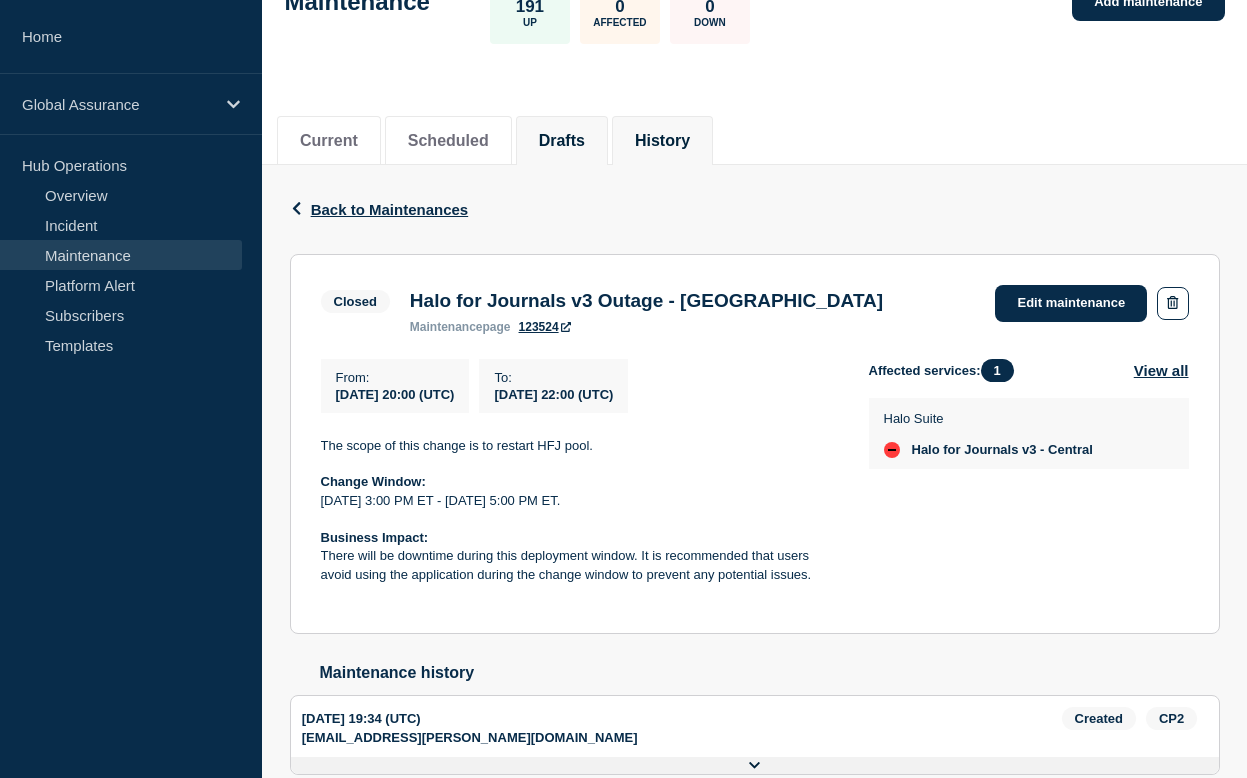 scroll, scrollTop: 162, scrollLeft: 0, axis: vertical 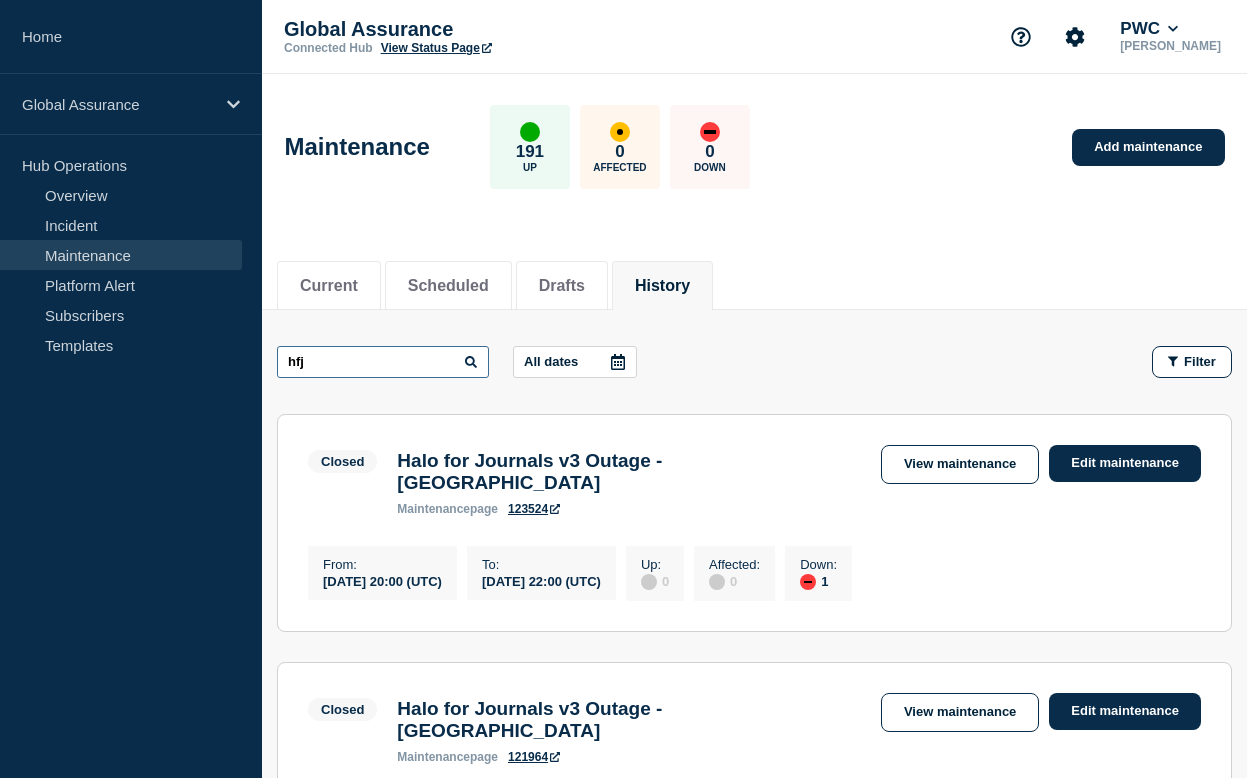 click on "hfj" at bounding box center [383, 362] 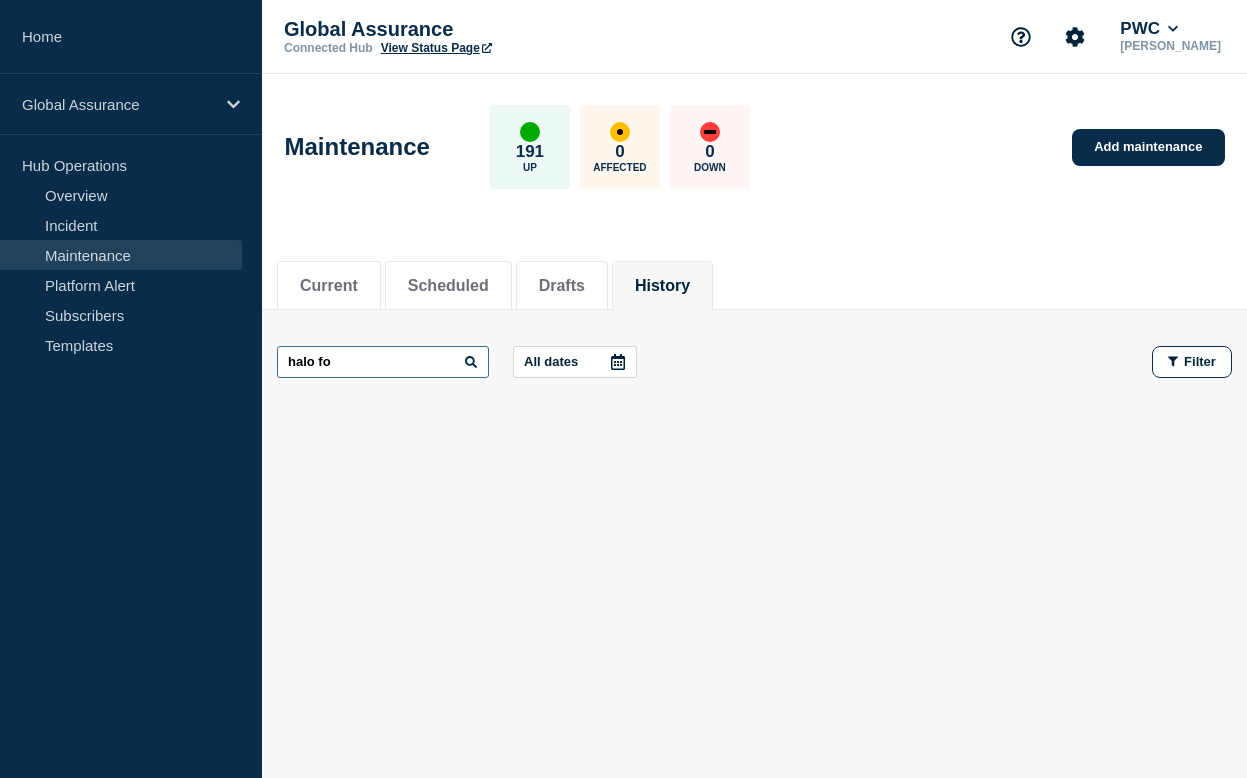 type on "halo fo" 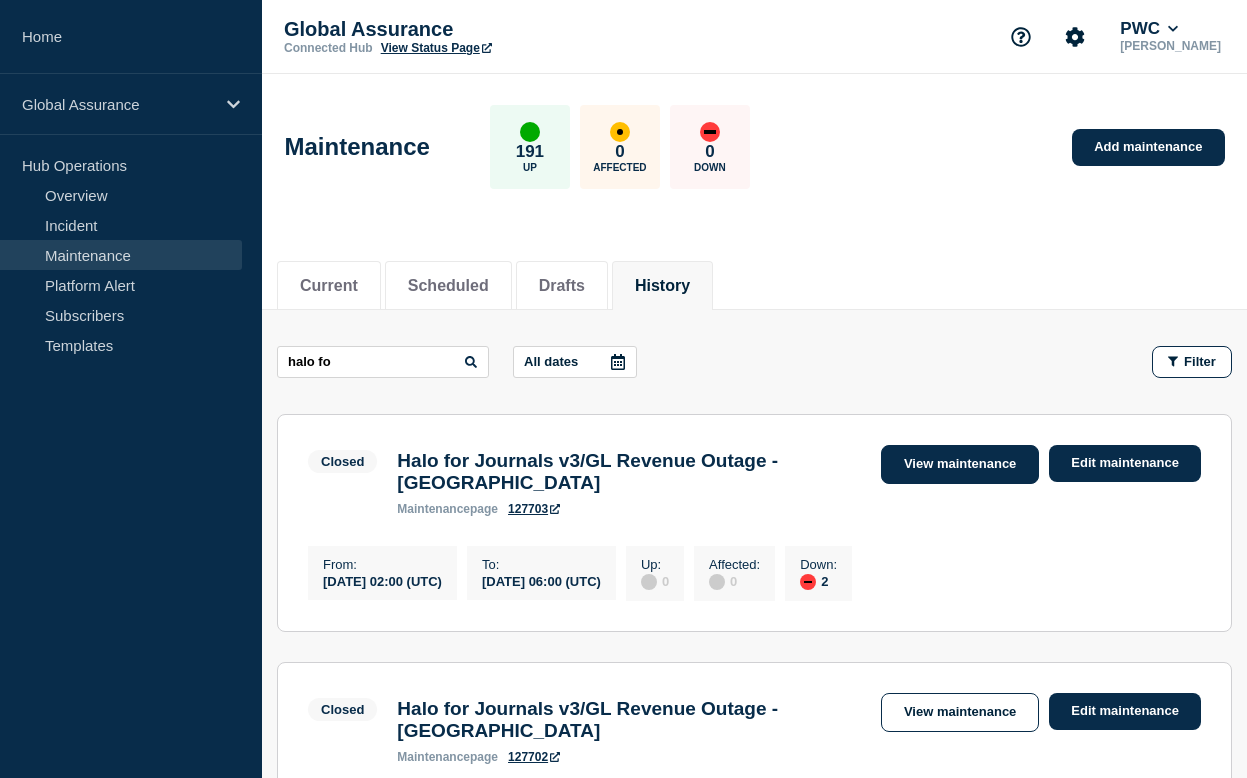 click on "View maintenance" at bounding box center (960, 464) 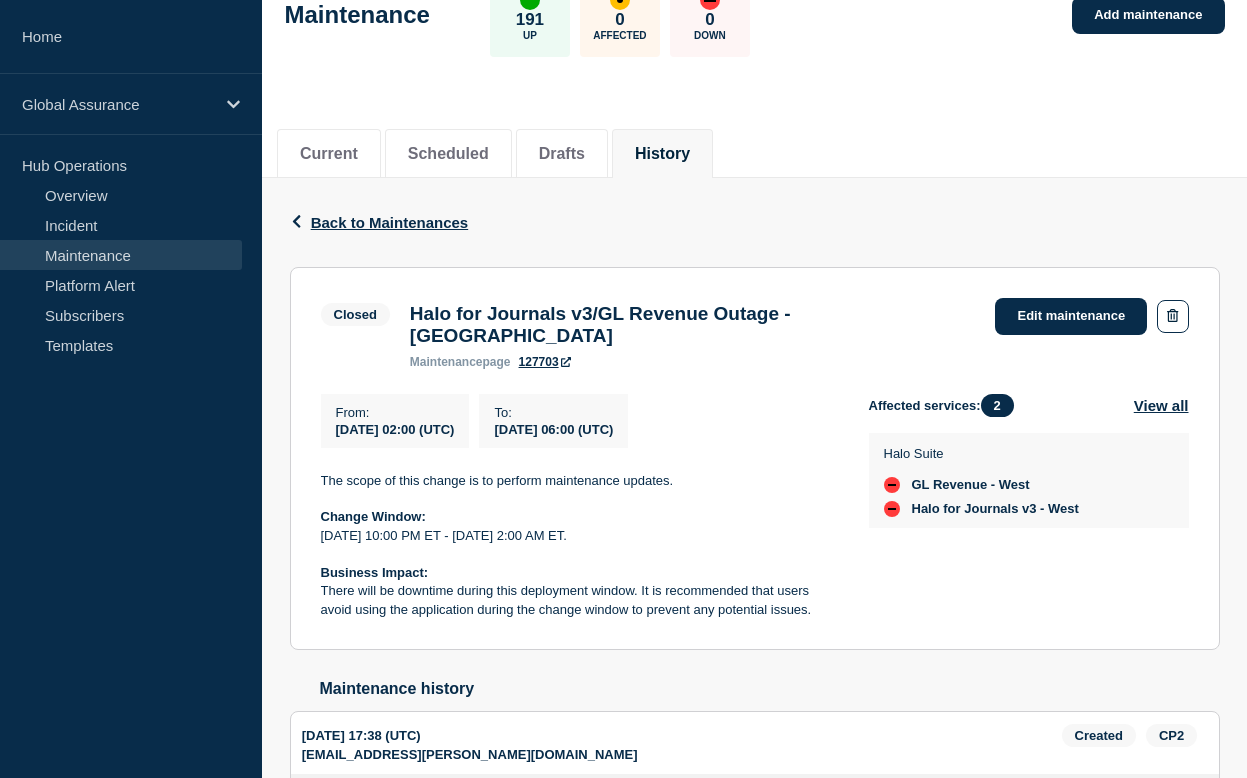 scroll, scrollTop: 172, scrollLeft: 0, axis: vertical 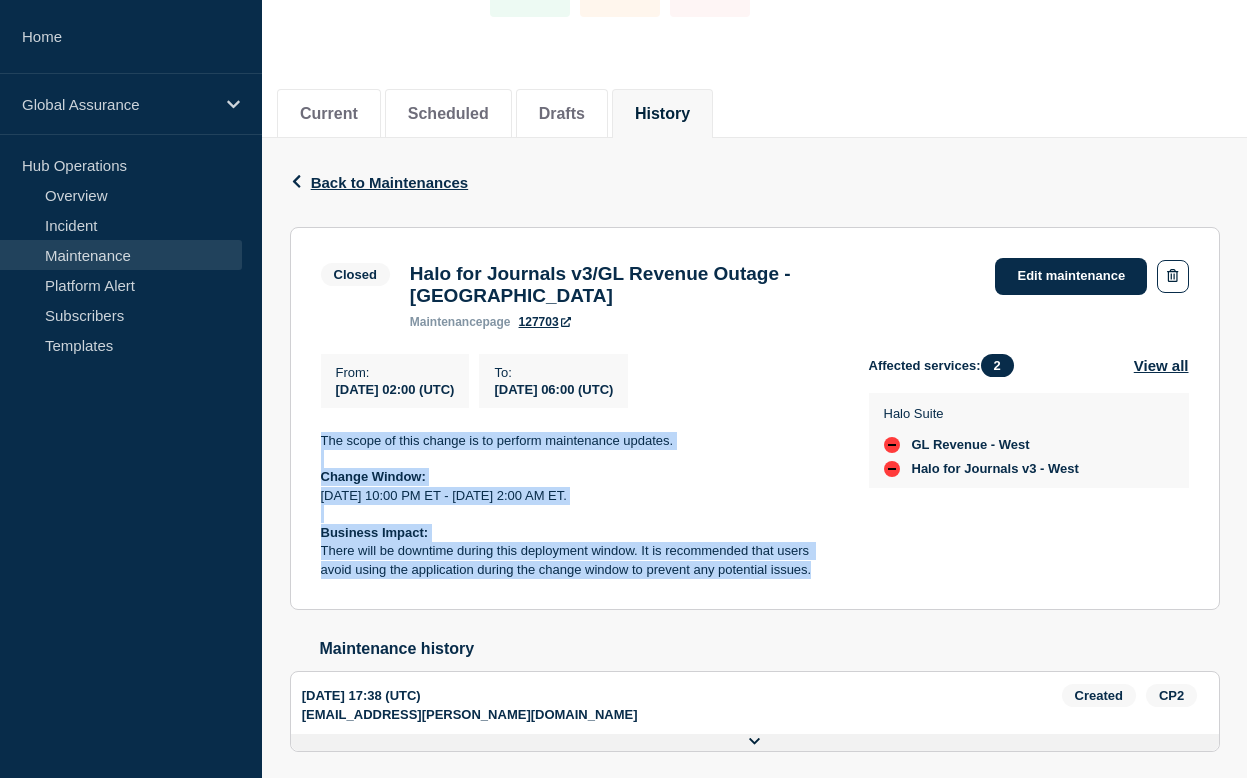 drag, startPoint x: 316, startPoint y: 434, endPoint x: 848, endPoint y: 594, distance: 555.53937 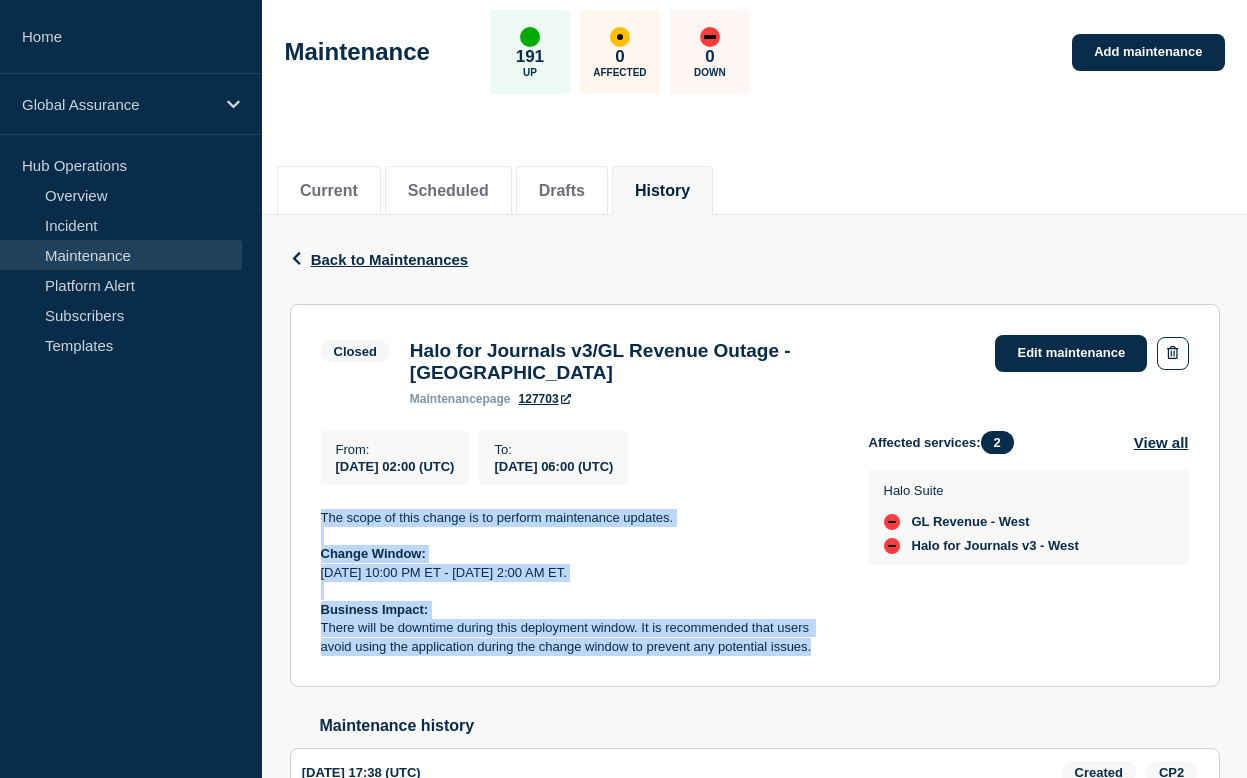scroll, scrollTop: 0, scrollLeft: 0, axis: both 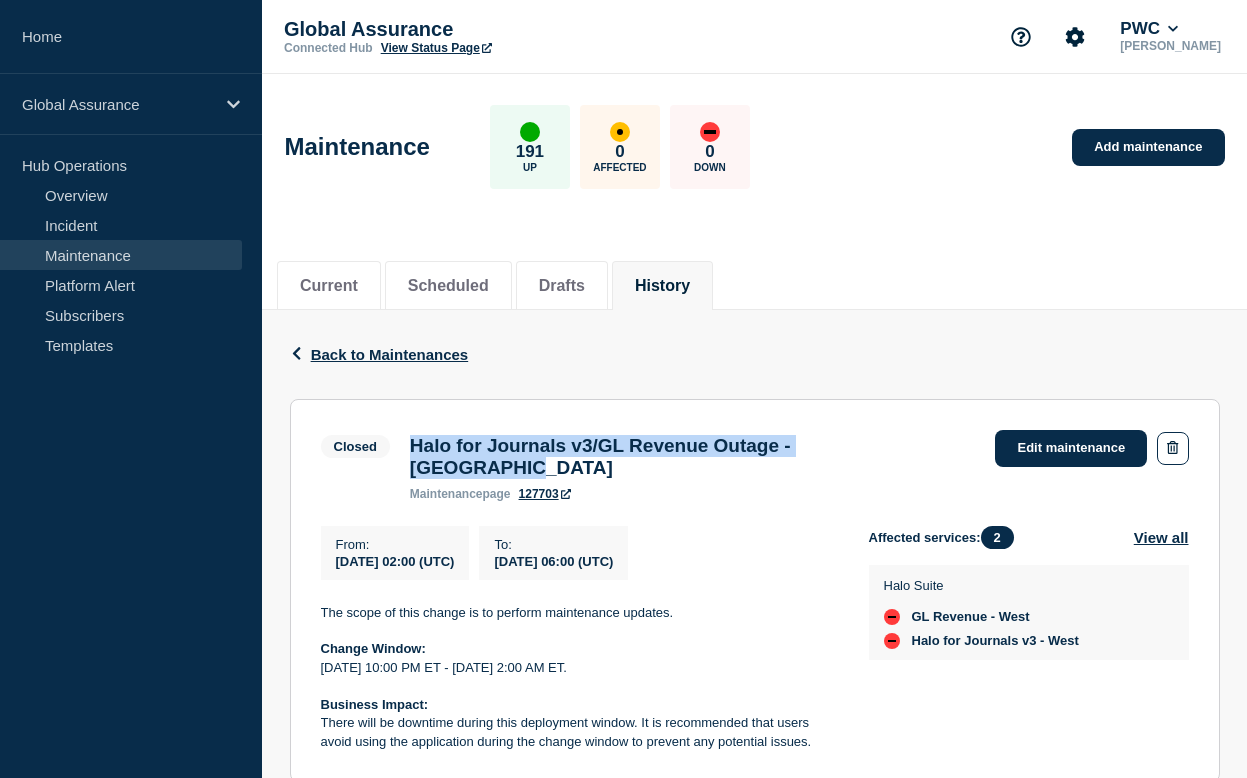 drag, startPoint x: 409, startPoint y: 451, endPoint x: 930, endPoint y: 454, distance: 521.00867 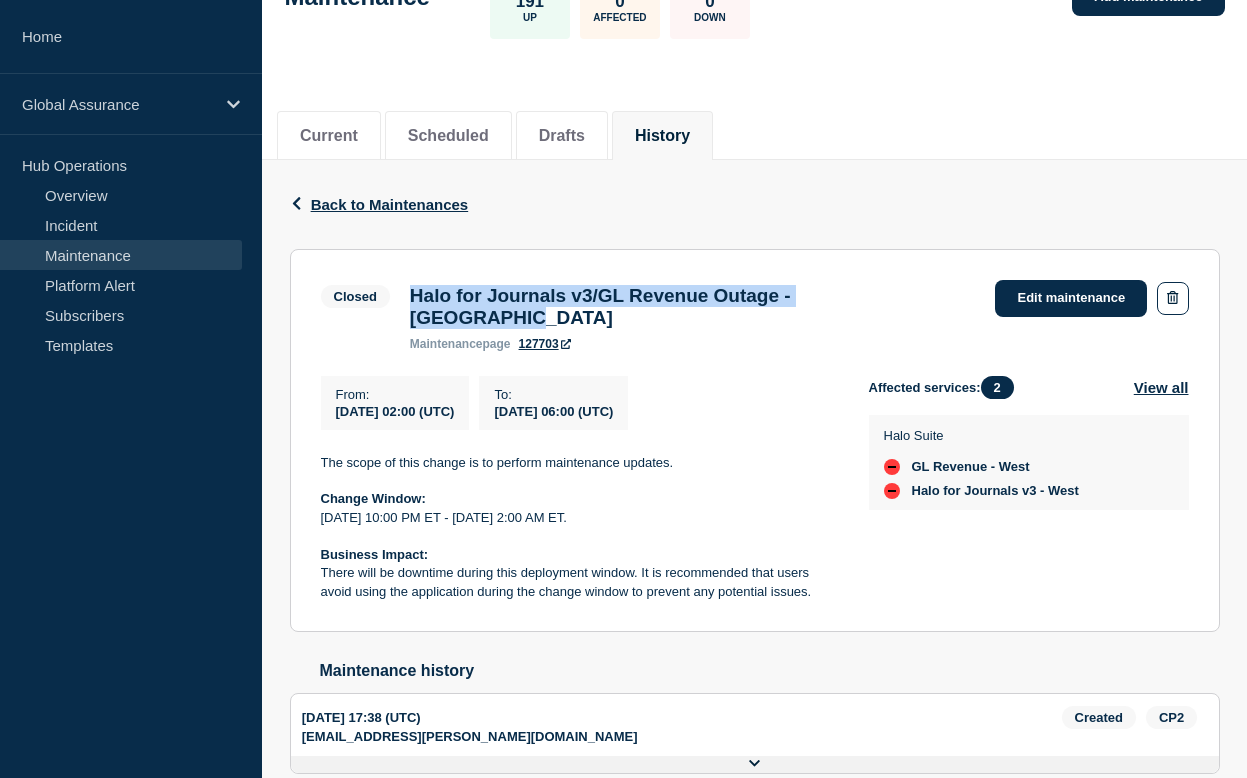 scroll, scrollTop: 0, scrollLeft: 0, axis: both 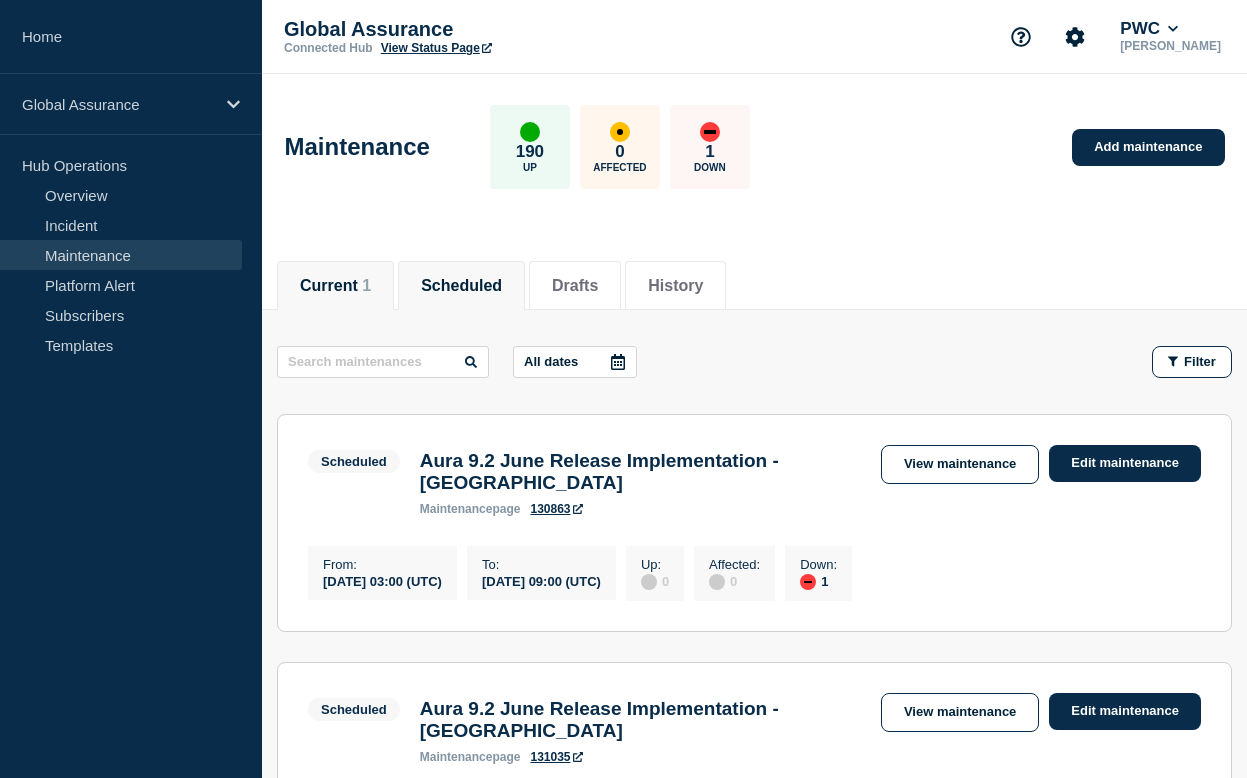 click on "Current    1" at bounding box center [335, 286] 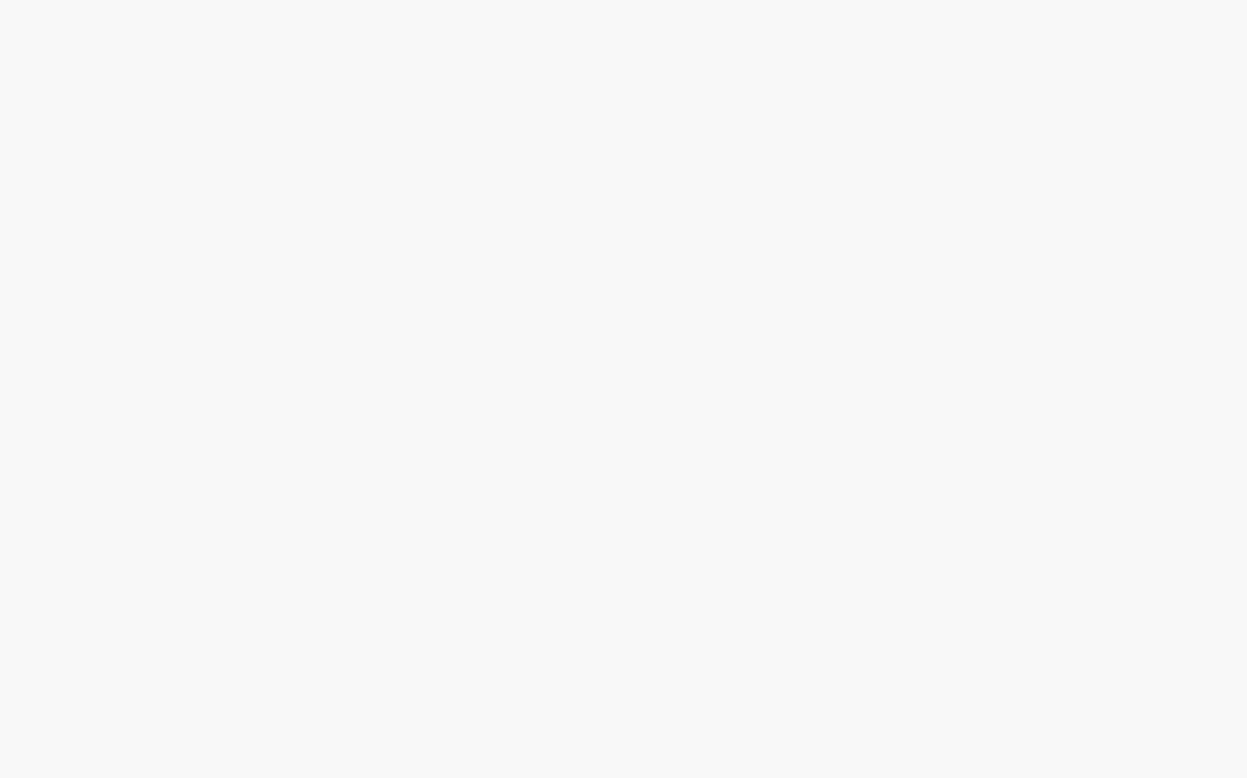 scroll, scrollTop: 0, scrollLeft: 0, axis: both 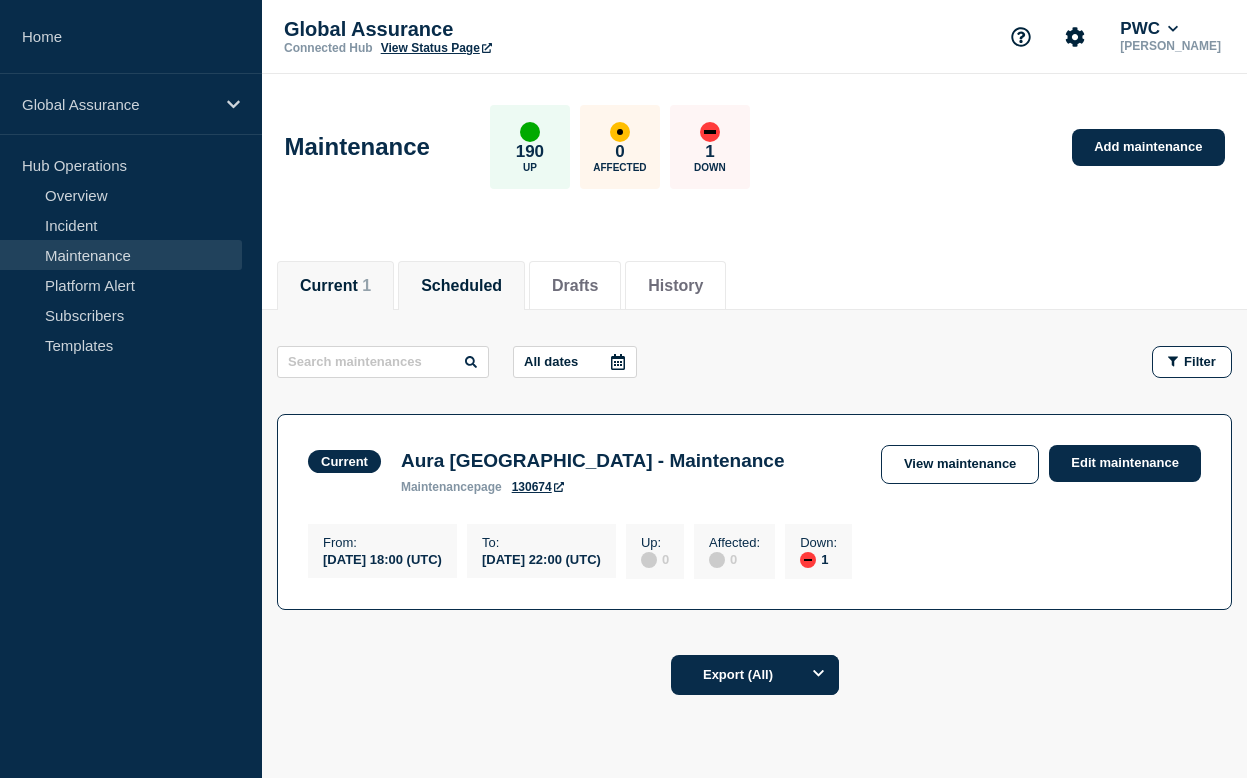 click on "Scheduled" 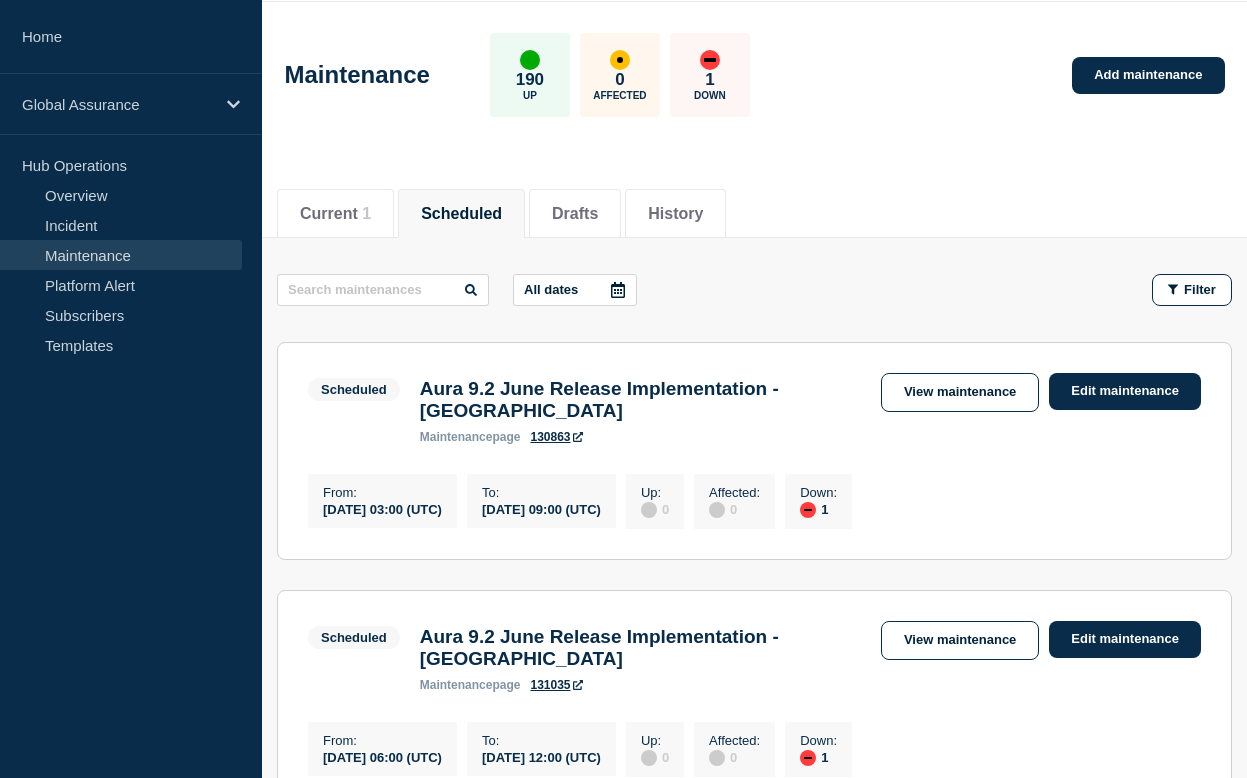 scroll, scrollTop: 75, scrollLeft: 0, axis: vertical 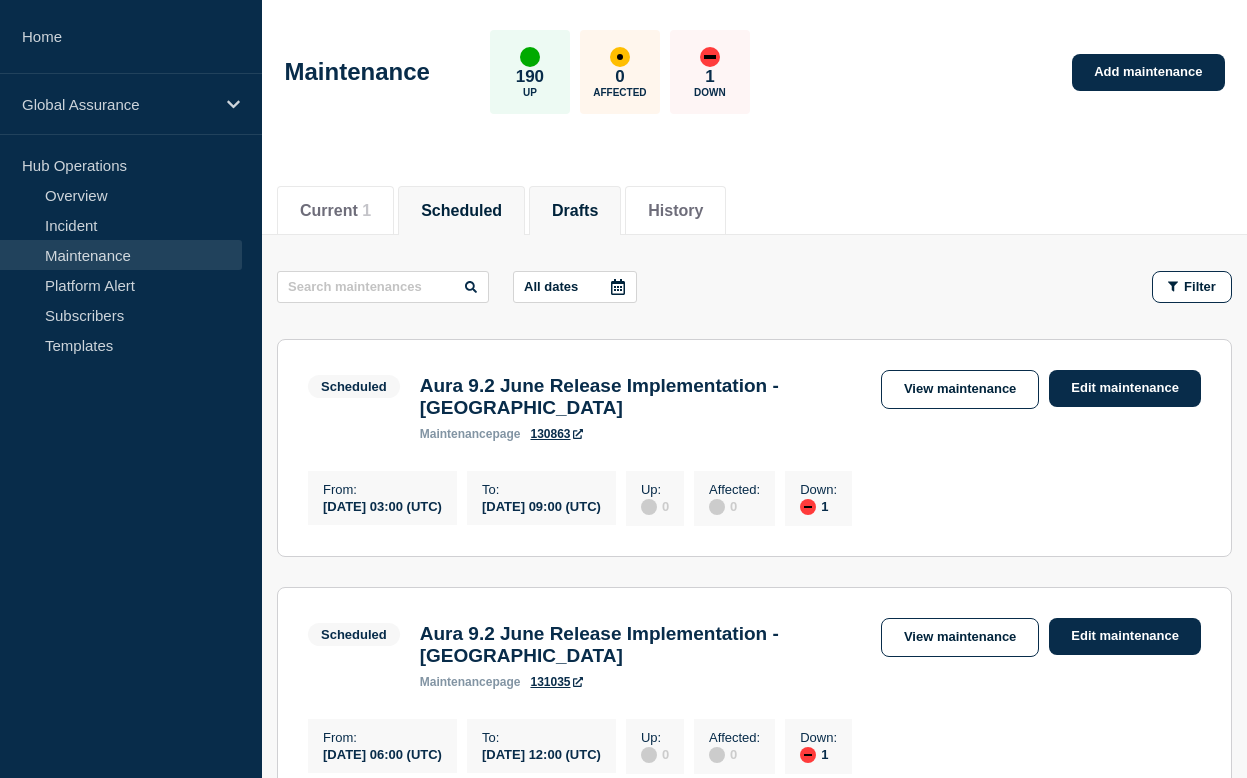 click on "Drafts" at bounding box center [575, 211] 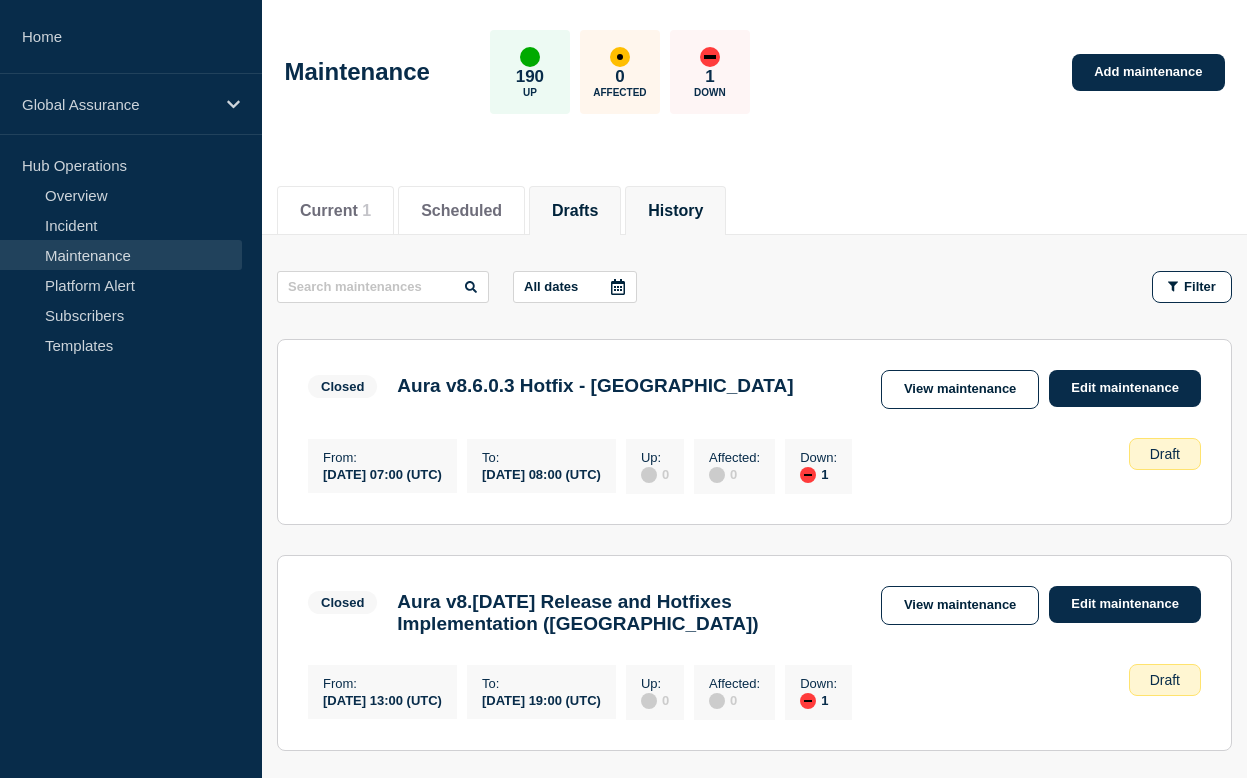 click on "History" 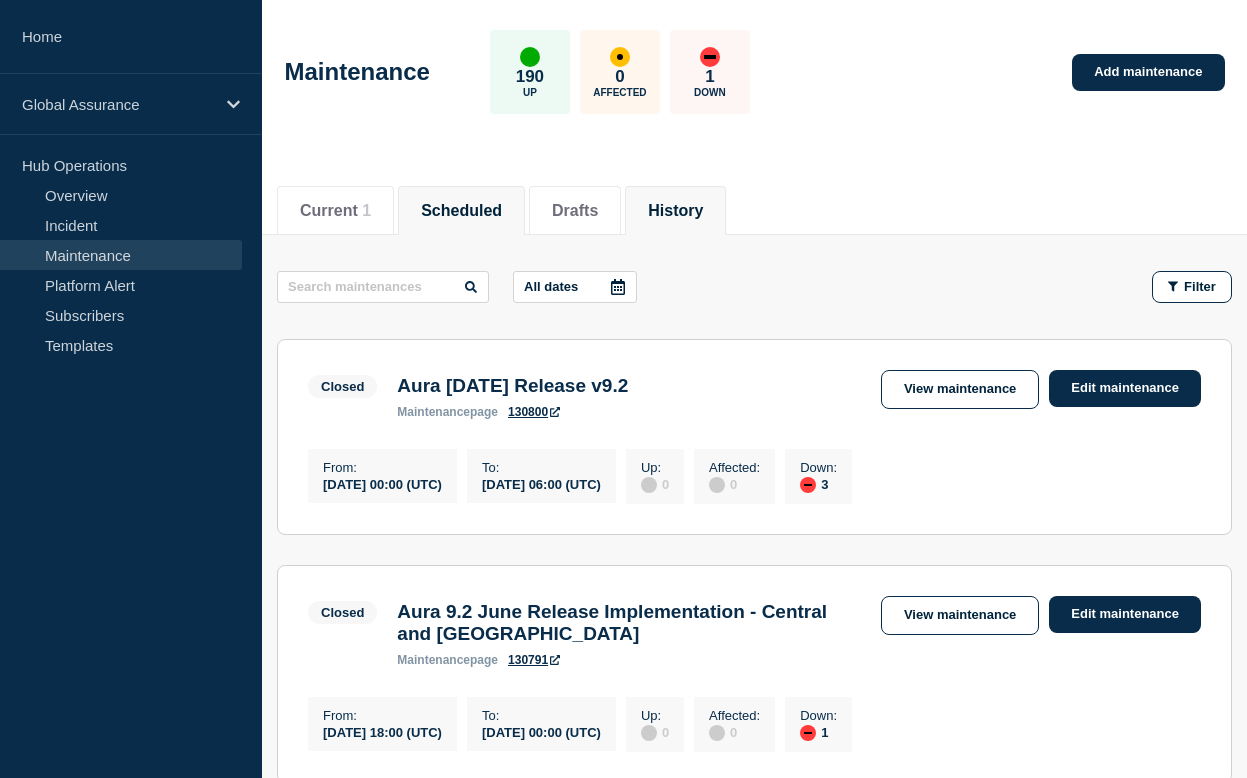 click on "Scheduled" at bounding box center [461, 211] 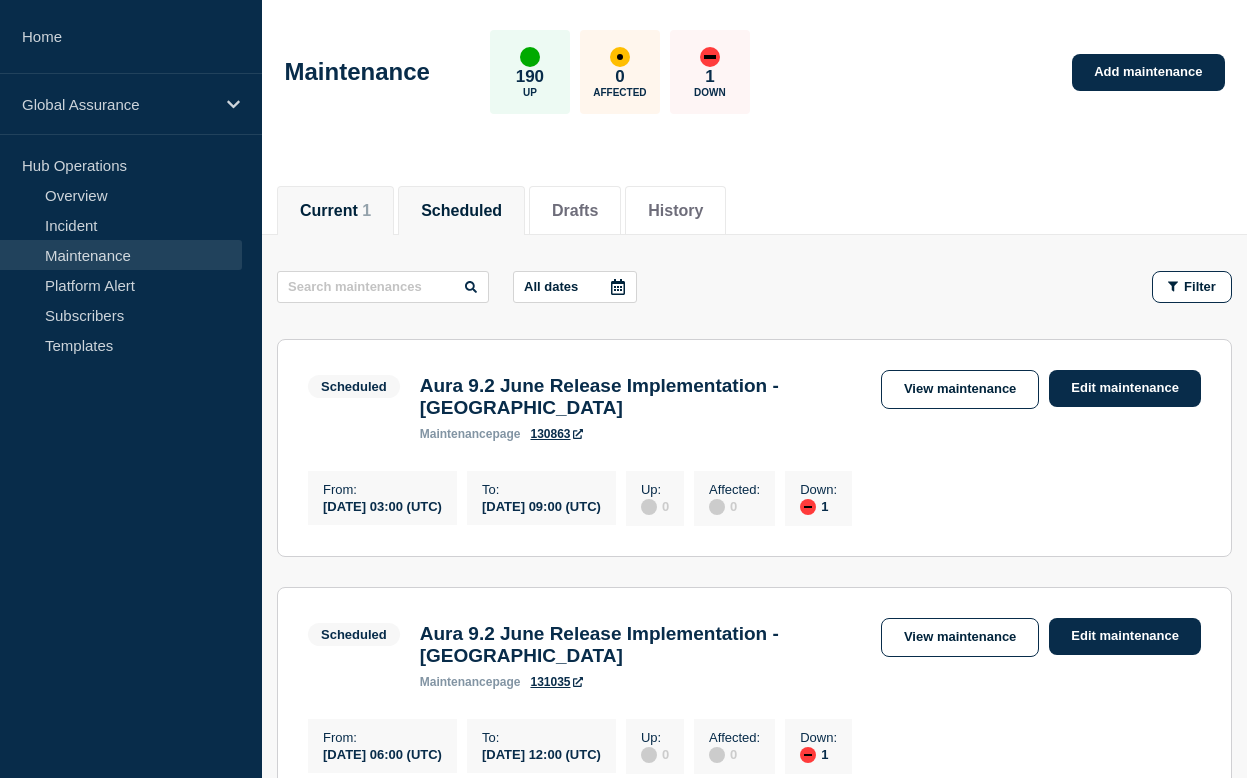 click on "Current    1" at bounding box center (335, 211) 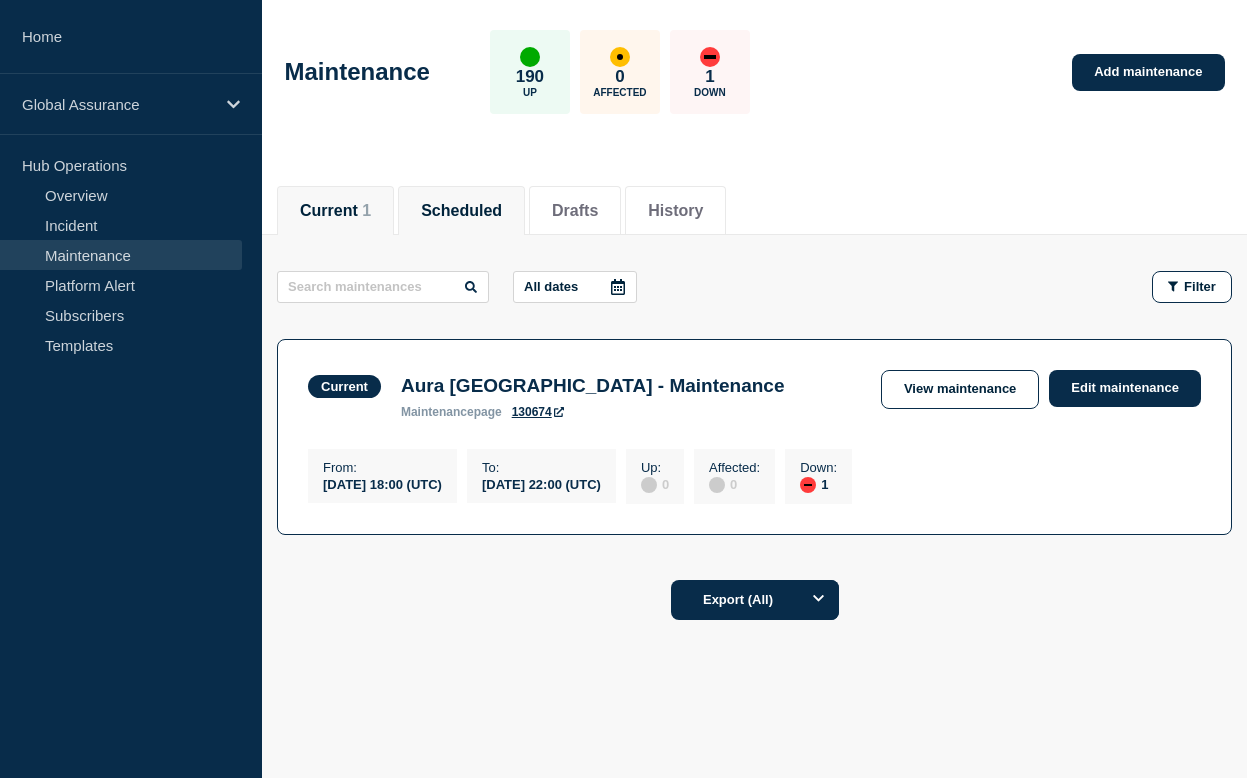 click on "Scheduled" 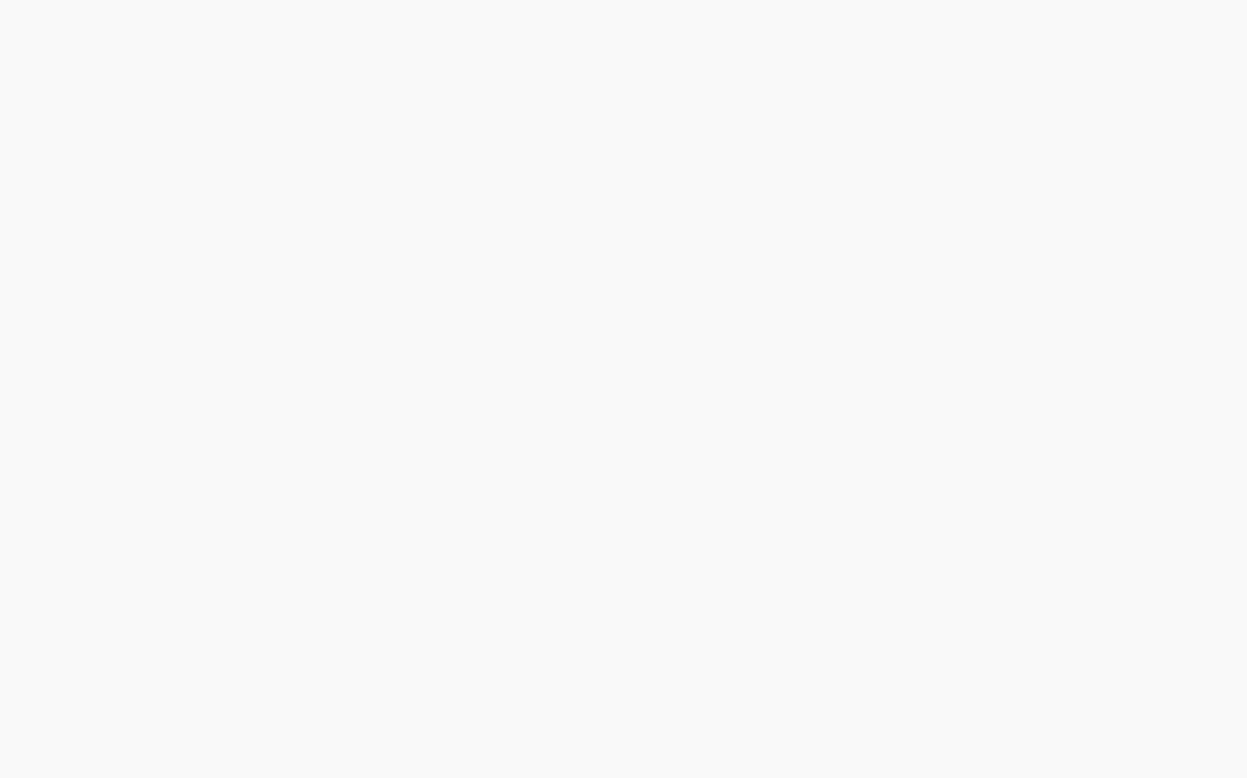 scroll, scrollTop: 0, scrollLeft: 0, axis: both 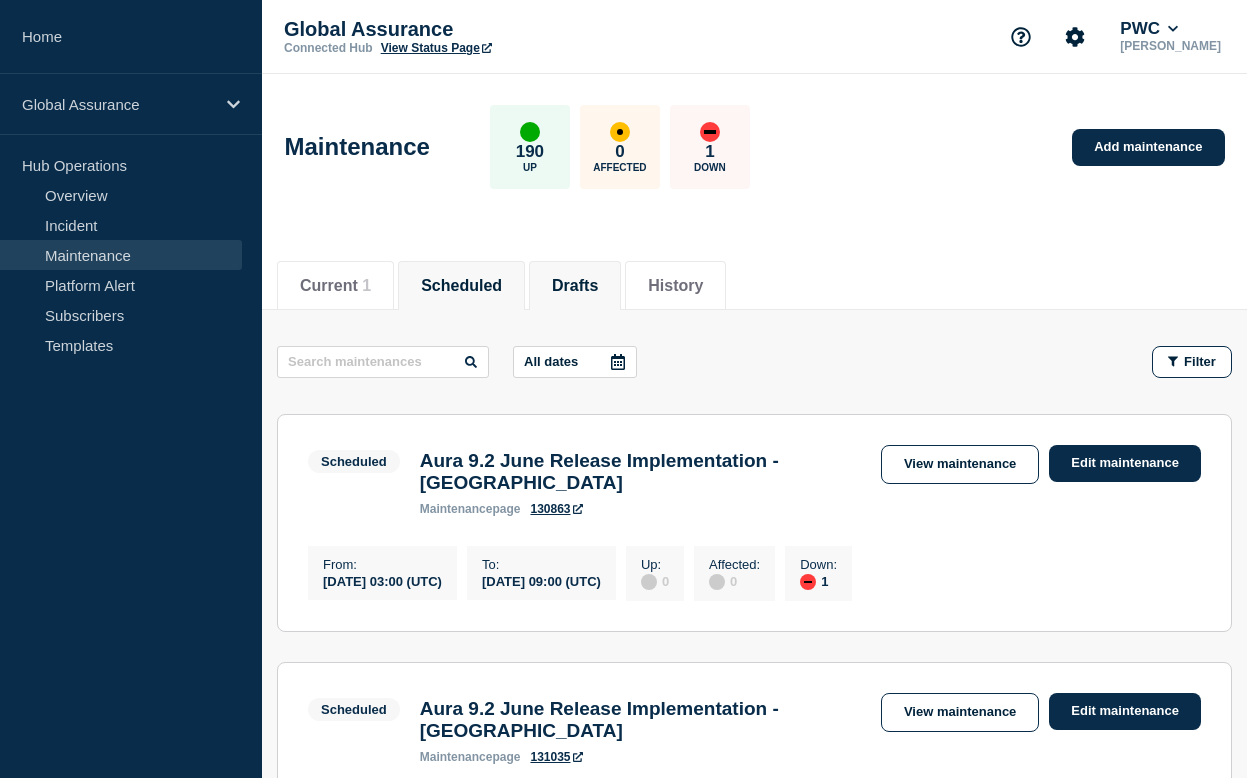 click on "Drafts" at bounding box center (575, 286) 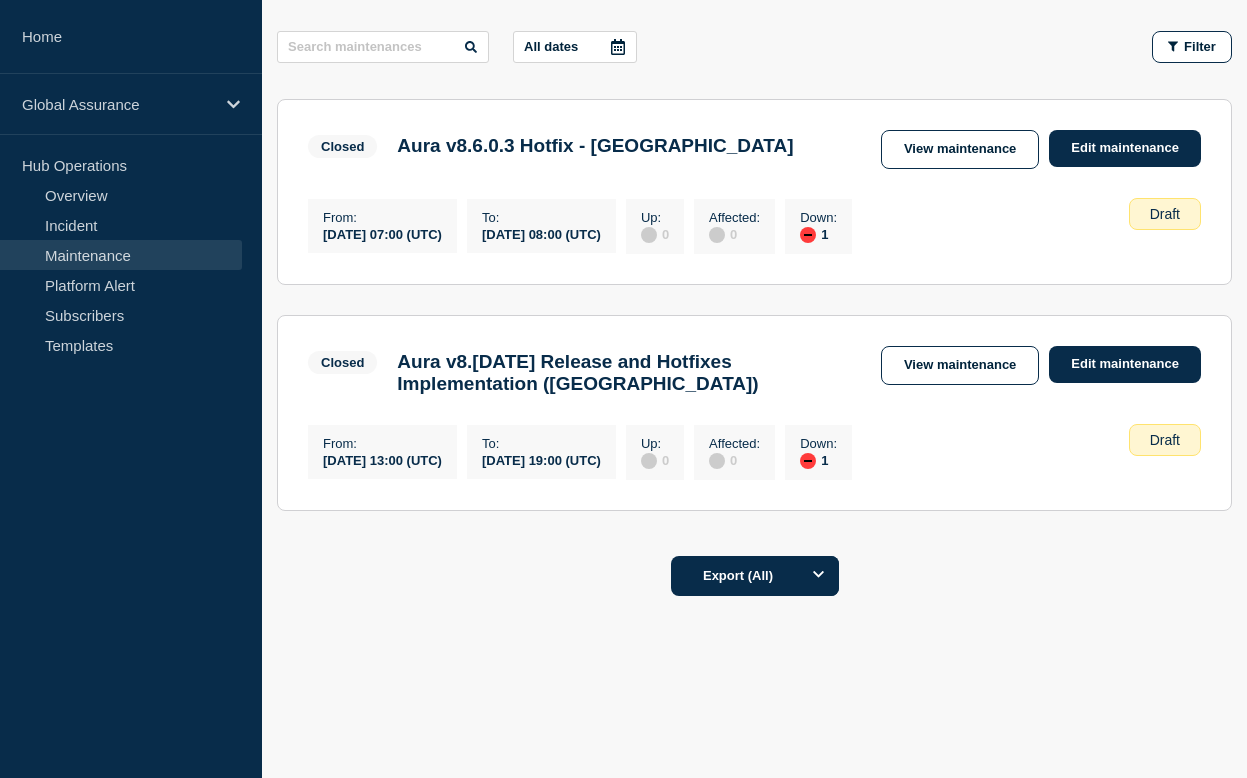 scroll, scrollTop: 0, scrollLeft: 0, axis: both 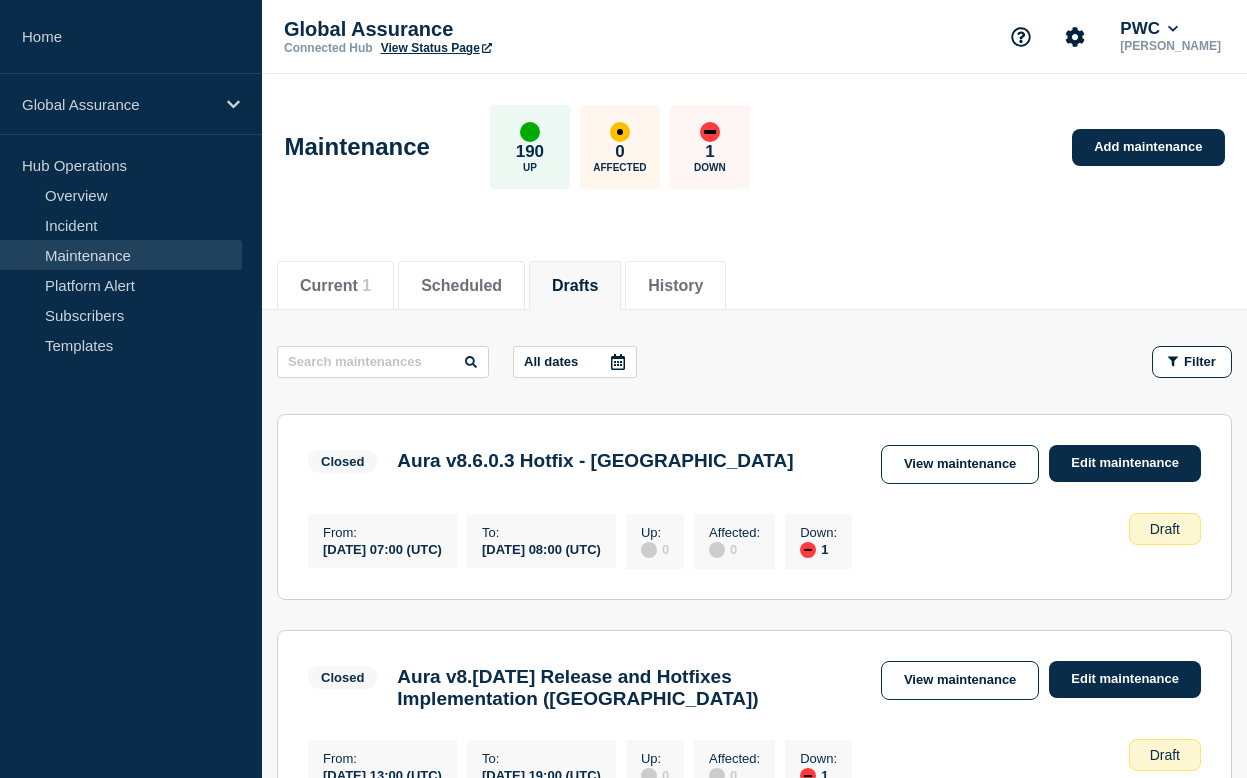 click on "All dates Filter Closed 1 Down Aura v8.6.0.3 Hotfix - [GEOGRAPHIC_DATA] From  [DATE] 07:00 (UTC) To  [DATE] 08:00 (UTC) Draft Closed Aura v8.6.0.3 Hotfix - [GEOGRAPHIC_DATA] View maintenance Edit maintenance From :  [DATE] 07:00 (UTC) To :  [DATE] 08:00 (UTC) Up :  0 Affected :  0 Down :  1 Draft Closed 1 Down Aura v8.[DATE] Release and Hotfixes Implementation ([GEOGRAPHIC_DATA]) From  [DATE] 13:00 (UTC) To  [DATE] 19:00 (UTC) Draft Closed Aura v8.[DATE] Release and Hotfixes Implementation ([GEOGRAPHIC_DATA]) View maintenance Edit maintenance From :  [DATE] 13:00 (UTC) To :  [DATE] 19:00 (UTC) Up :  0 Affected :  0 Down :  1 Draft" 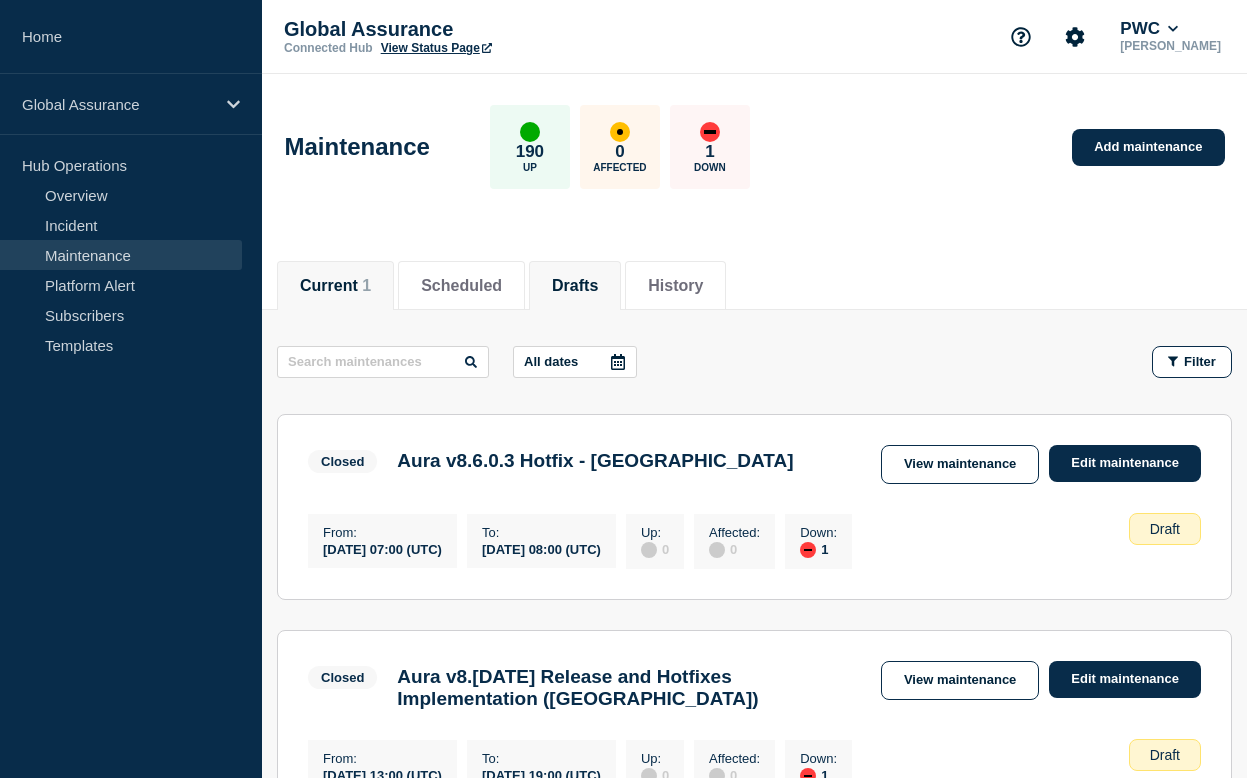 click on "Current    1" 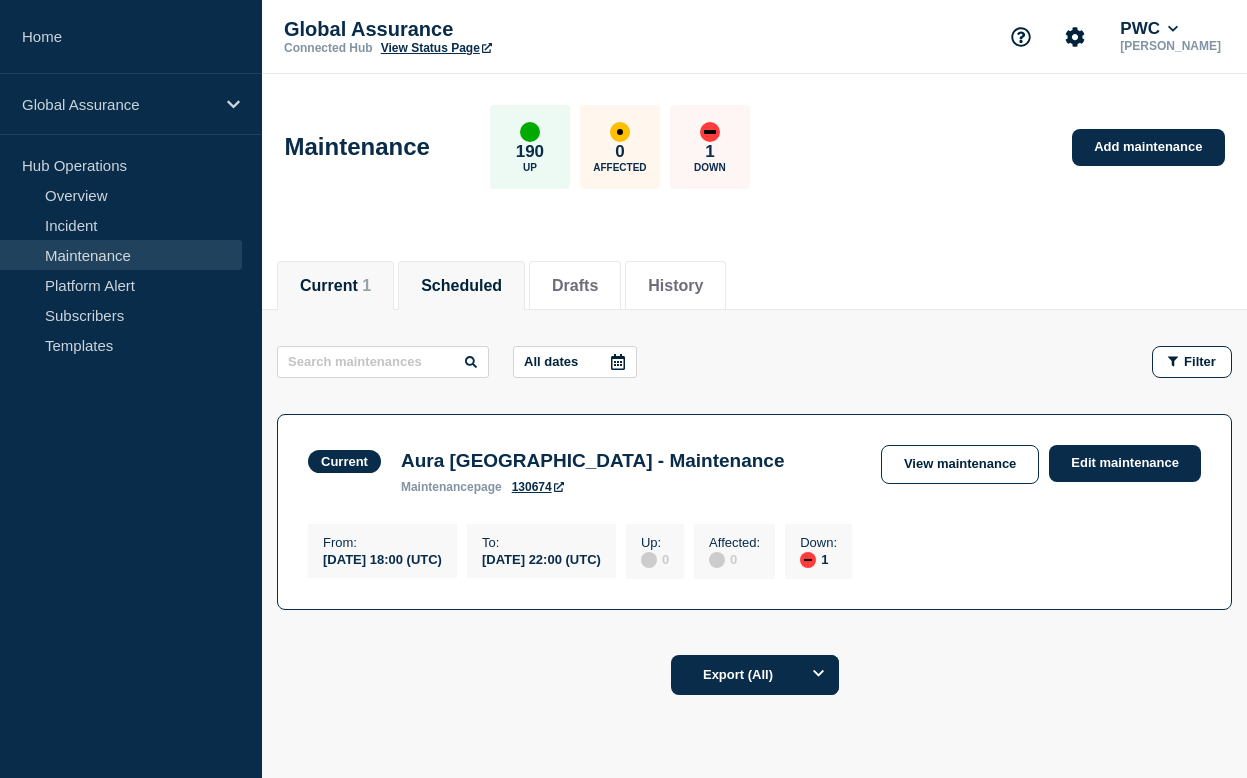 click on "Scheduled" at bounding box center [461, 286] 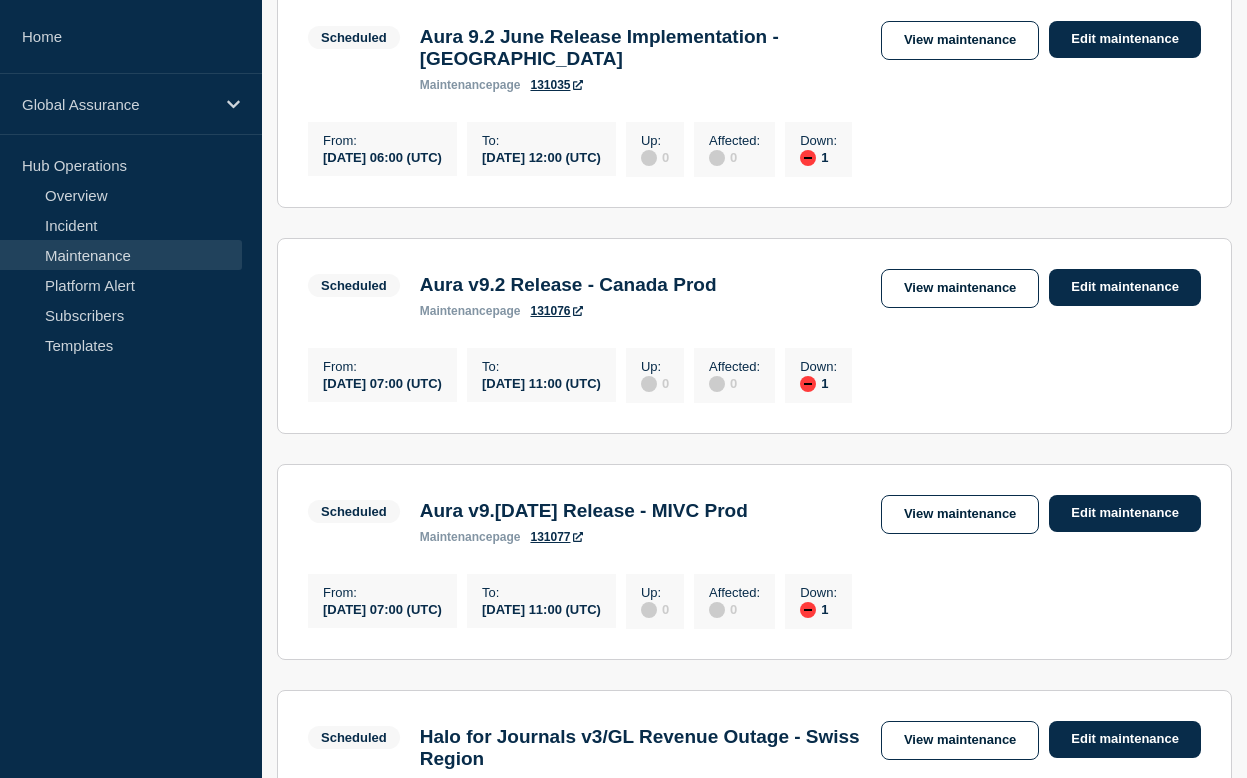 scroll, scrollTop: 1112, scrollLeft: 0, axis: vertical 